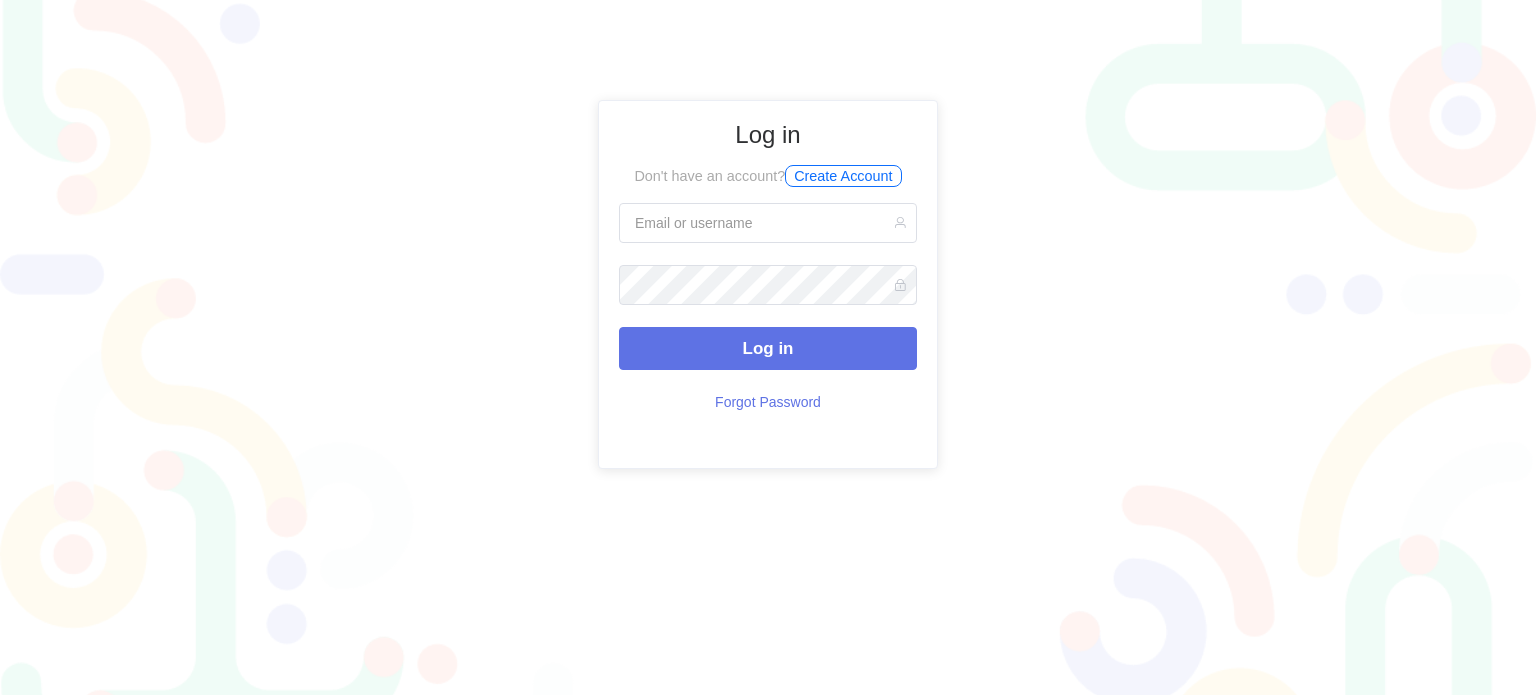 scroll, scrollTop: 0, scrollLeft: 0, axis: both 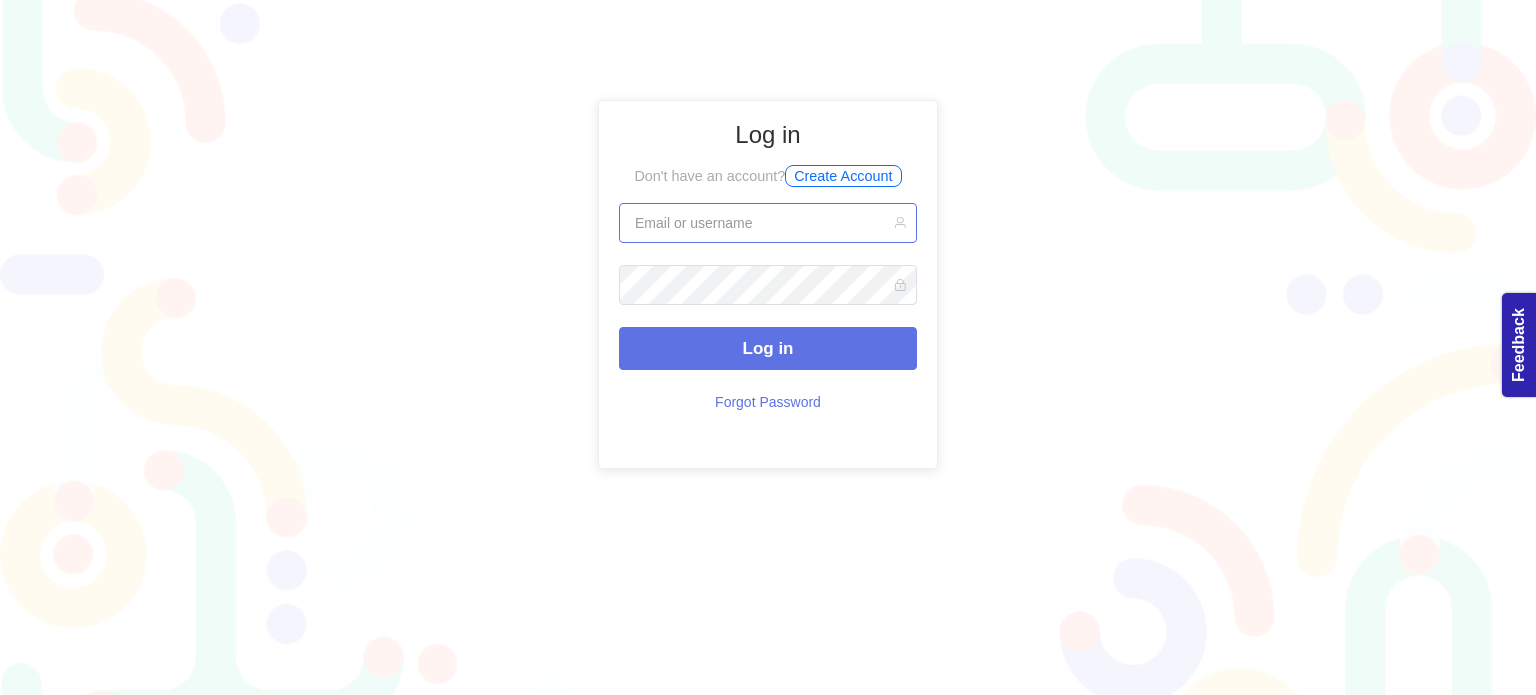 click at bounding box center [768, 223] 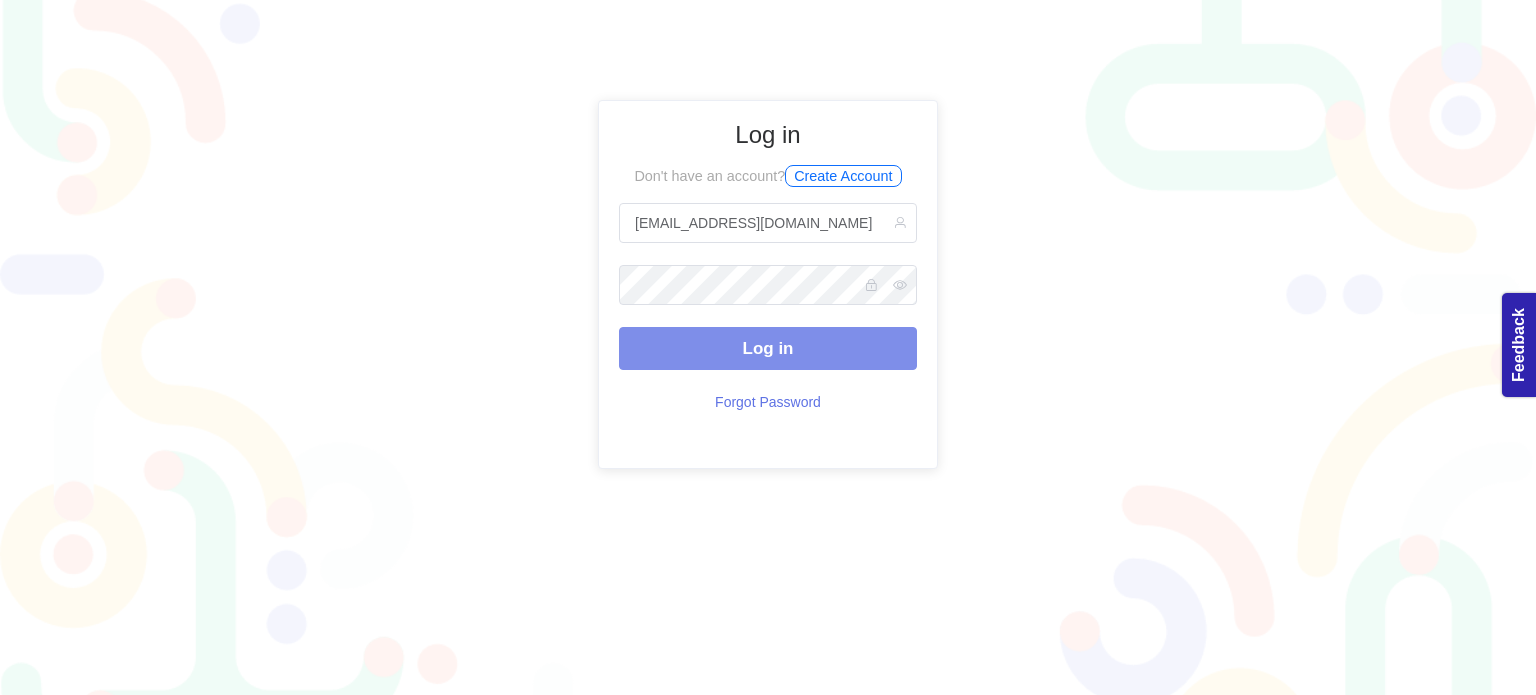 click on "Log in" at bounding box center (768, 348) 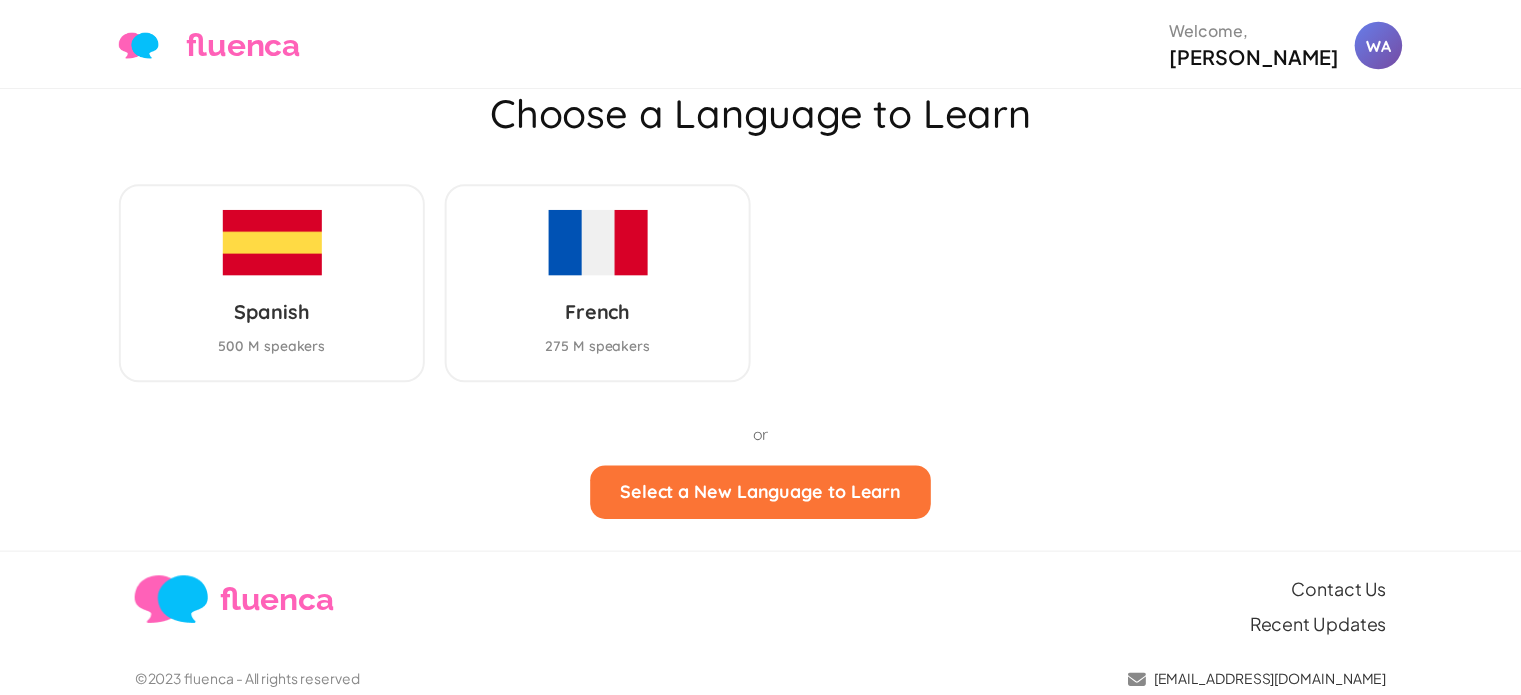 scroll, scrollTop: 0, scrollLeft: 0, axis: both 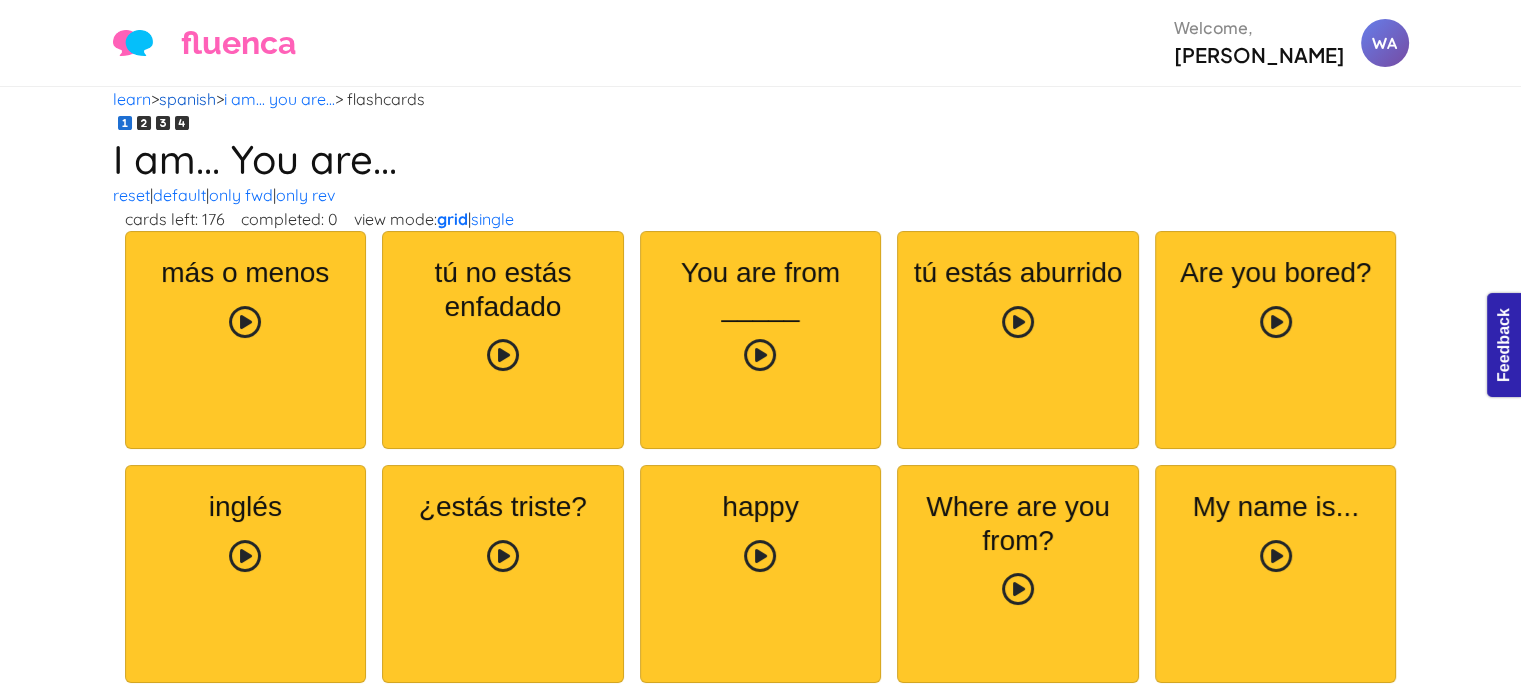 click on "spanish" at bounding box center [187, 99] 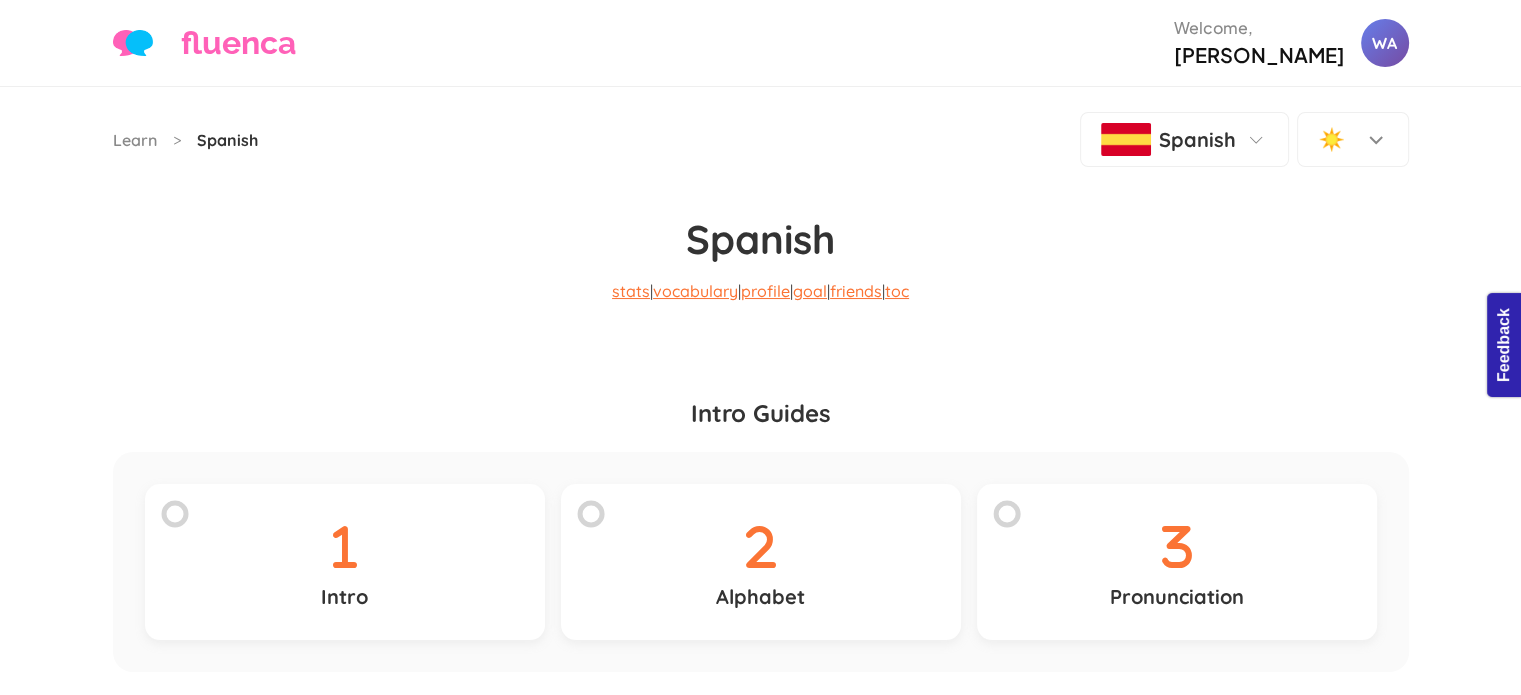 scroll, scrollTop: 24, scrollLeft: 0, axis: vertical 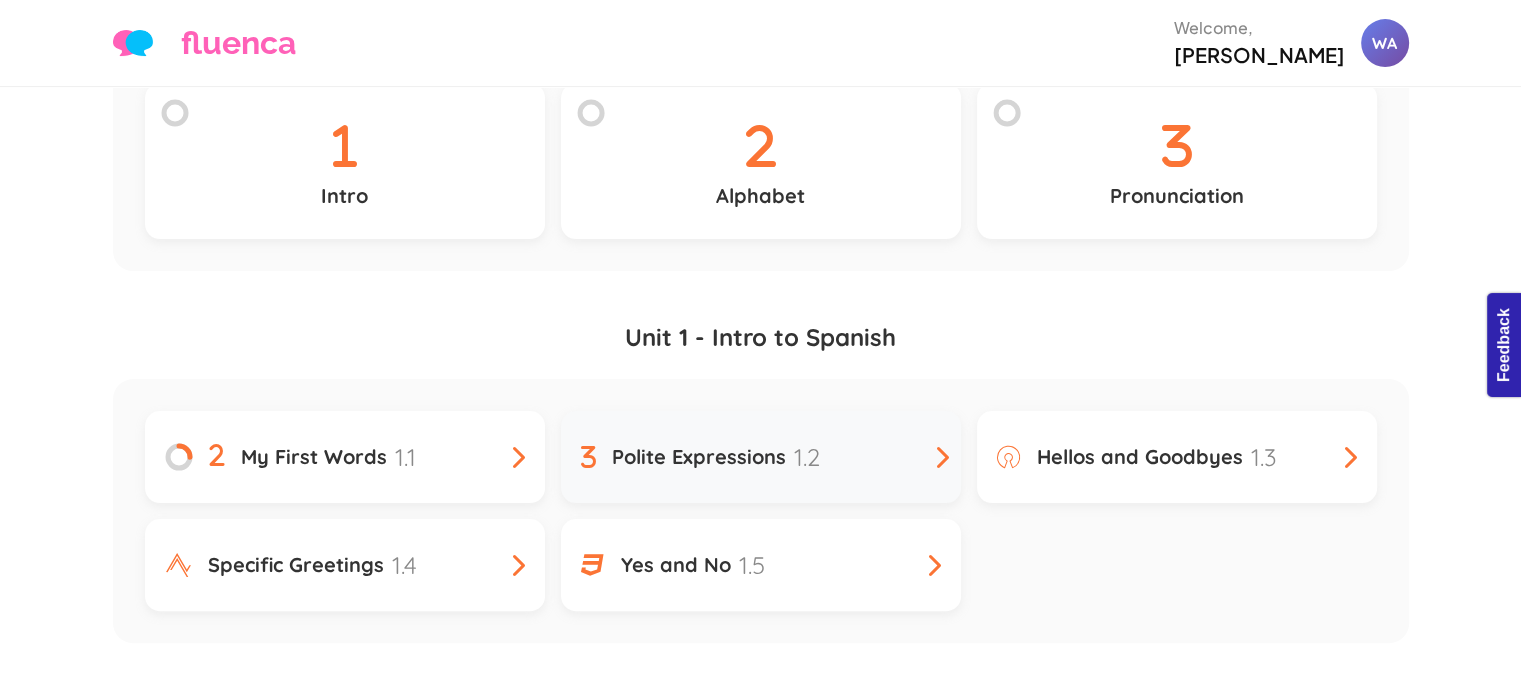 click on "Polite Expressions" at bounding box center (699, 457) 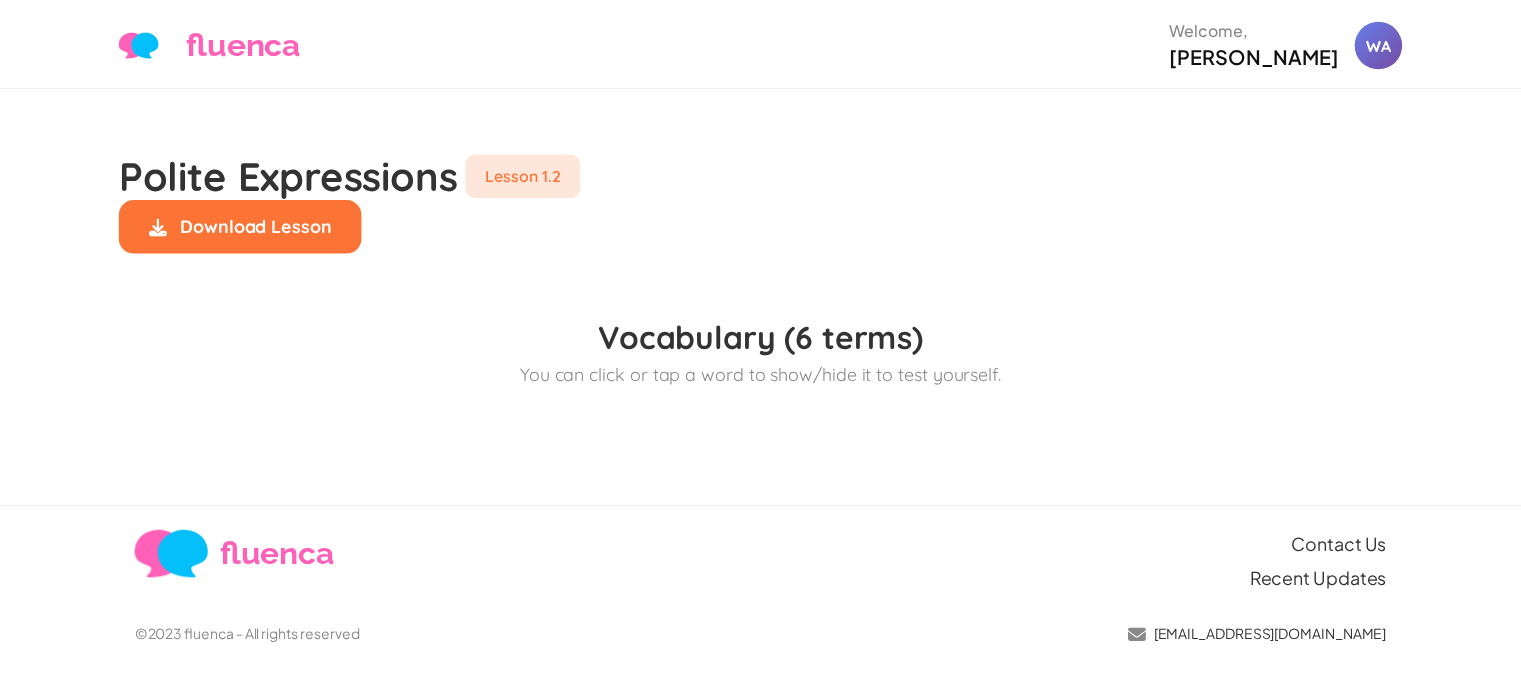 scroll, scrollTop: 0, scrollLeft: 0, axis: both 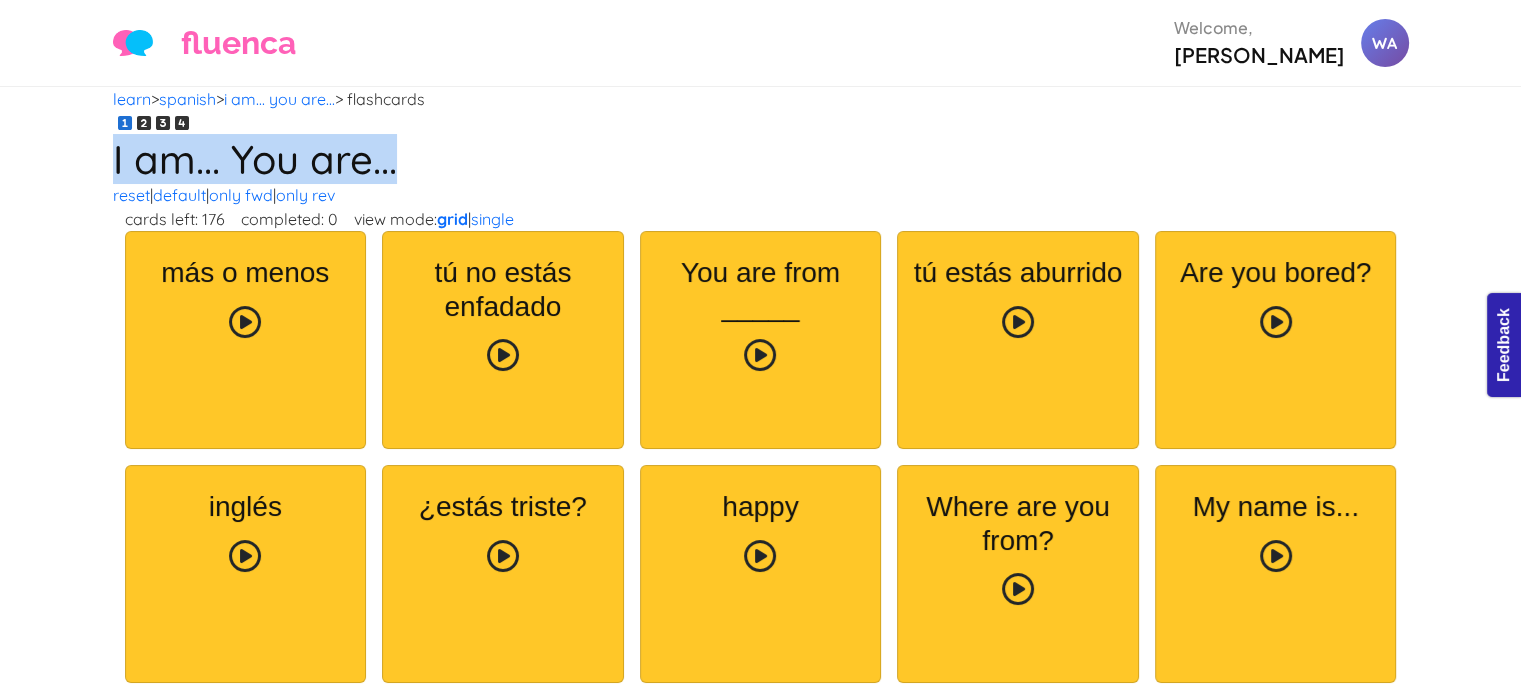 drag, startPoint x: 106, startPoint y: 142, endPoint x: 368, endPoint y: 156, distance: 262.37378 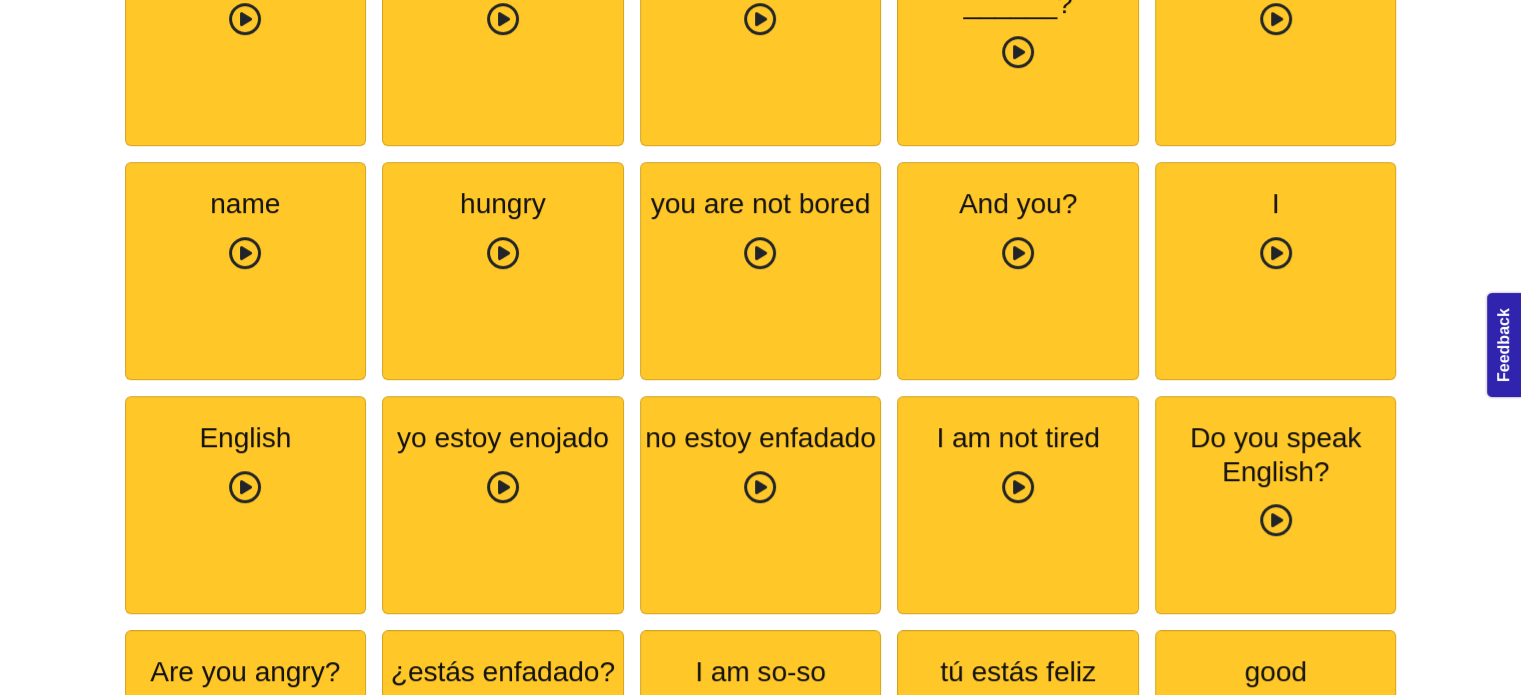 scroll, scrollTop: 0, scrollLeft: 0, axis: both 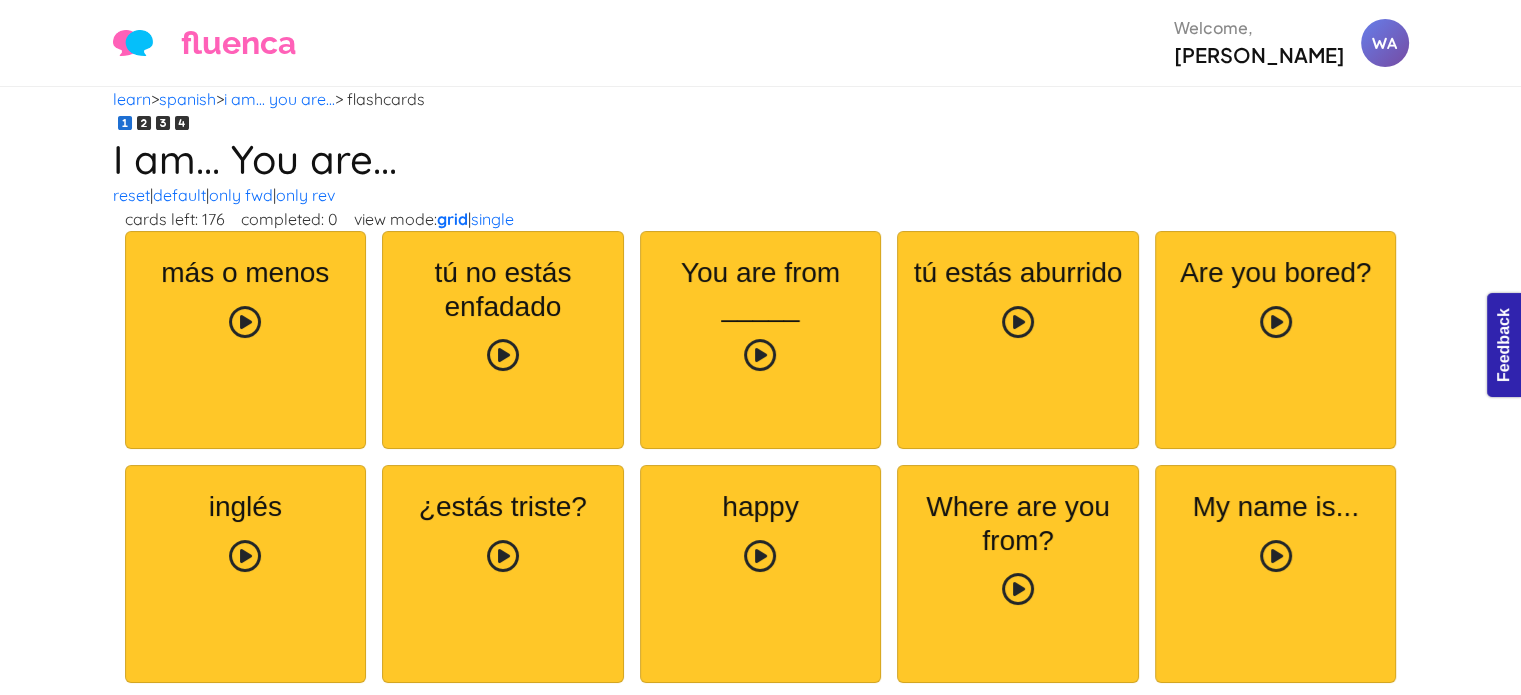 click on "I am... You are..." at bounding box center (761, 159) 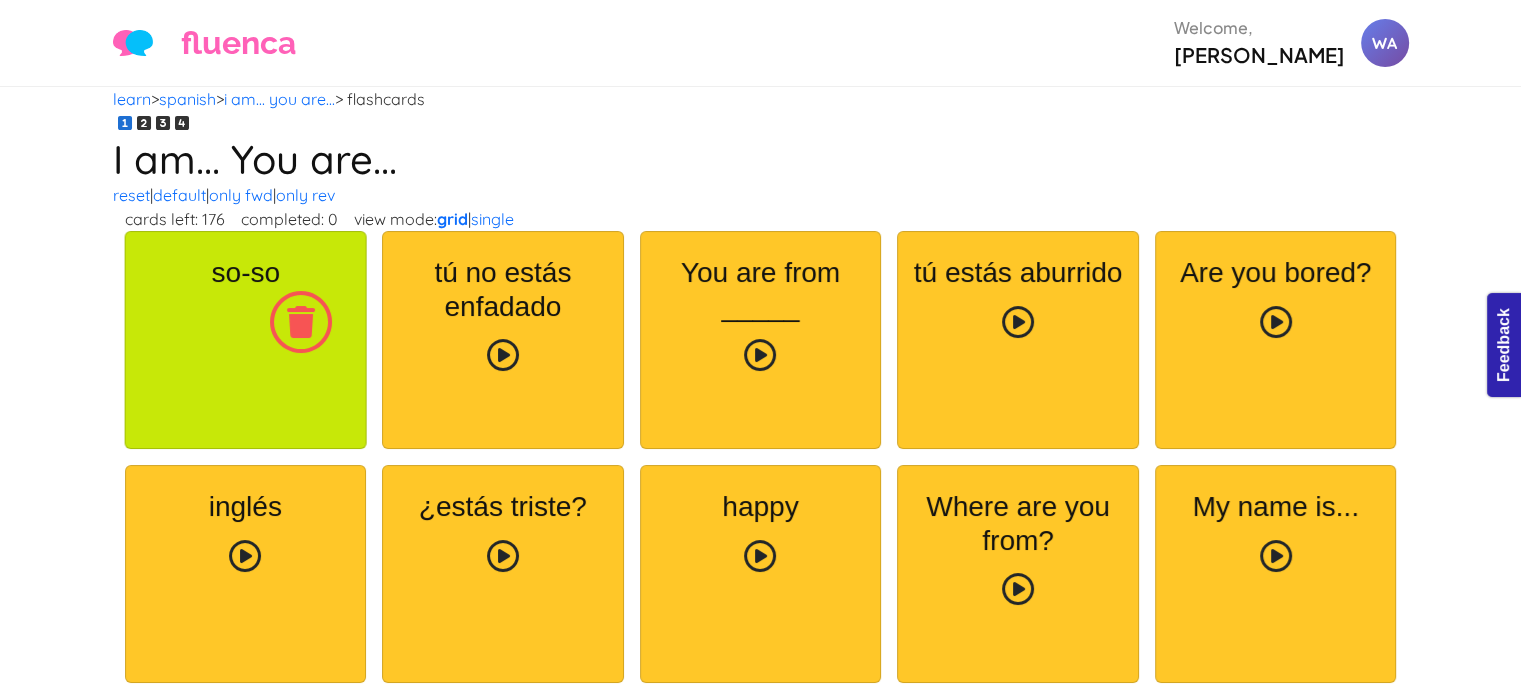 click on "más o menos so-so" at bounding box center (246, 340) 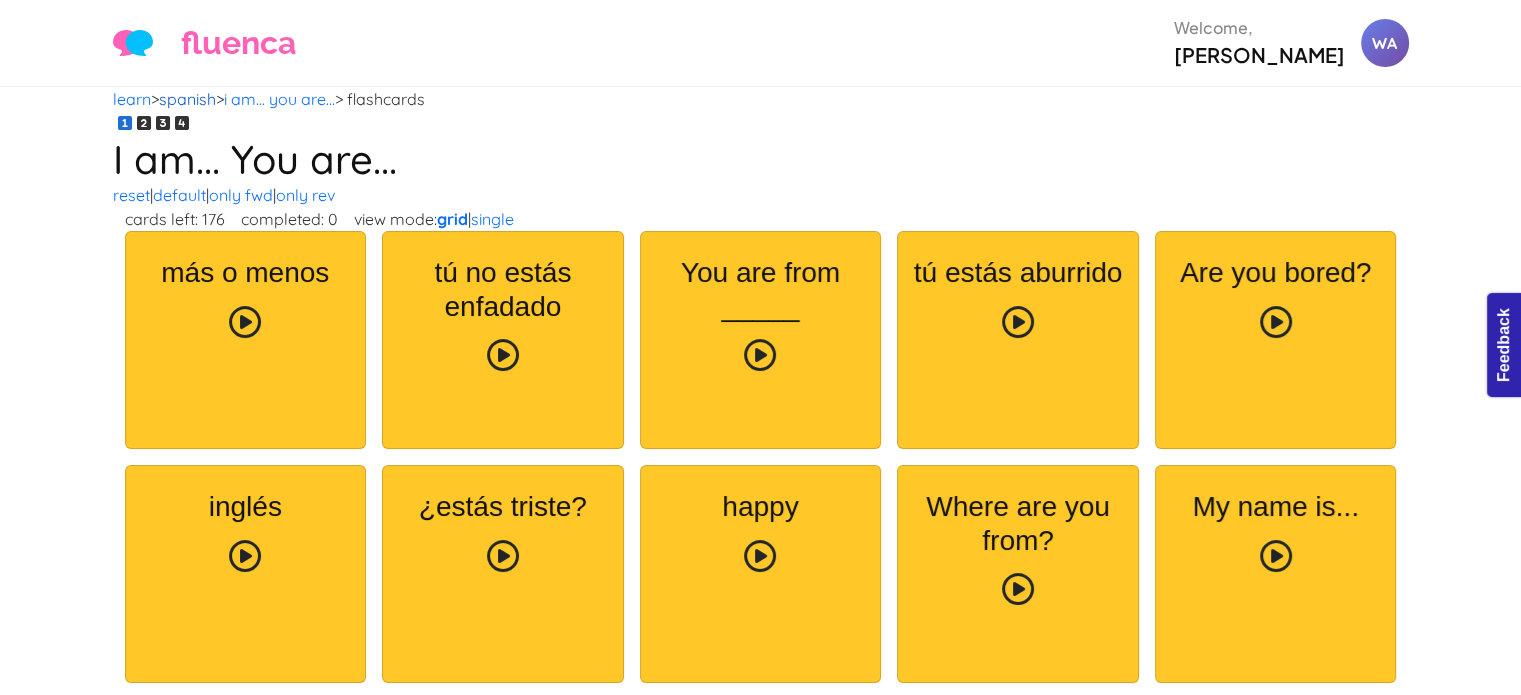 click on "spanish" at bounding box center (187, 99) 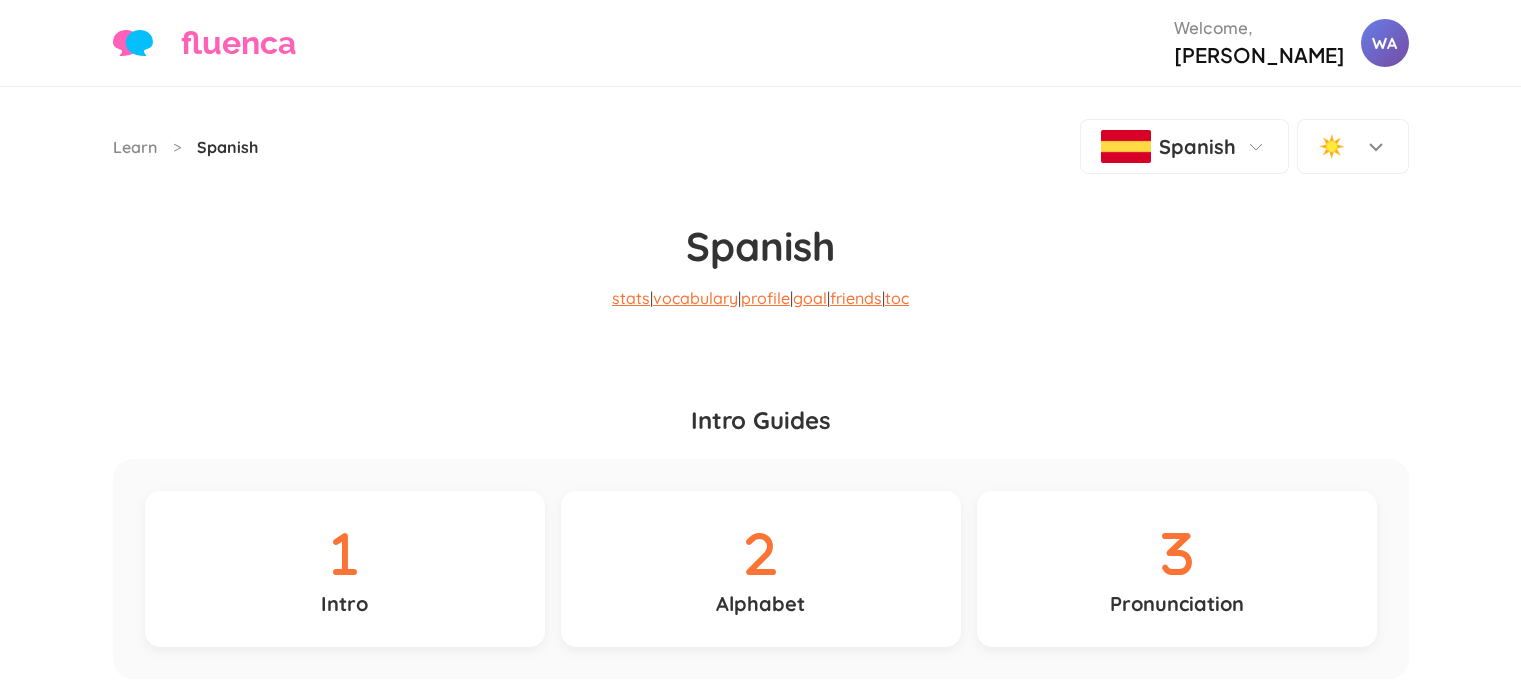 scroll, scrollTop: 0, scrollLeft: 0, axis: both 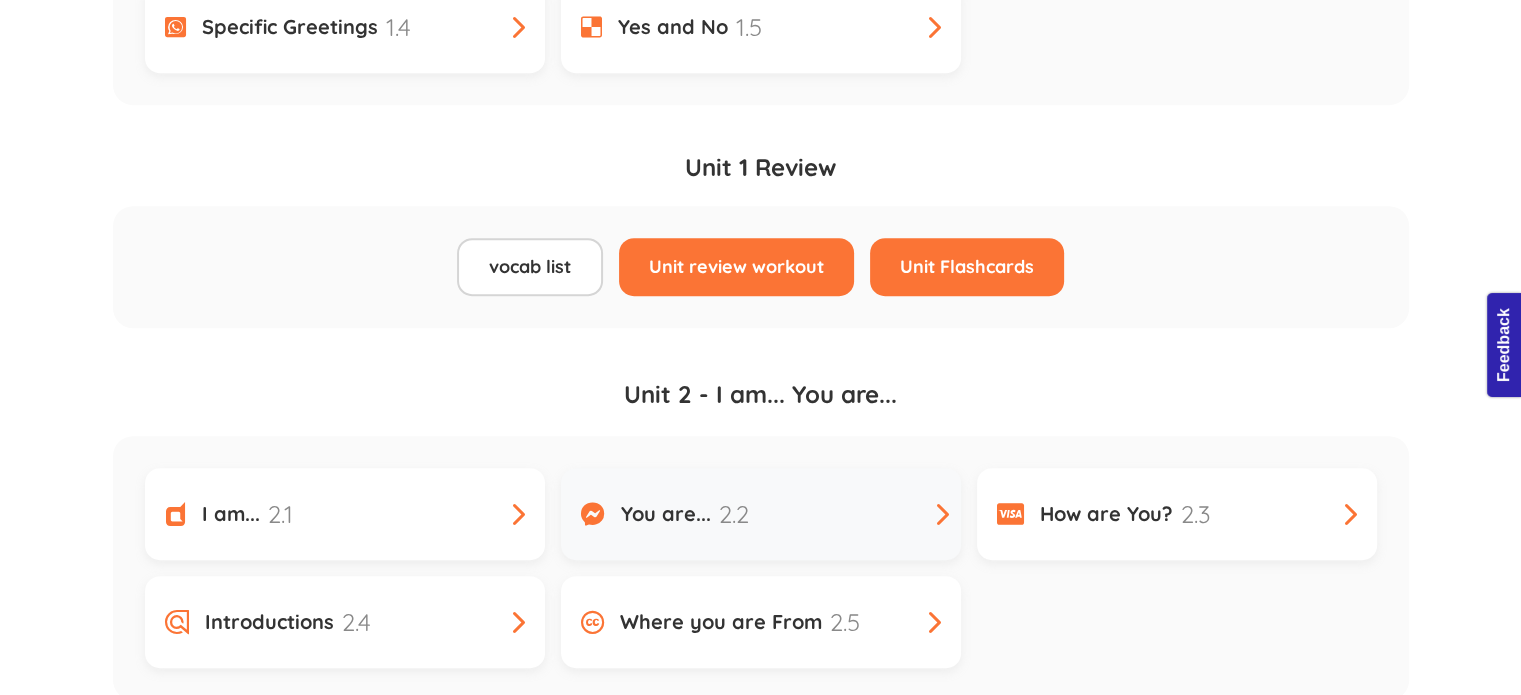 click on "You are... 2.2" at bounding box center (761, 514) 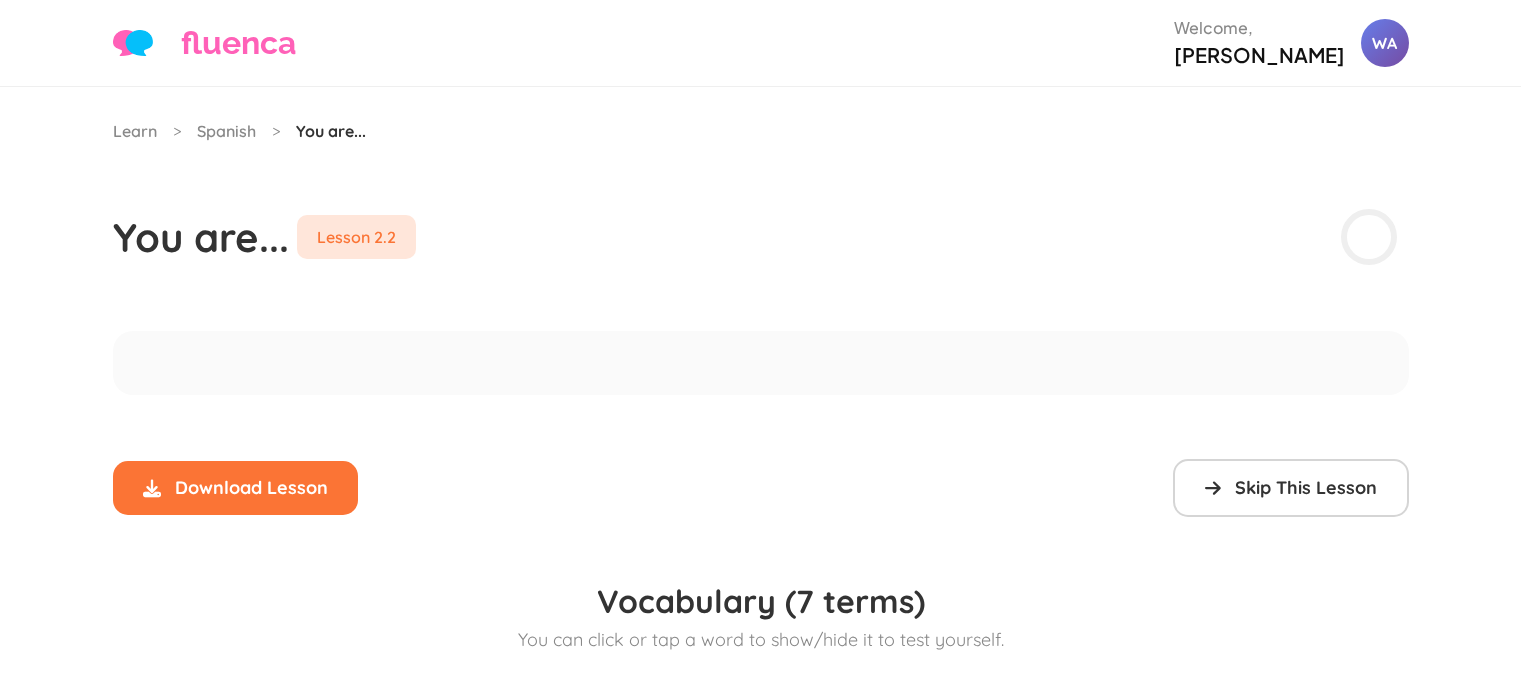 scroll, scrollTop: 0, scrollLeft: 0, axis: both 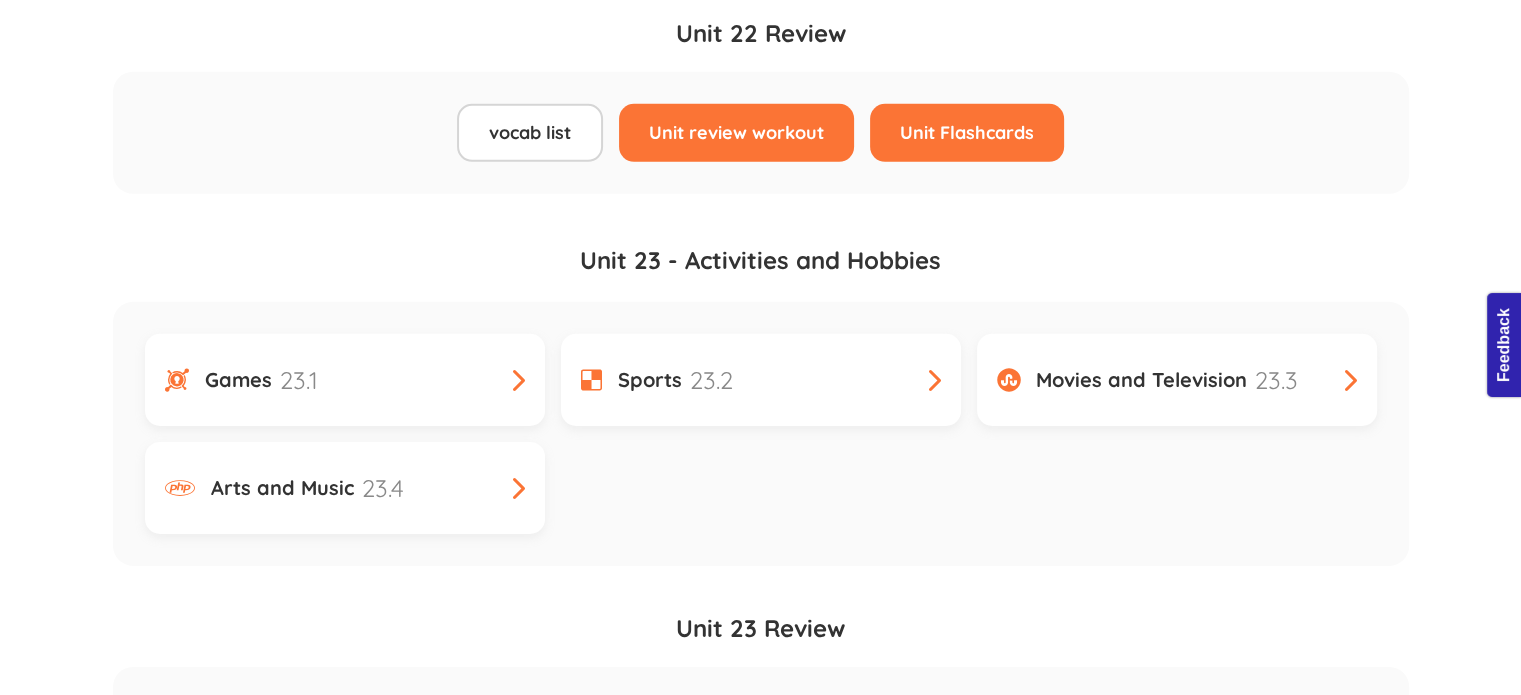 click on "Unit review workout" at bounding box center [736, 1941] 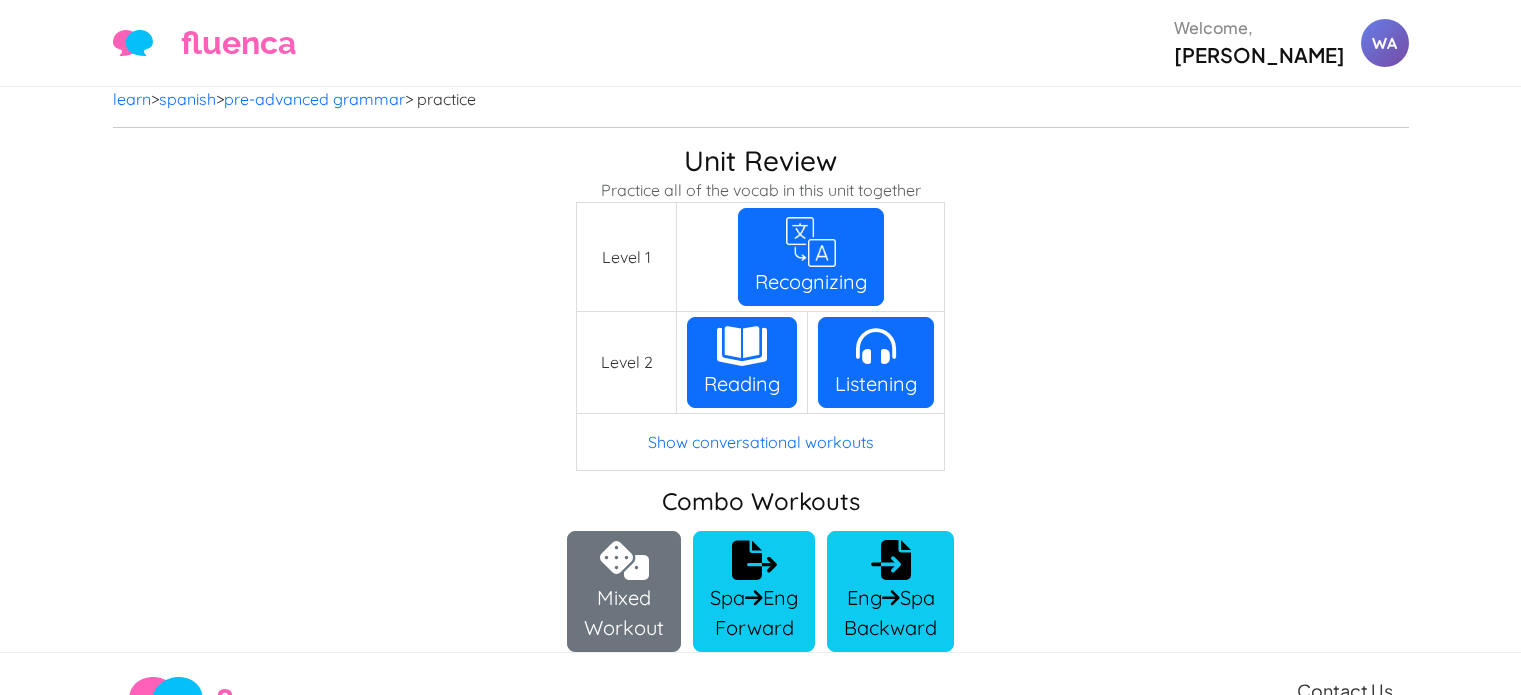 scroll, scrollTop: 0, scrollLeft: 0, axis: both 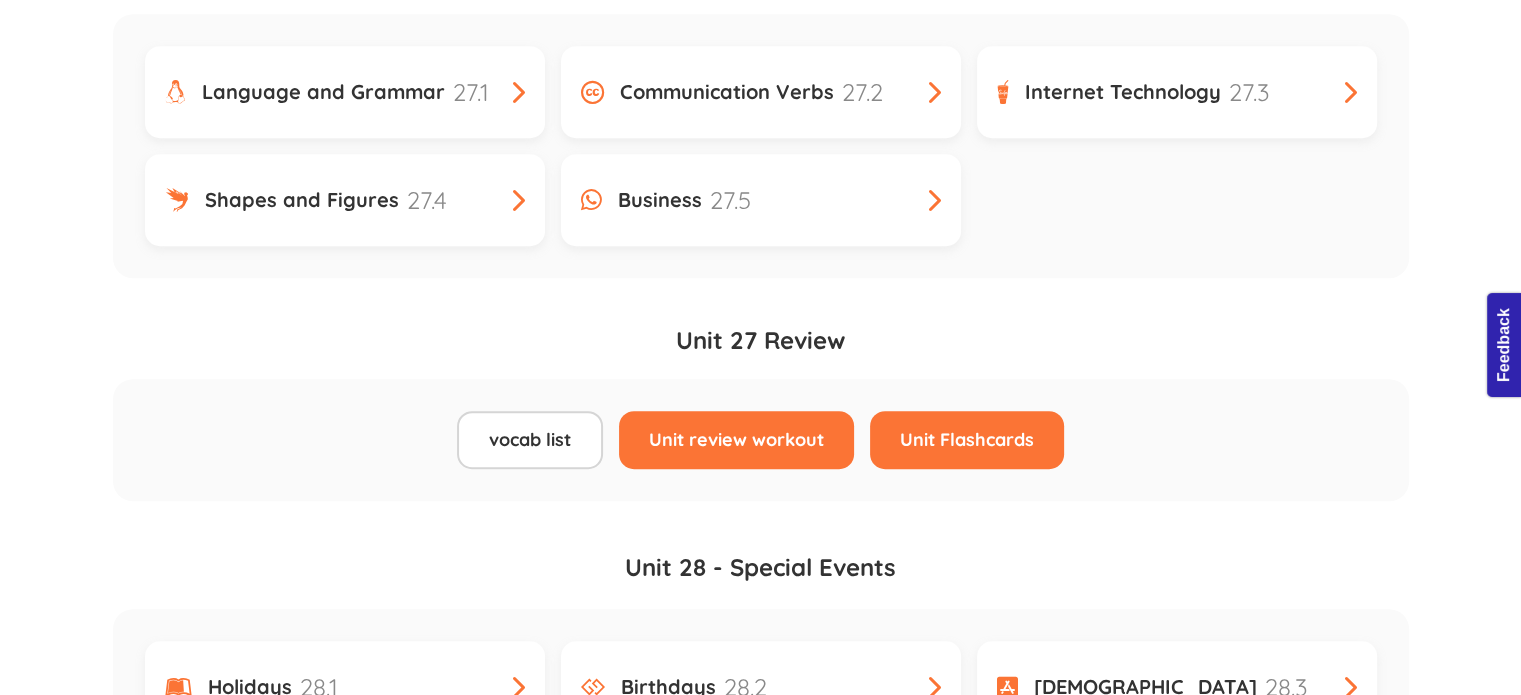 click on "Unit Flashcards" at bounding box center [967, 2116] 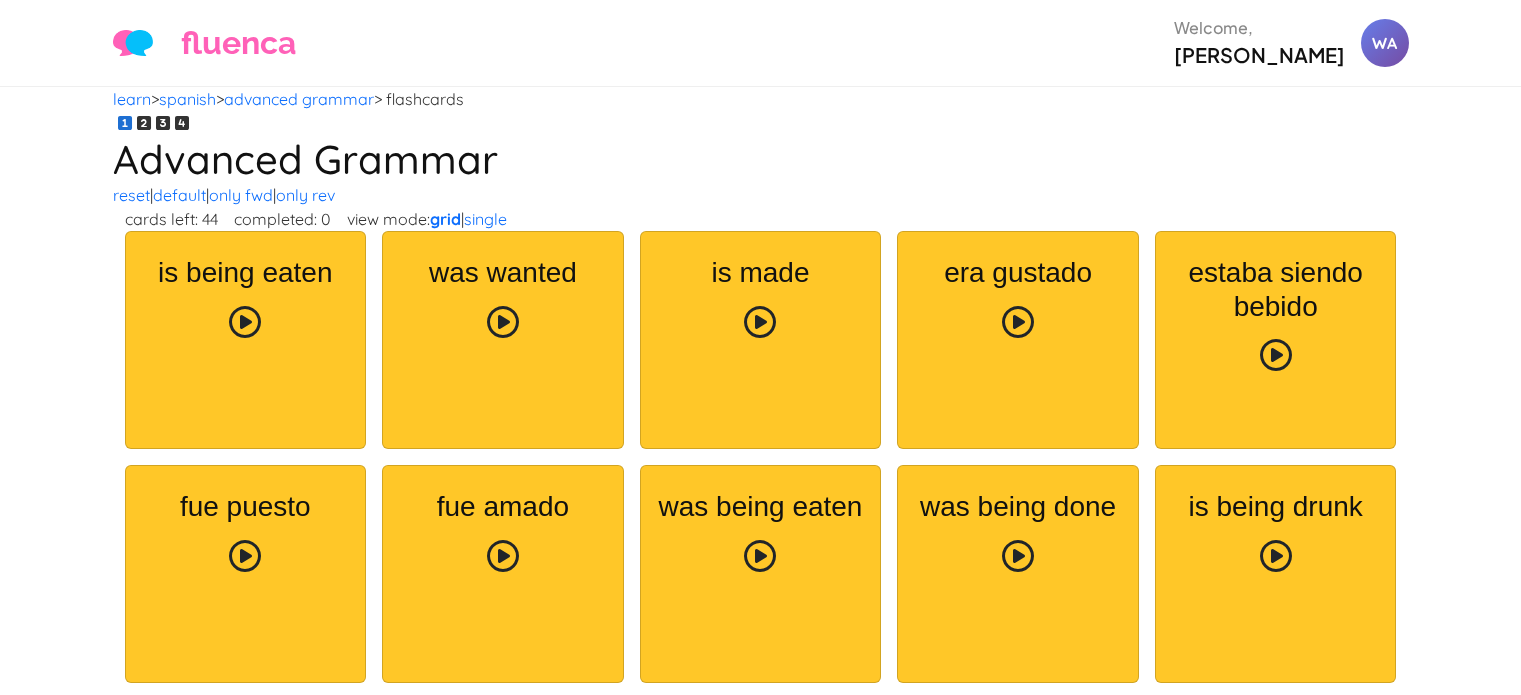 scroll, scrollTop: 0, scrollLeft: 0, axis: both 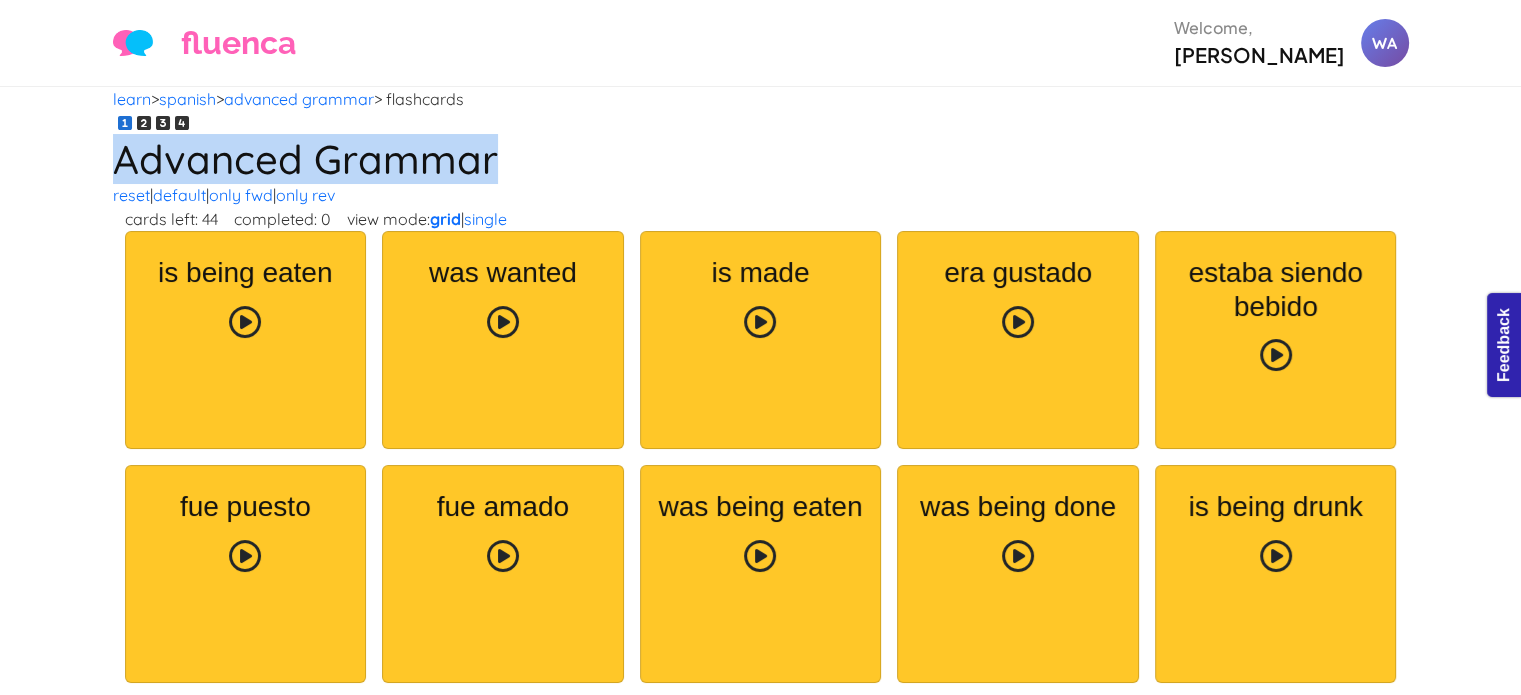 drag, startPoint x: 442, startPoint y: 138, endPoint x: 105, endPoint y: 149, distance: 337.17947 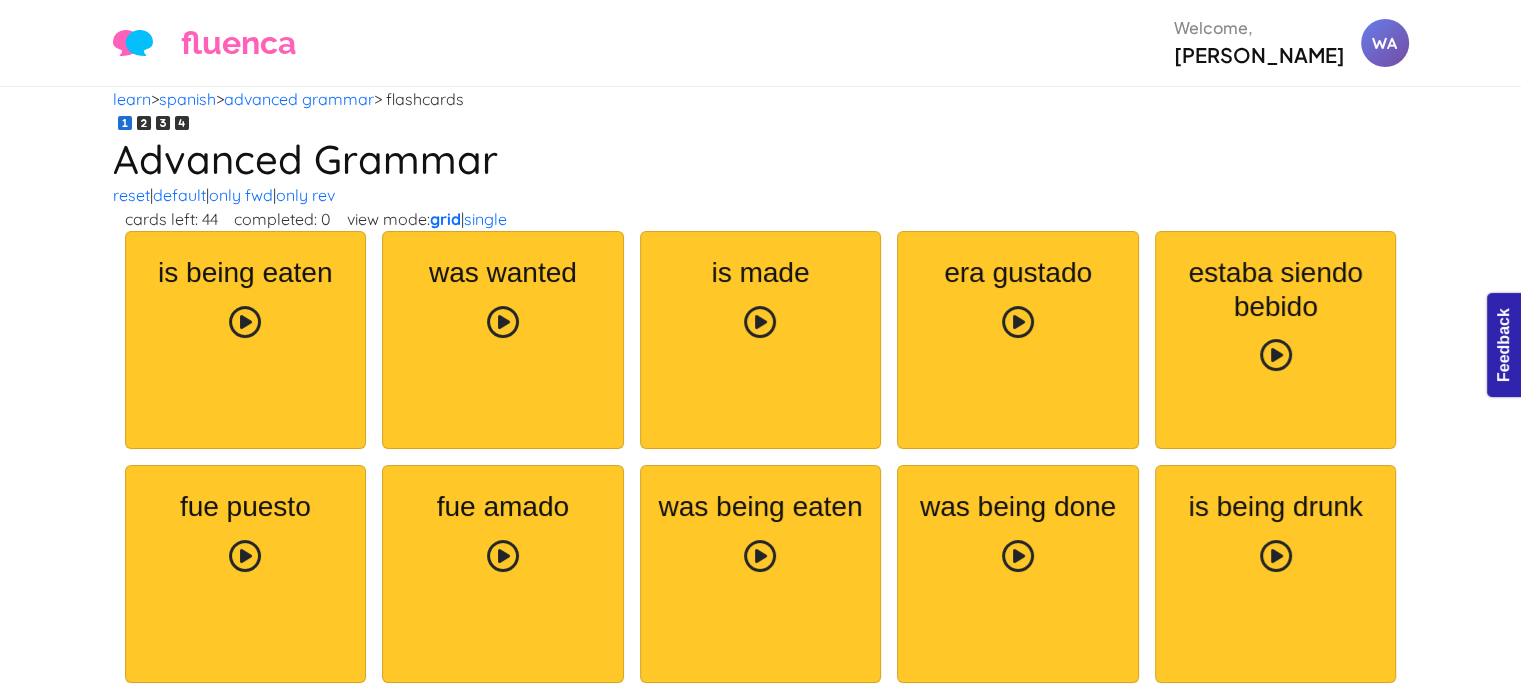 click on "reset  |  default  |  only fwd  |  only rev" at bounding box center [761, 195] 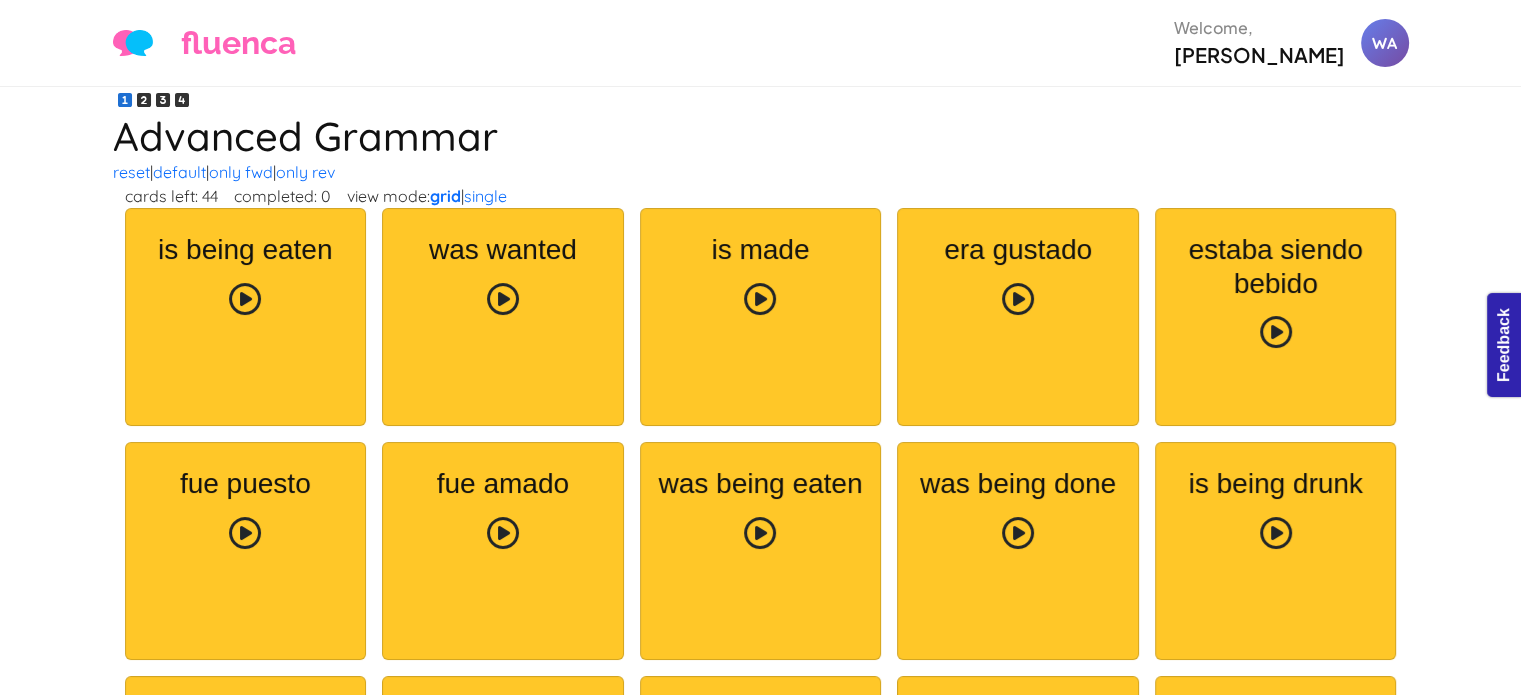 scroll, scrollTop: 24, scrollLeft: 0, axis: vertical 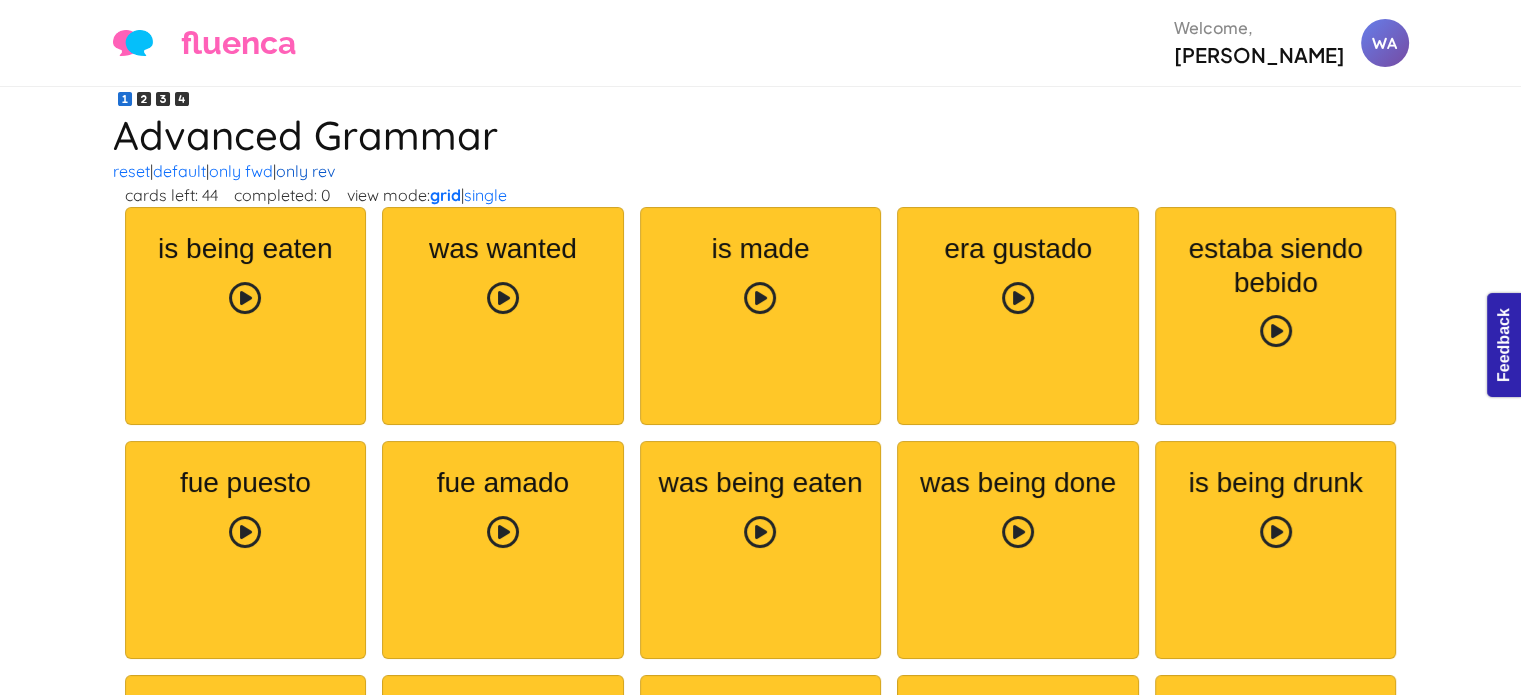 click on "only rev" at bounding box center (305, 171) 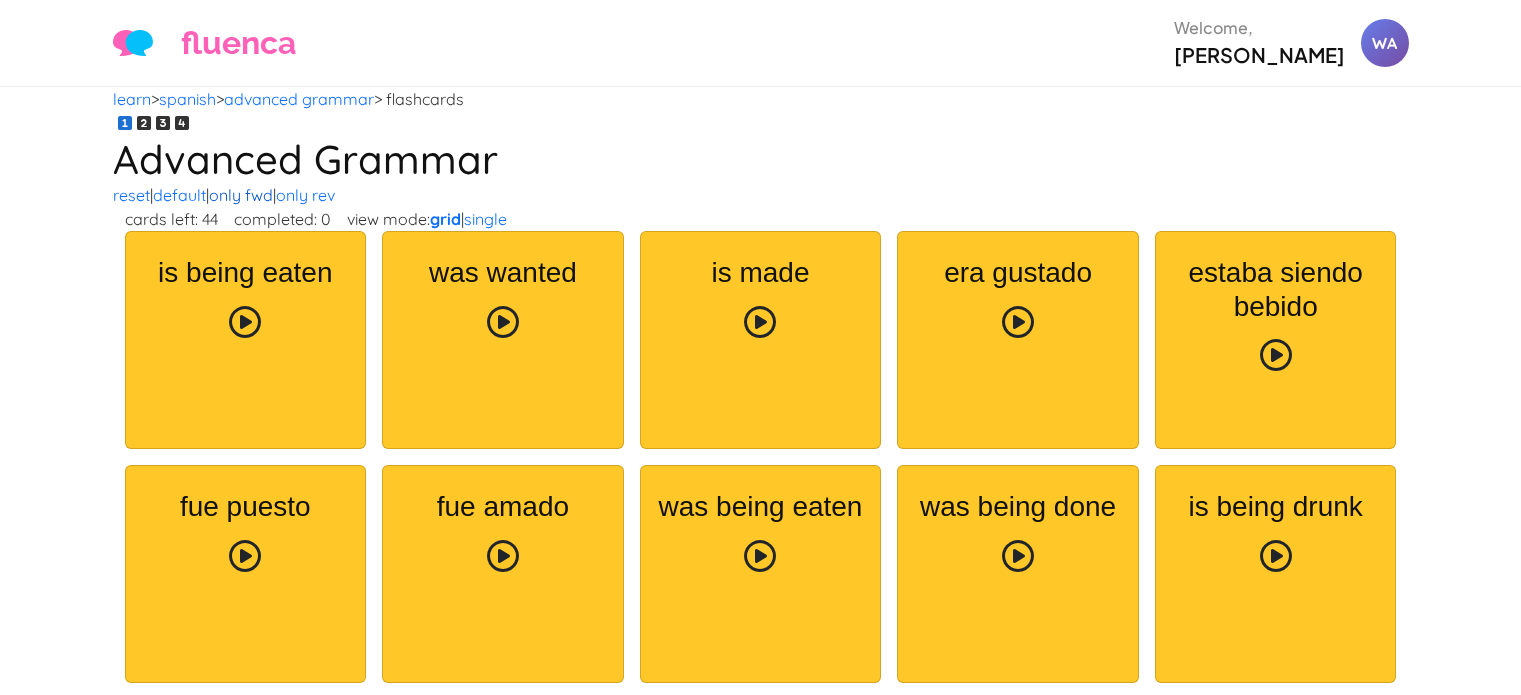 scroll, scrollTop: 24, scrollLeft: 0, axis: vertical 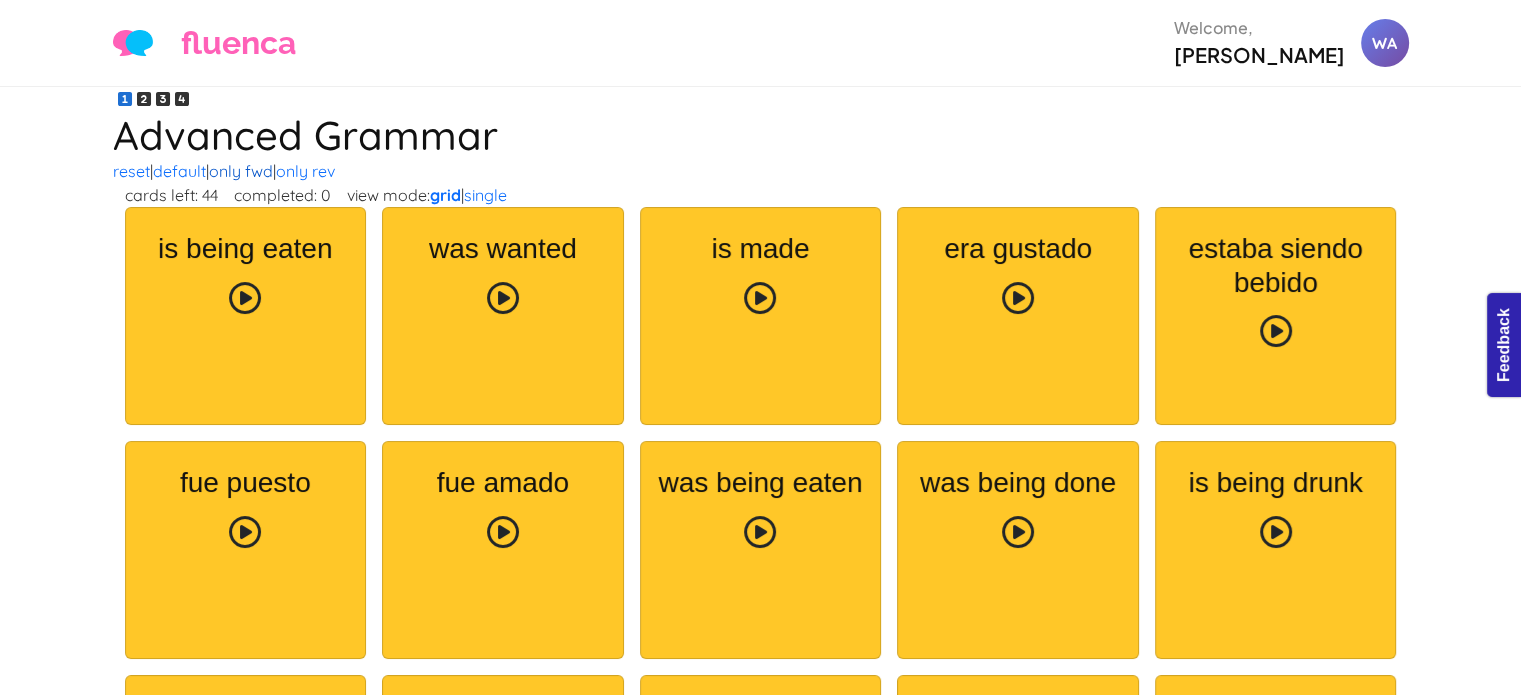 click on "only fwd" at bounding box center [241, 171] 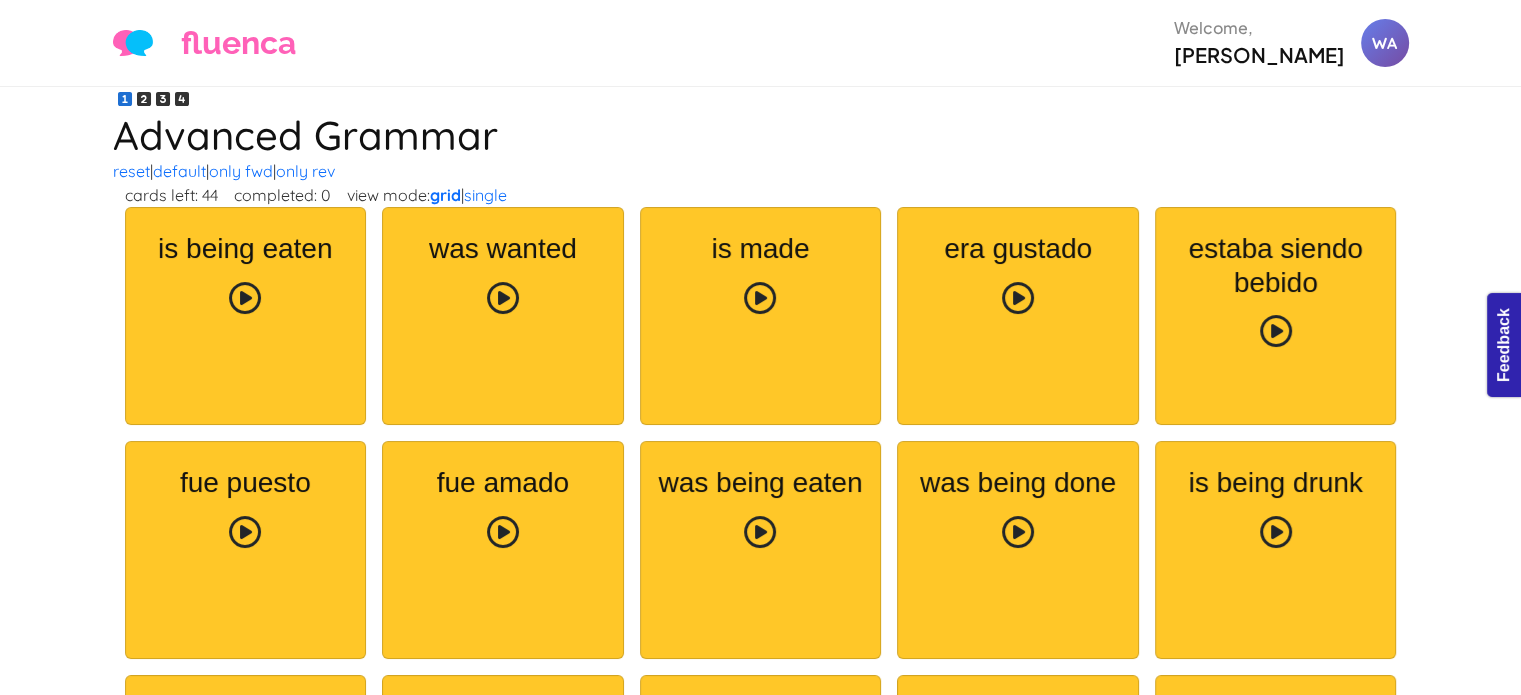 scroll, scrollTop: 0, scrollLeft: 0, axis: both 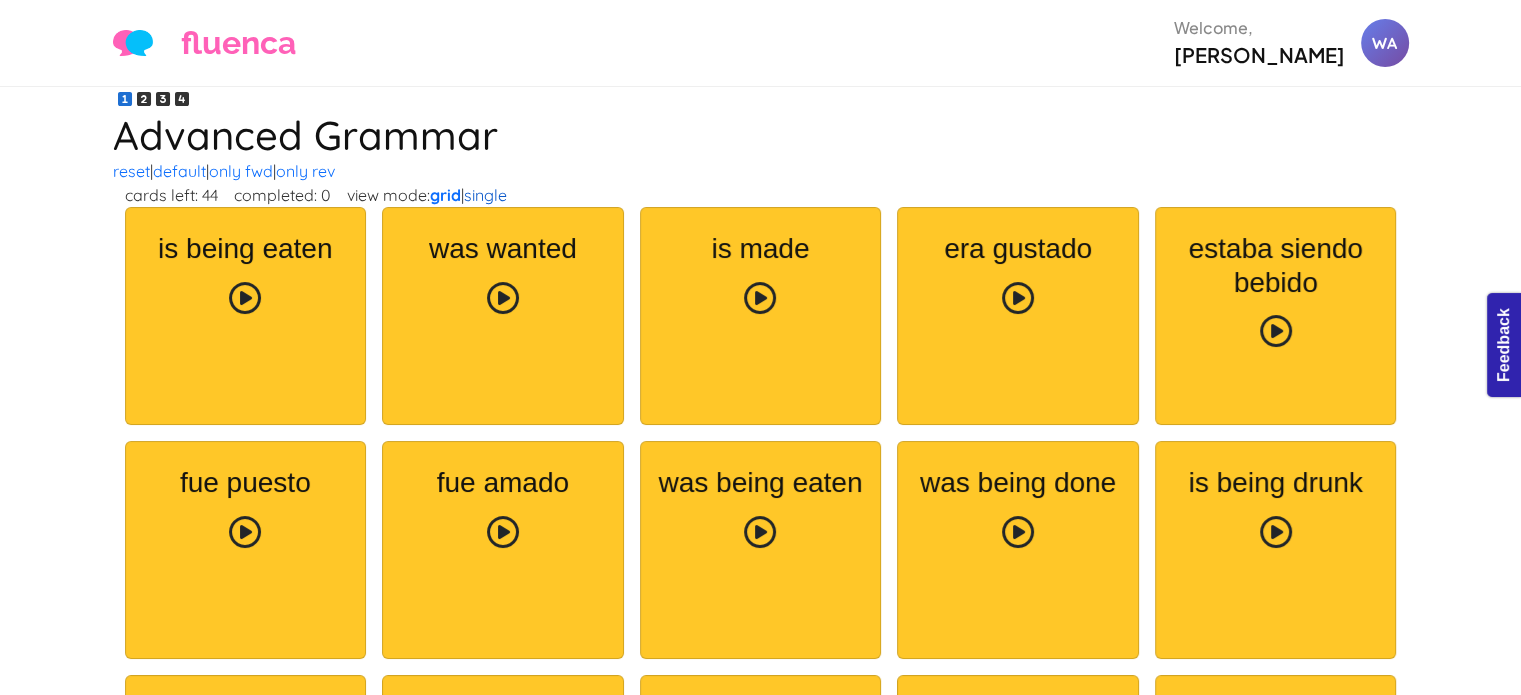 click on "single" at bounding box center (485, 195) 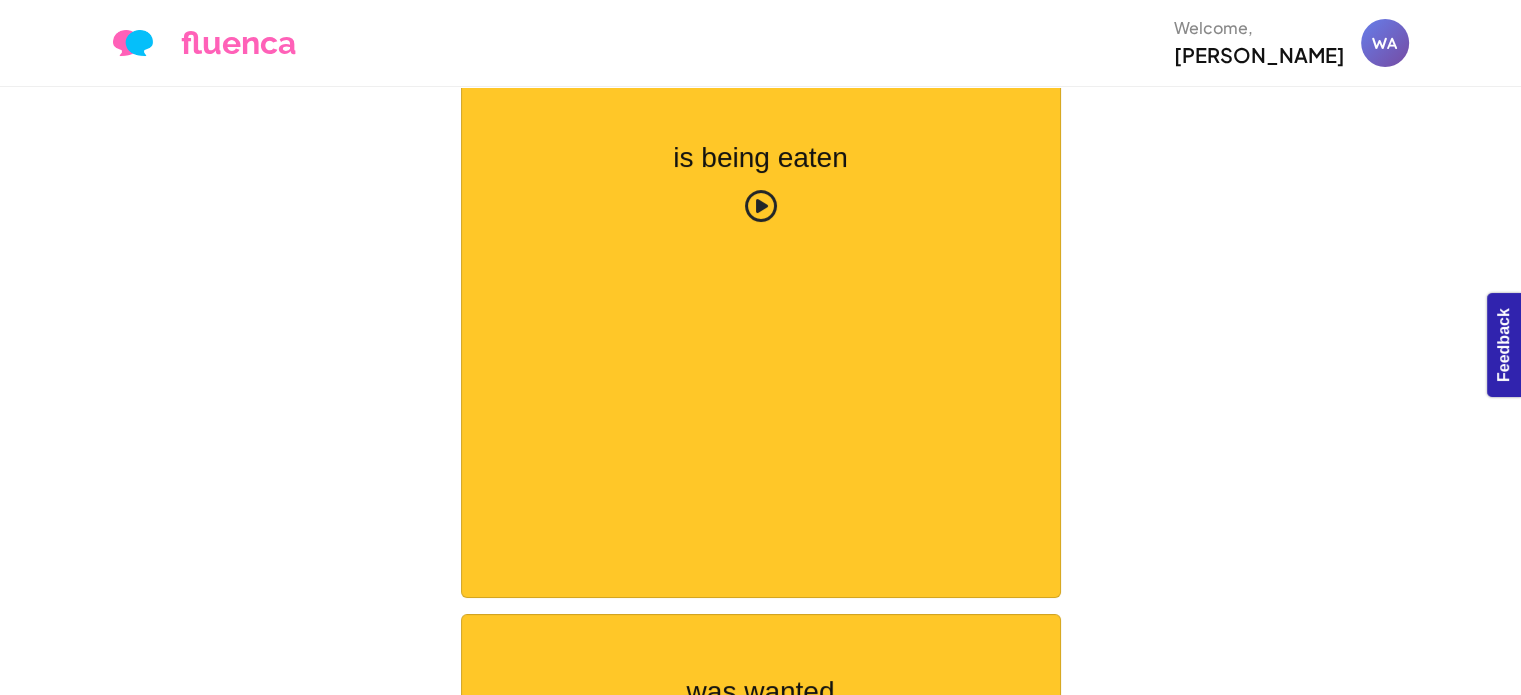 scroll, scrollTop: 0, scrollLeft: 0, axis: both 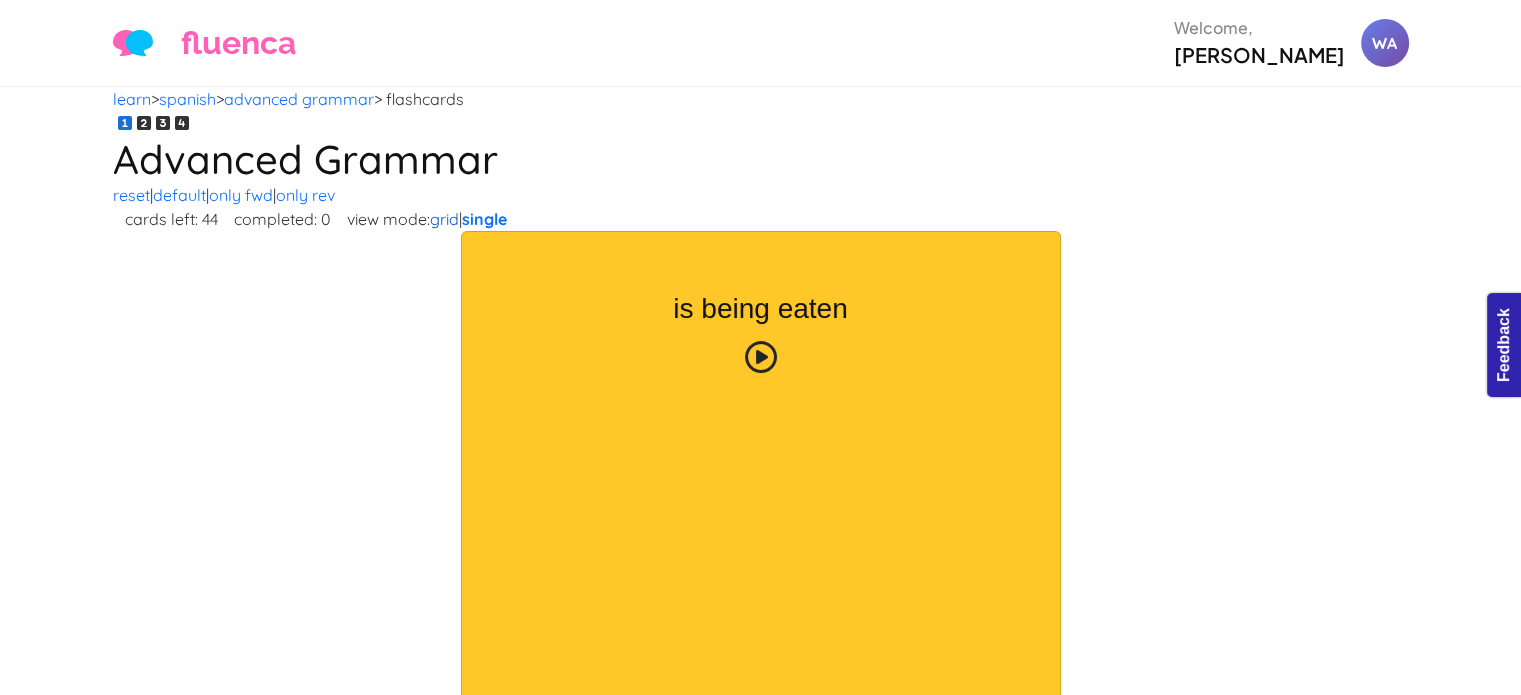 click on "grid" at bounding box center [444, 219] 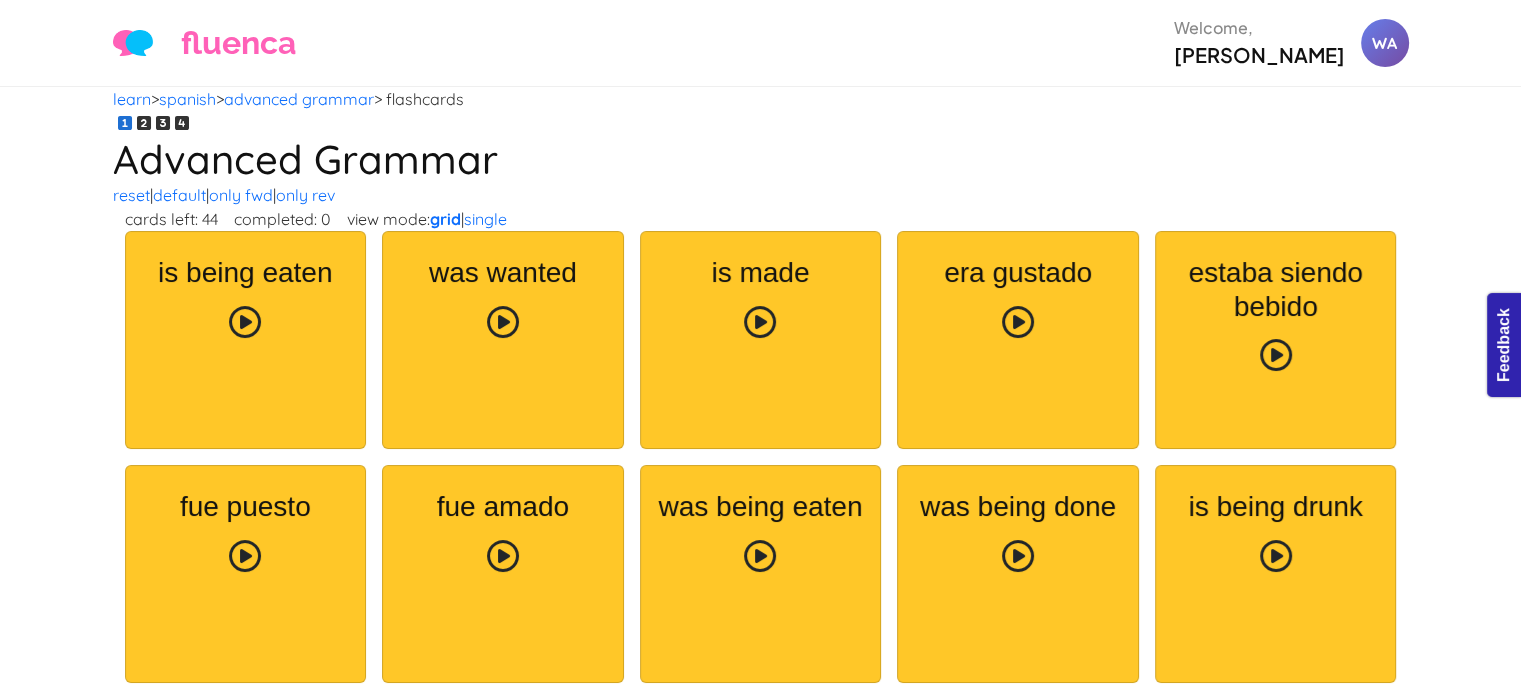 click at bounding box center (246, 323) 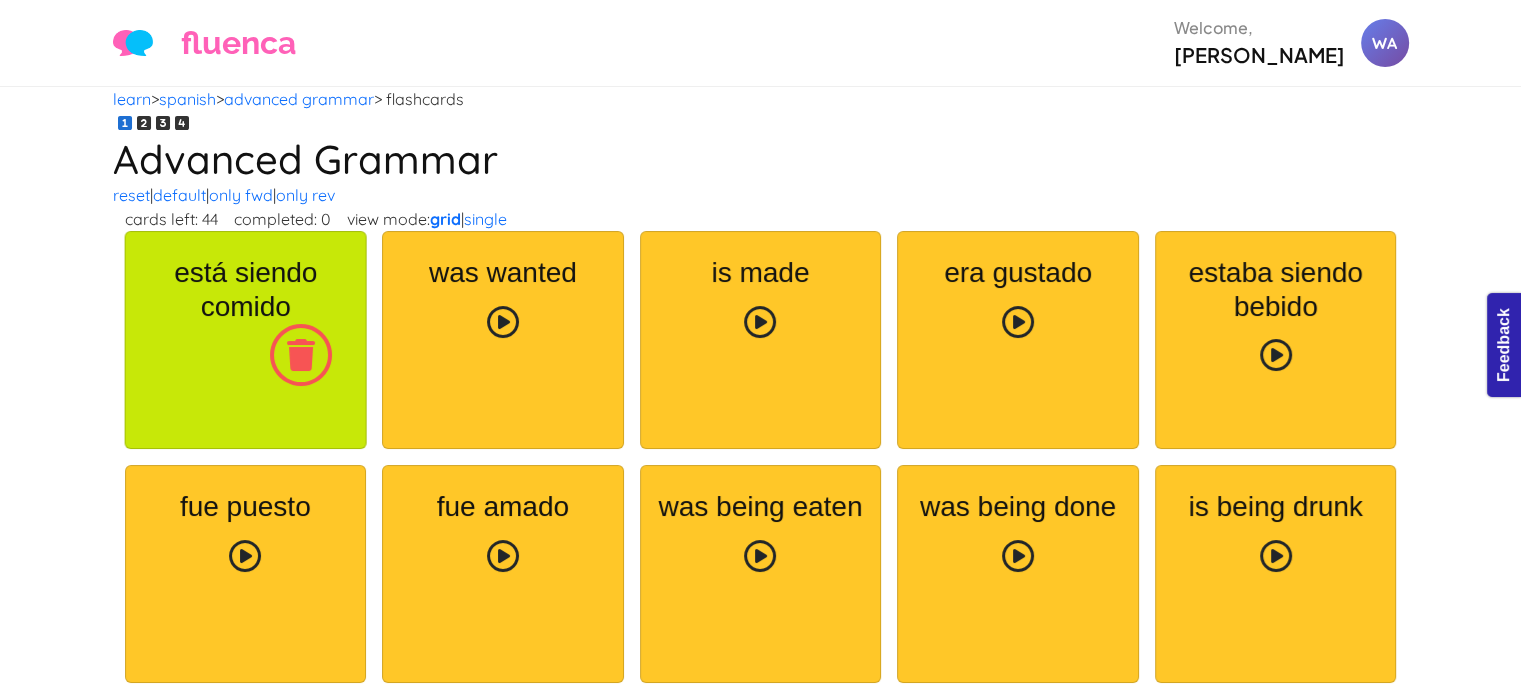 click at bounding box center (246, 355) 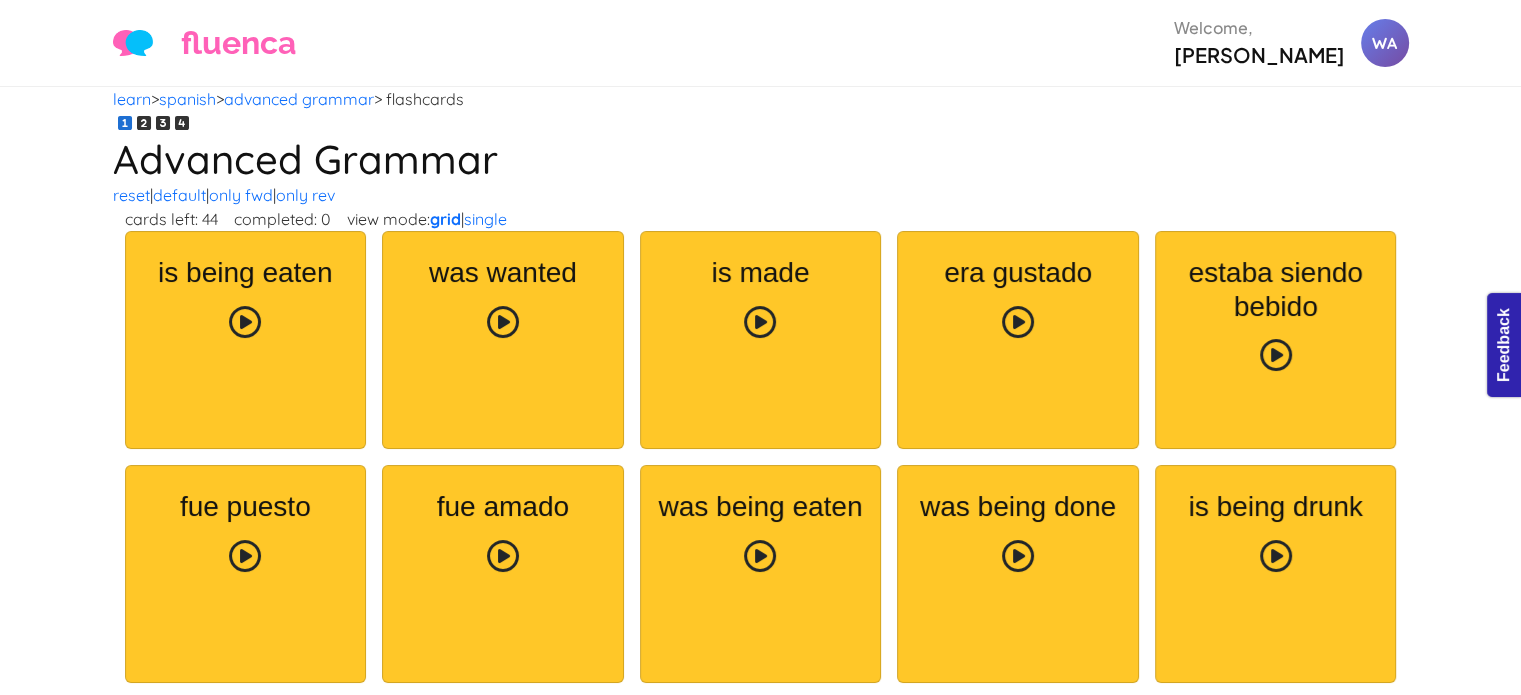 click at bounding box center [245, 322] 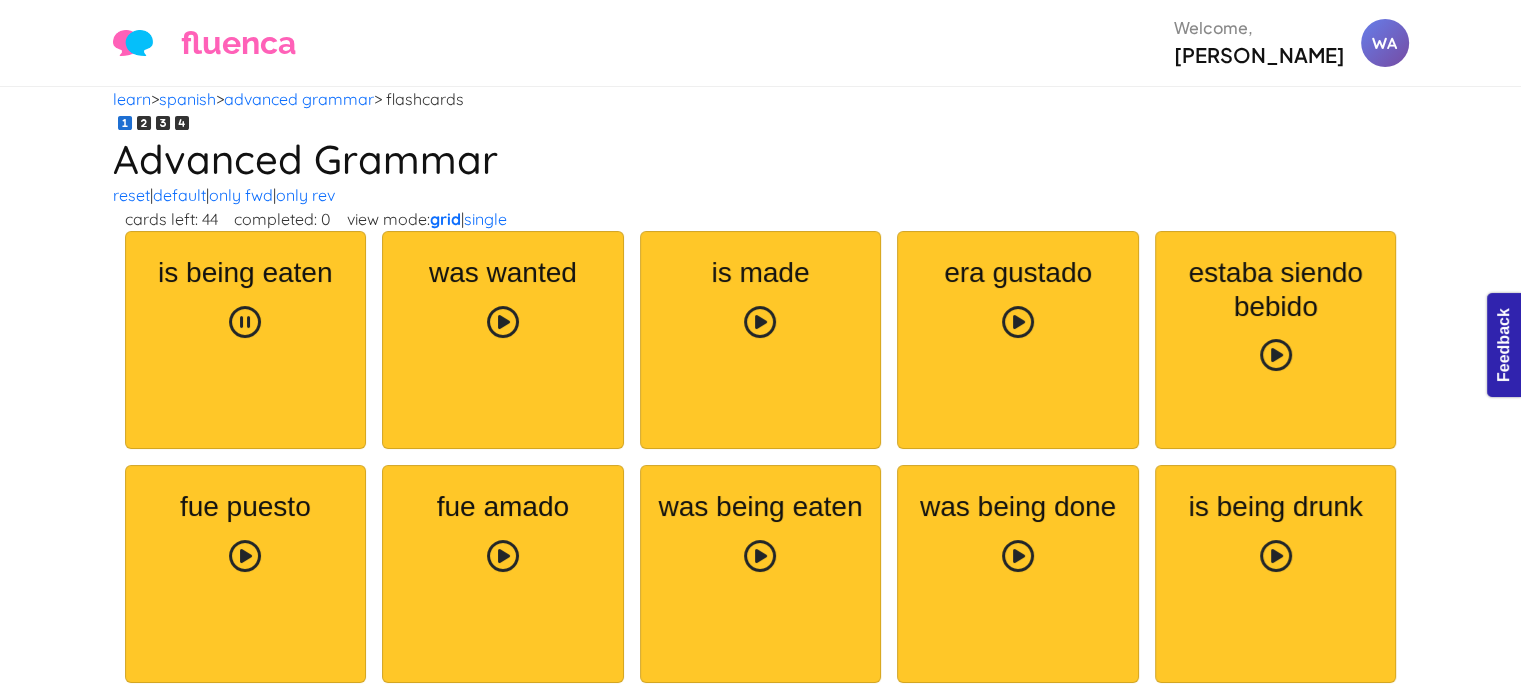 click at bounding box center (245, 322) 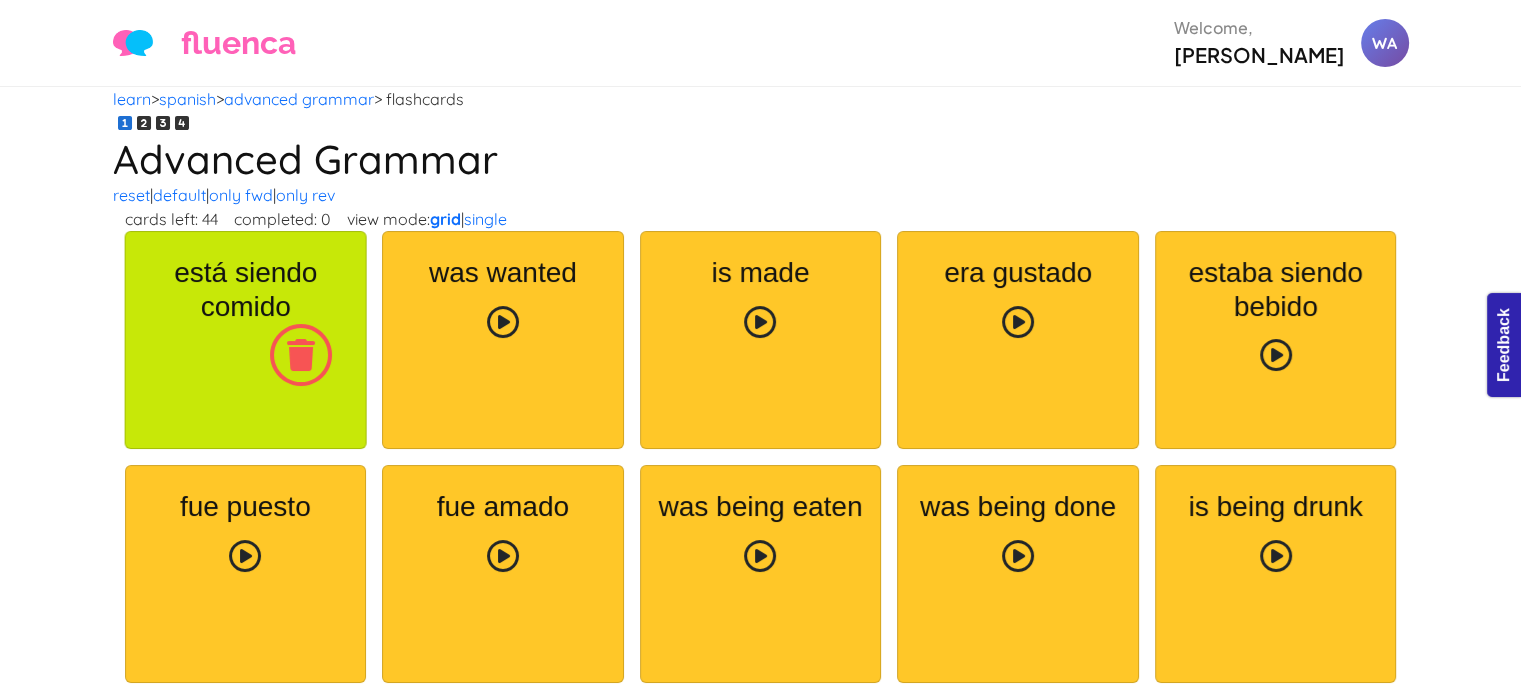 click at bounding box center (300, 355) 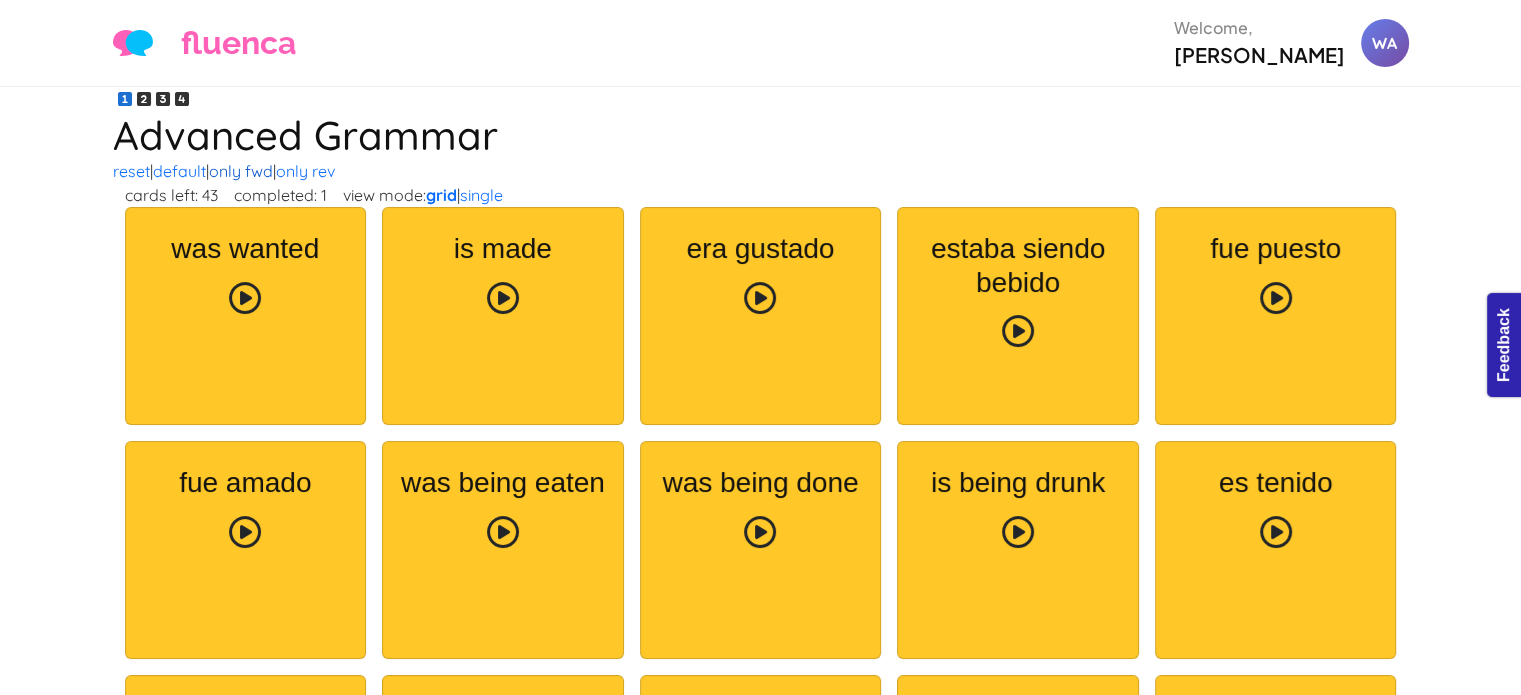 scroll, scrollTop: 0, scrollLeft: 0, axis: both 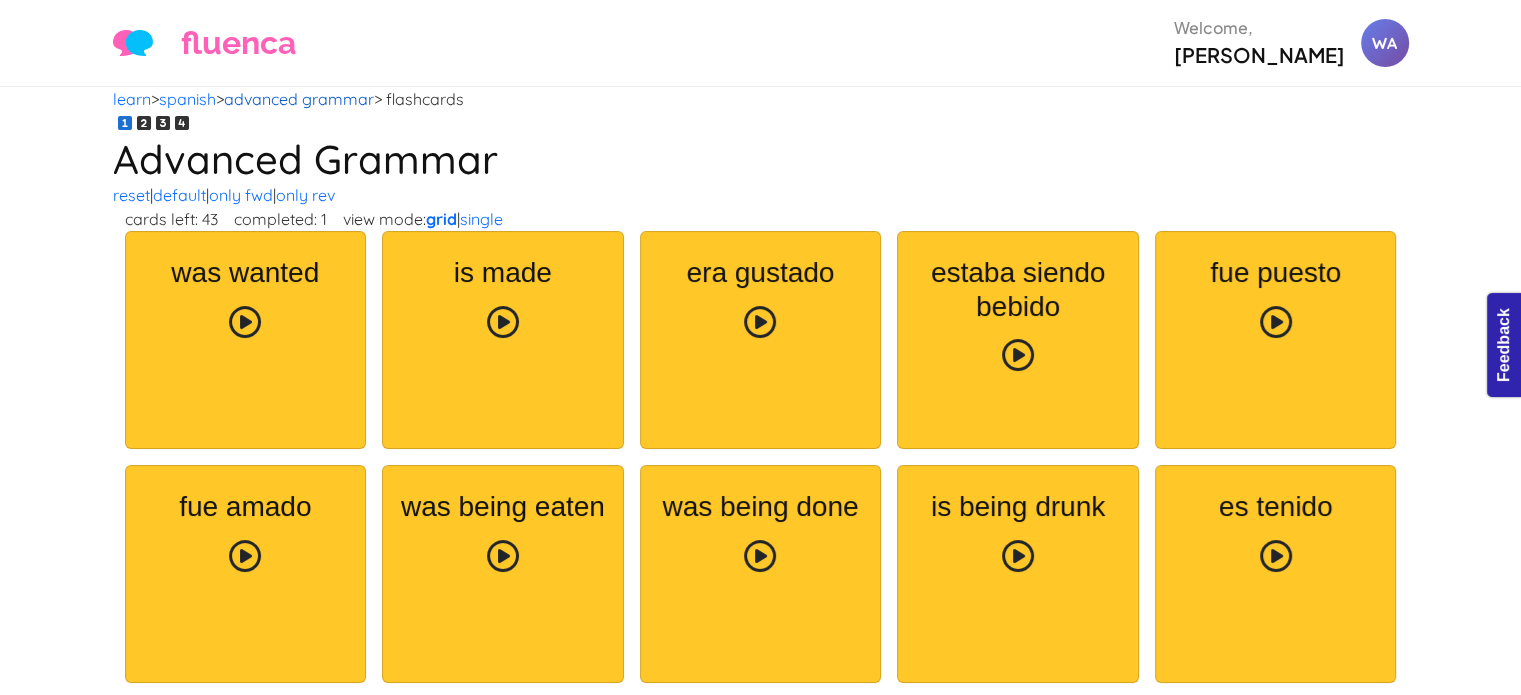 click on "advanced grammar" at bounding box center (299, 99) 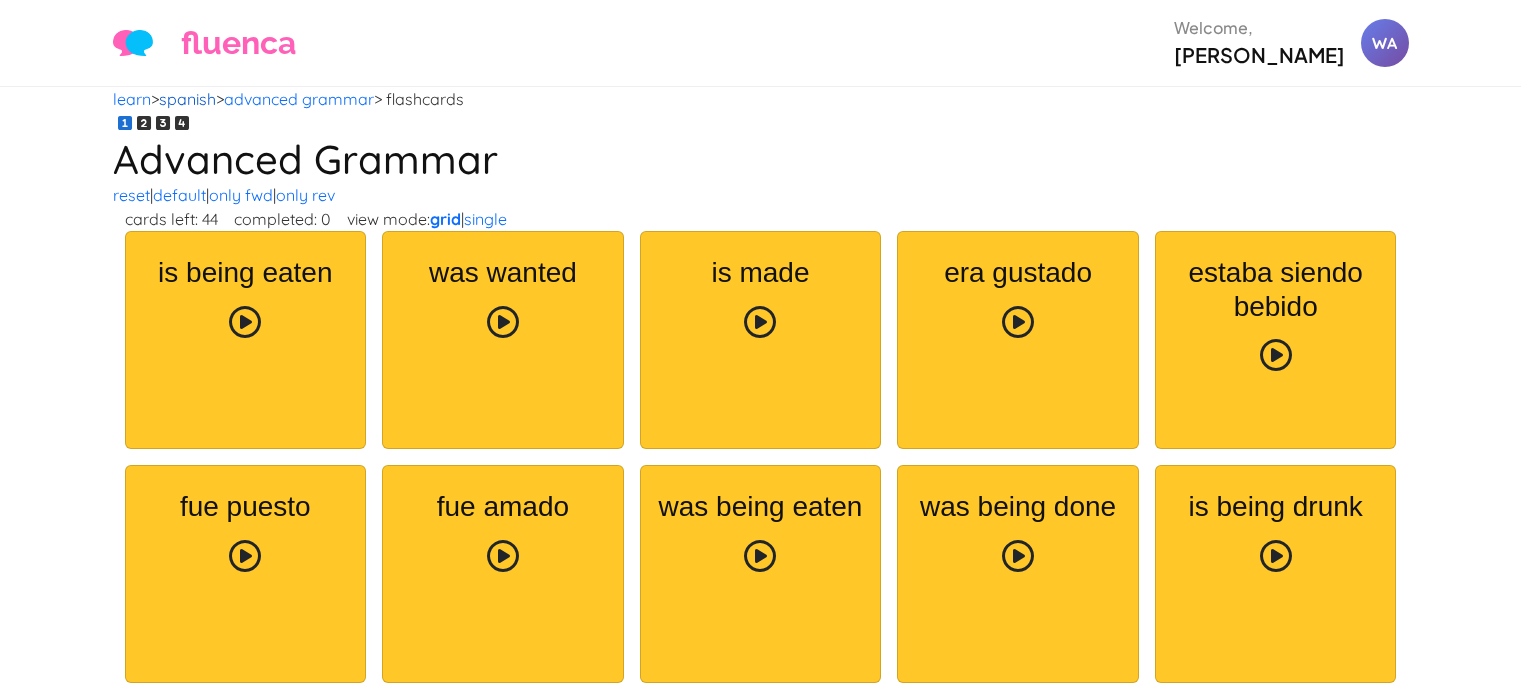 scroll, scrollTop: 0, scrollLeft: 0, axis: both 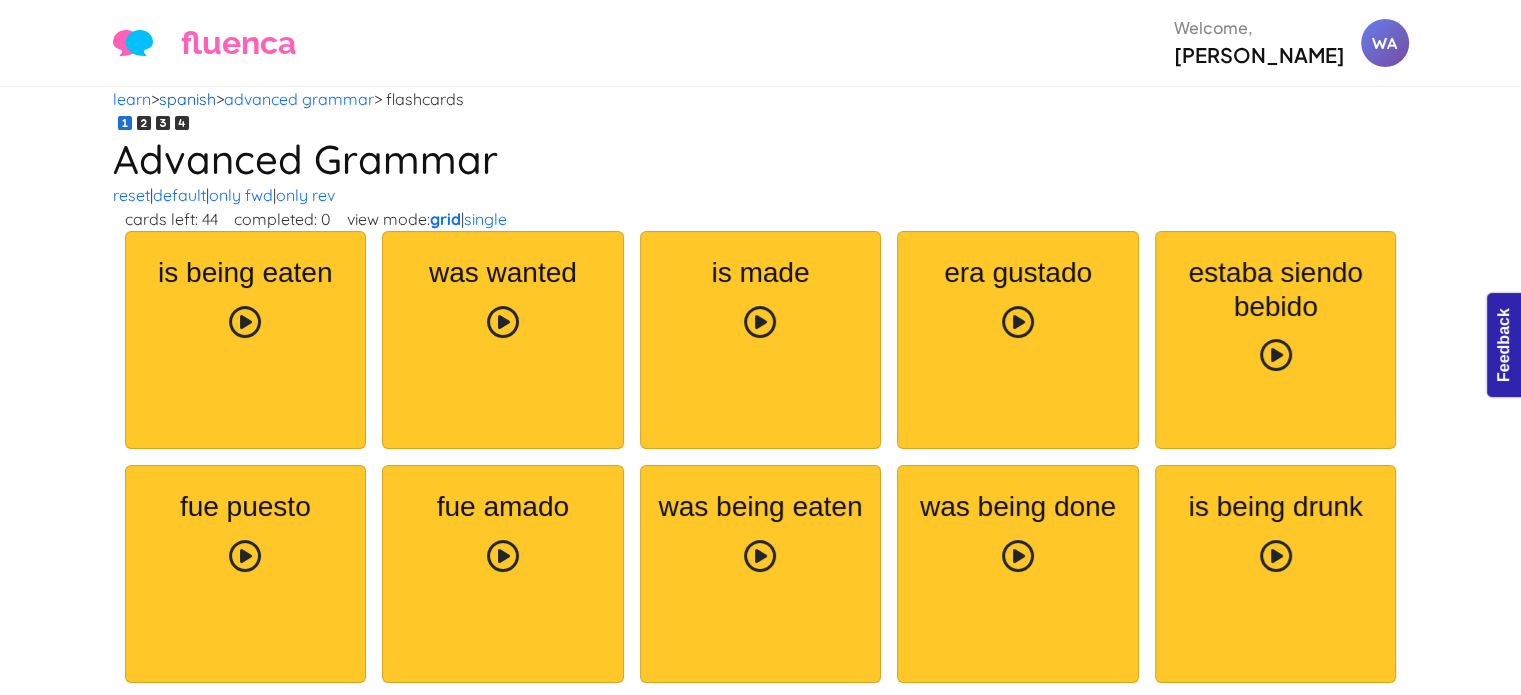 click on "spanish" at bounding box center [187, 99] 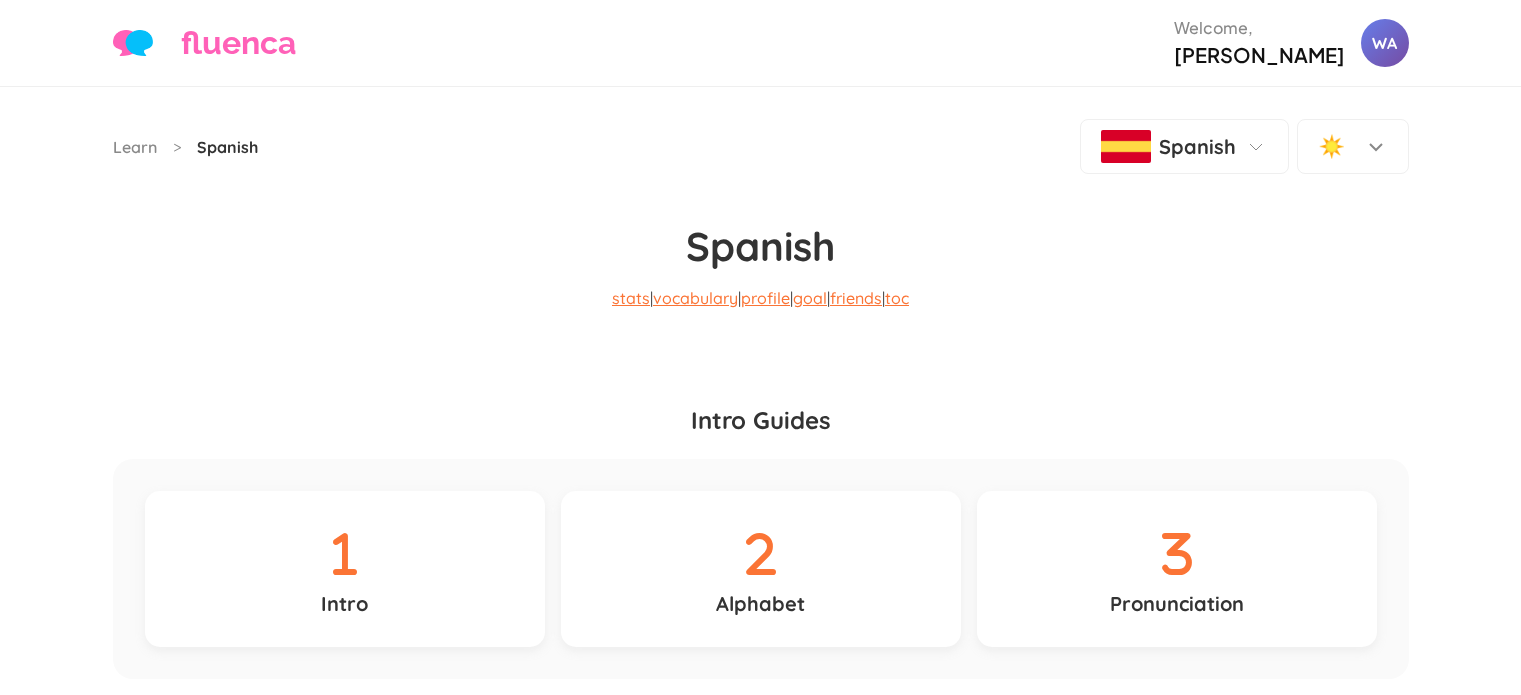 scroll, scrollTop: 0, scrollLeft: 0, axis: both 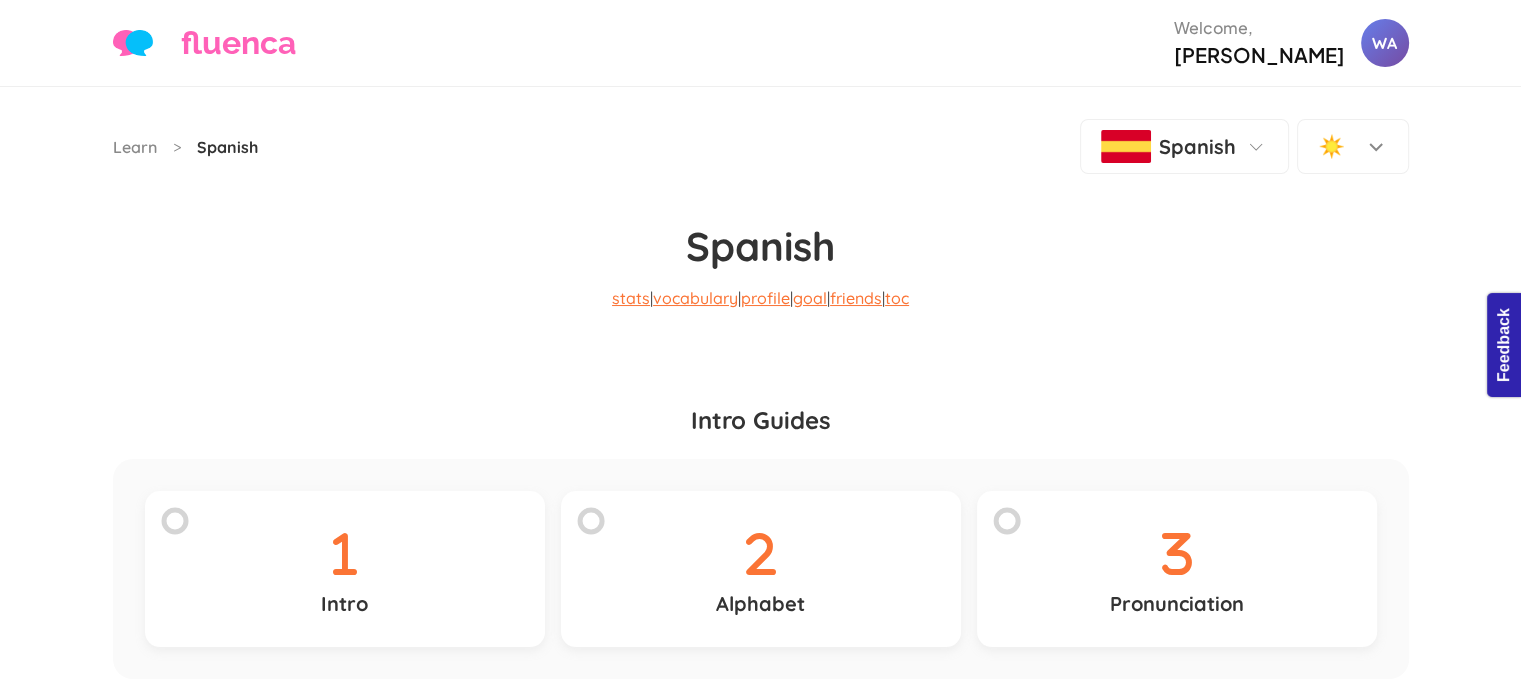 drag, startPoint x: 1525, startPoint y: 34, endPoint x: 1535, endPoint y: 507, distance: 473.10568 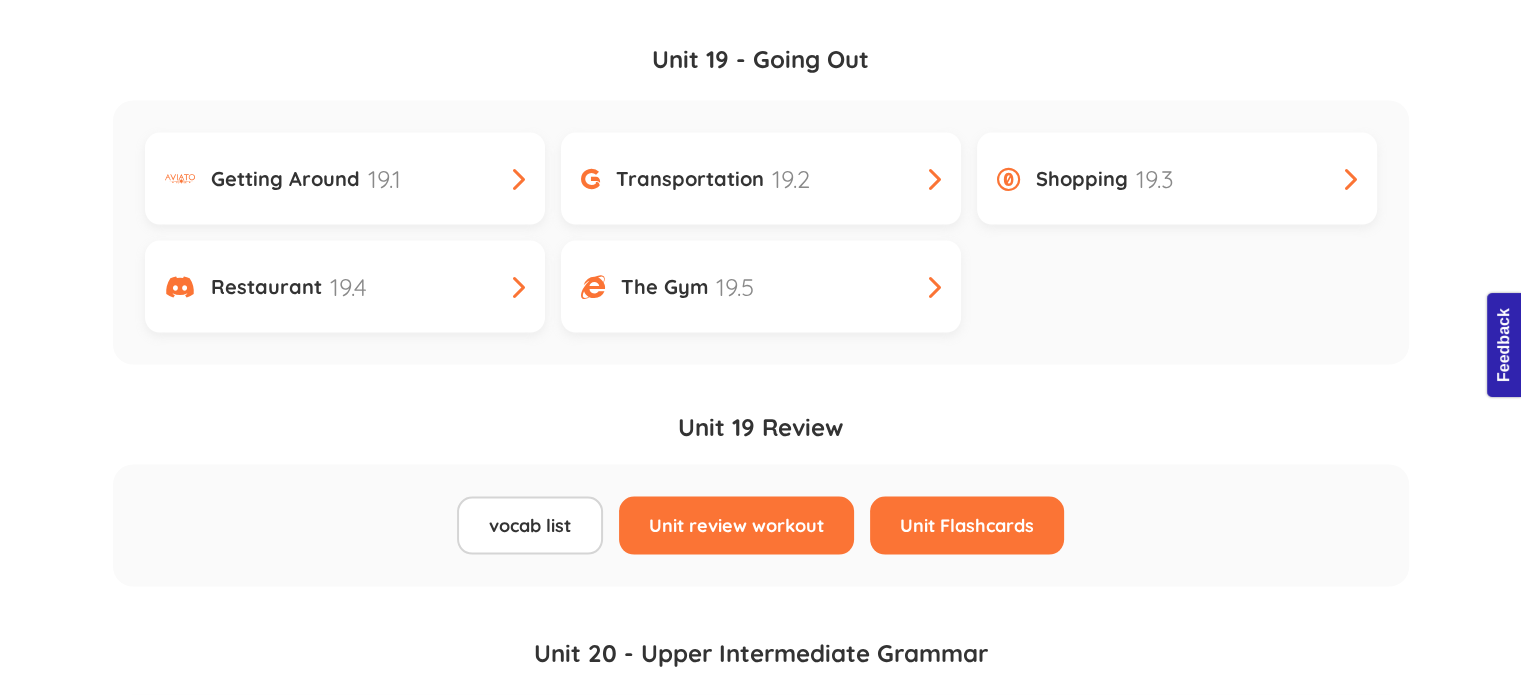 scroll, scrollTop: 16531, scrollLeft: 0, axis: vertical 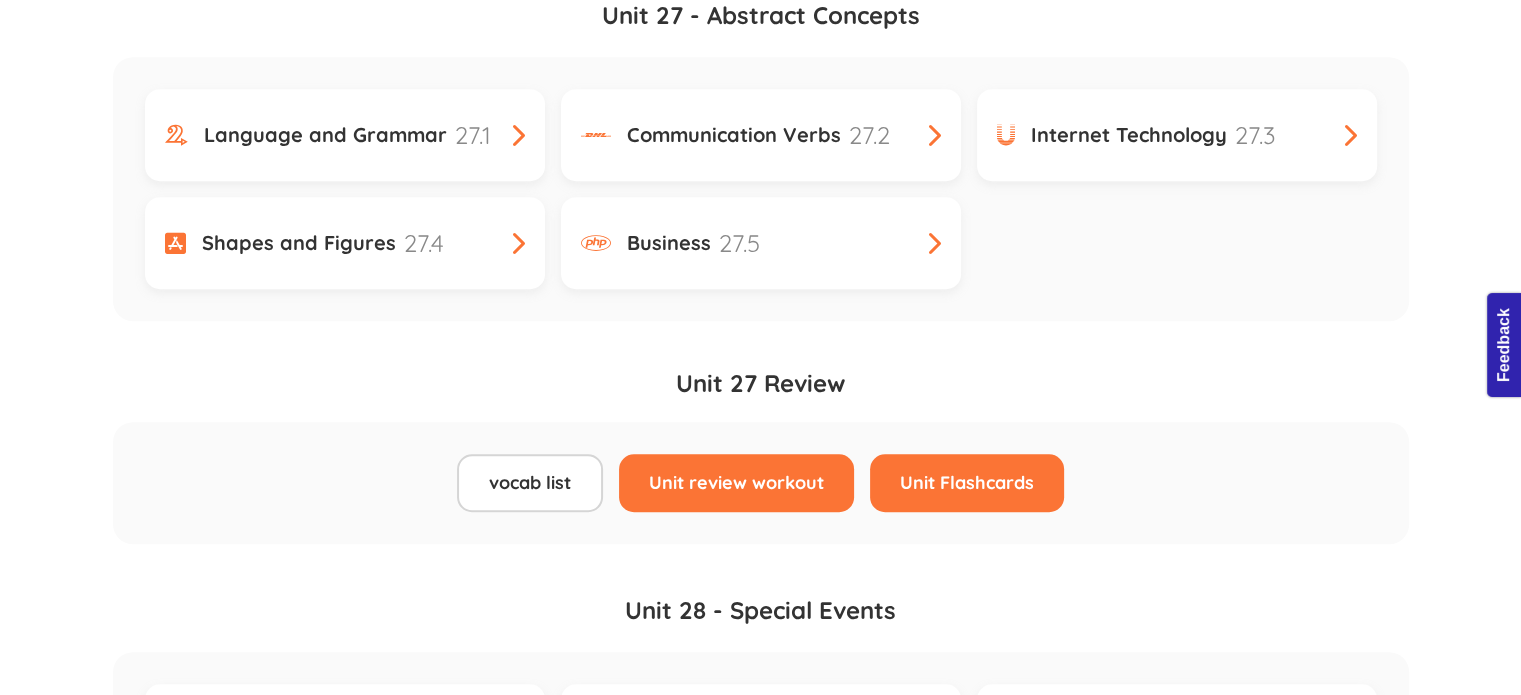 click on "Unit Flashcards" at bounding box center [967, 2159] 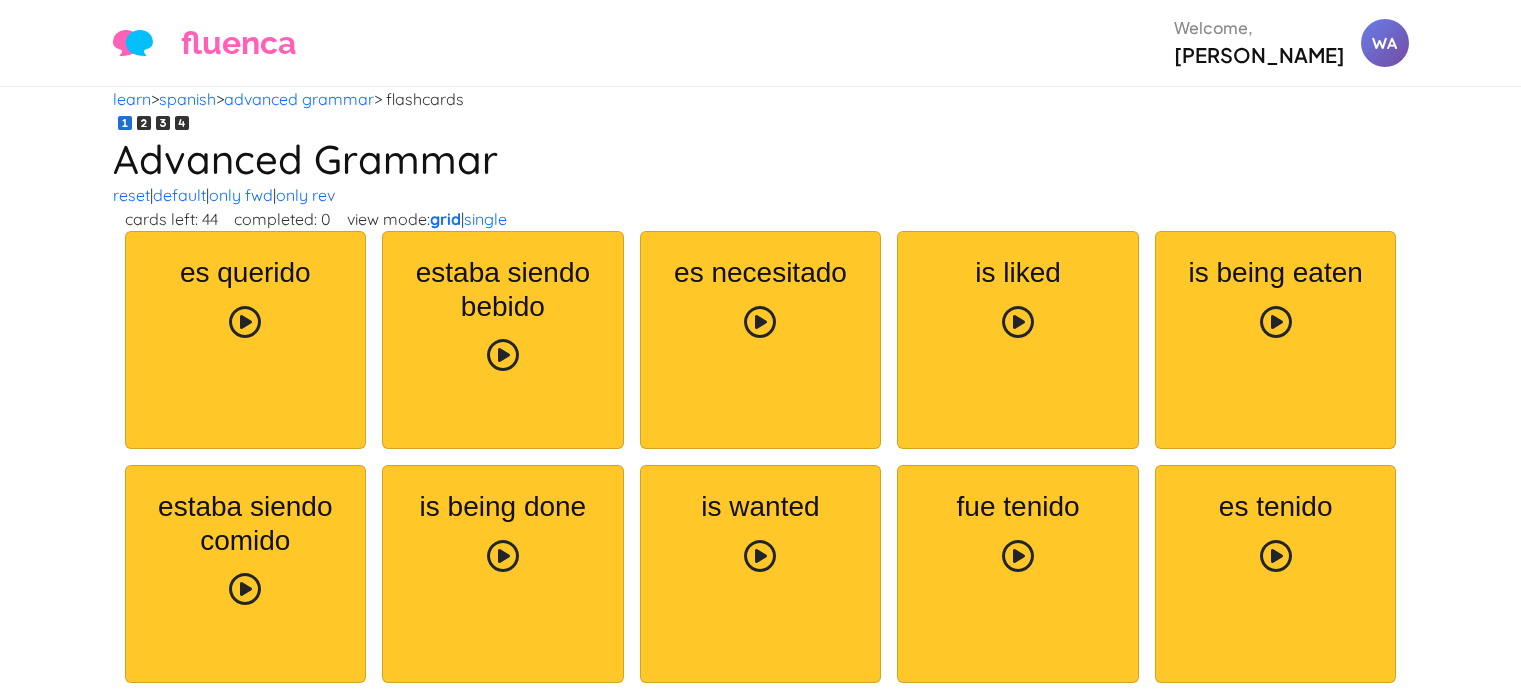 scroll, scrollTop: 0, scrollLeft: 0, axis: both 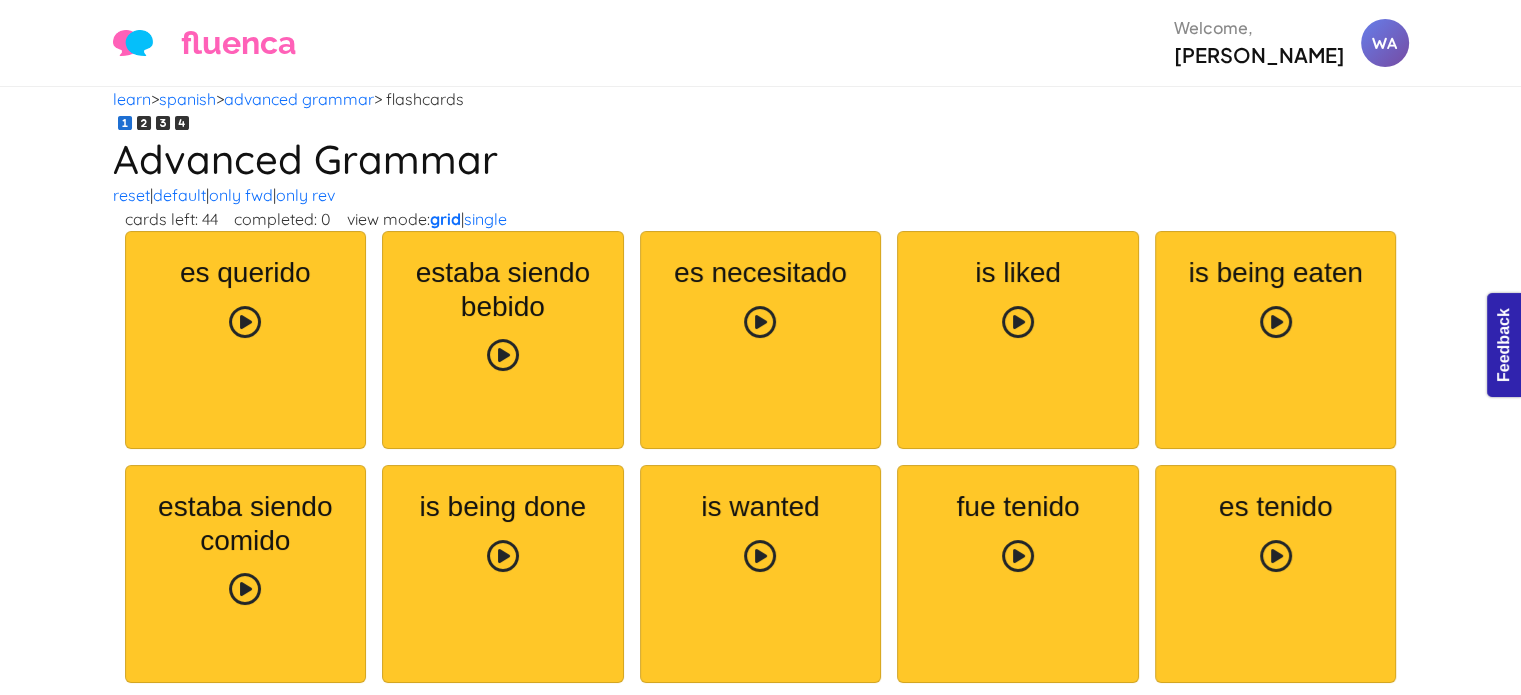 click on "fluenca
Welcome,
Wiwit Atika
WA
Help
Account" at bounding box center [761, 43] 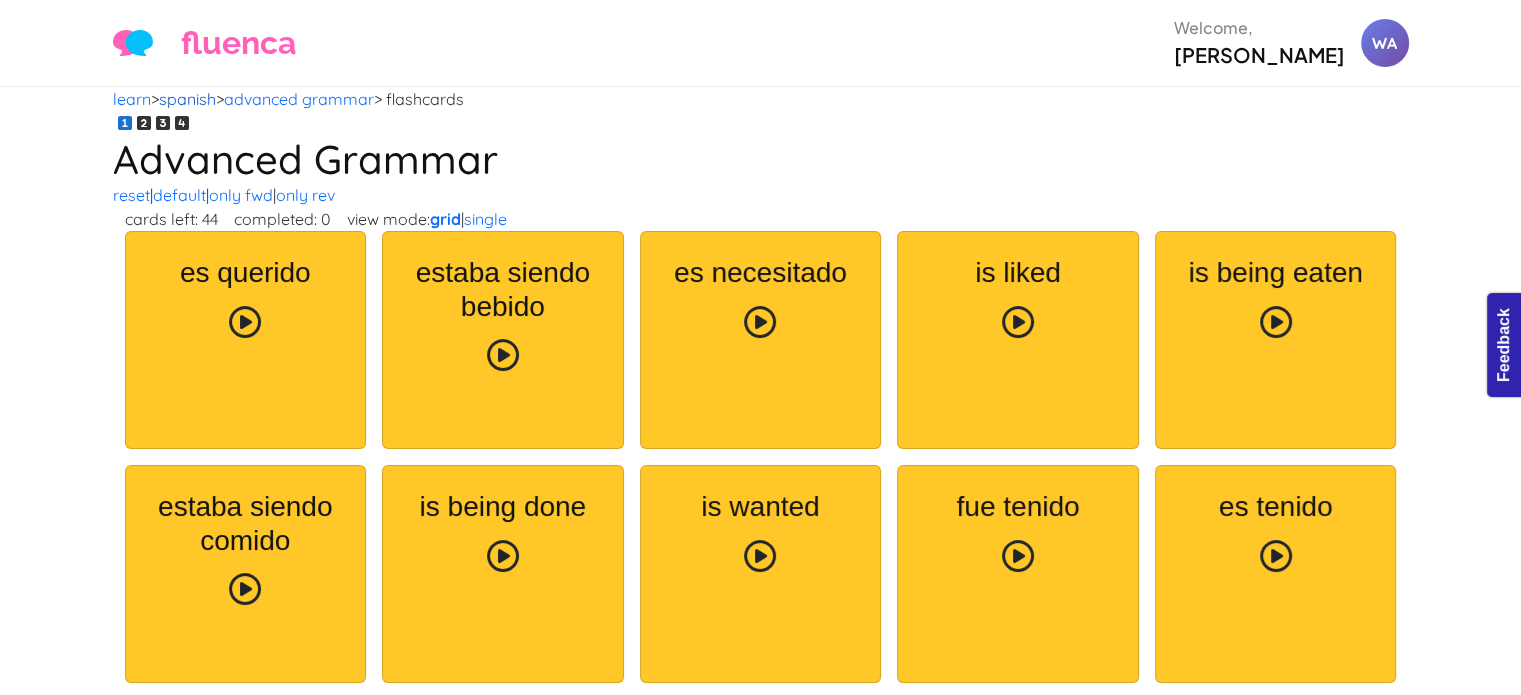 click on "spanish" at bounding box center [187, 99] 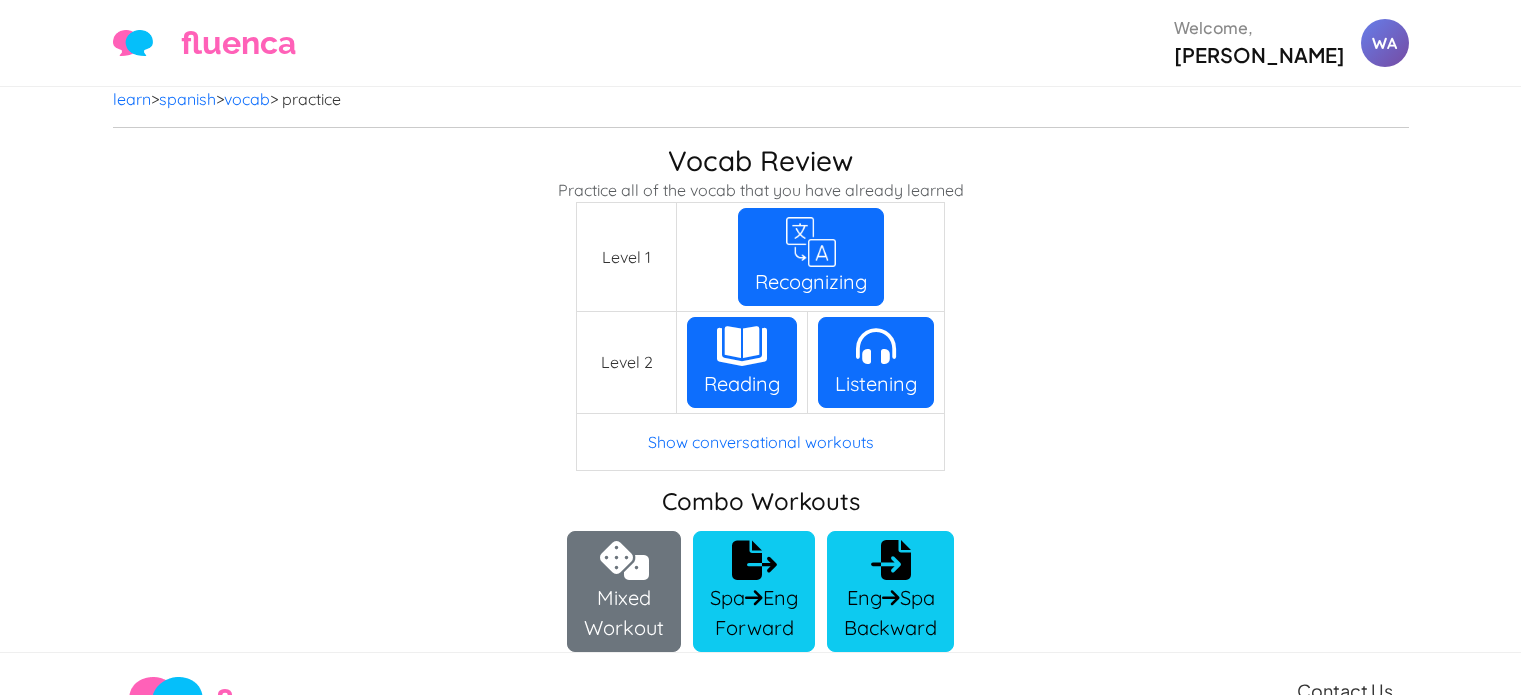 scroll, scrollTop: 0, scrollLeft: 0, axis: both 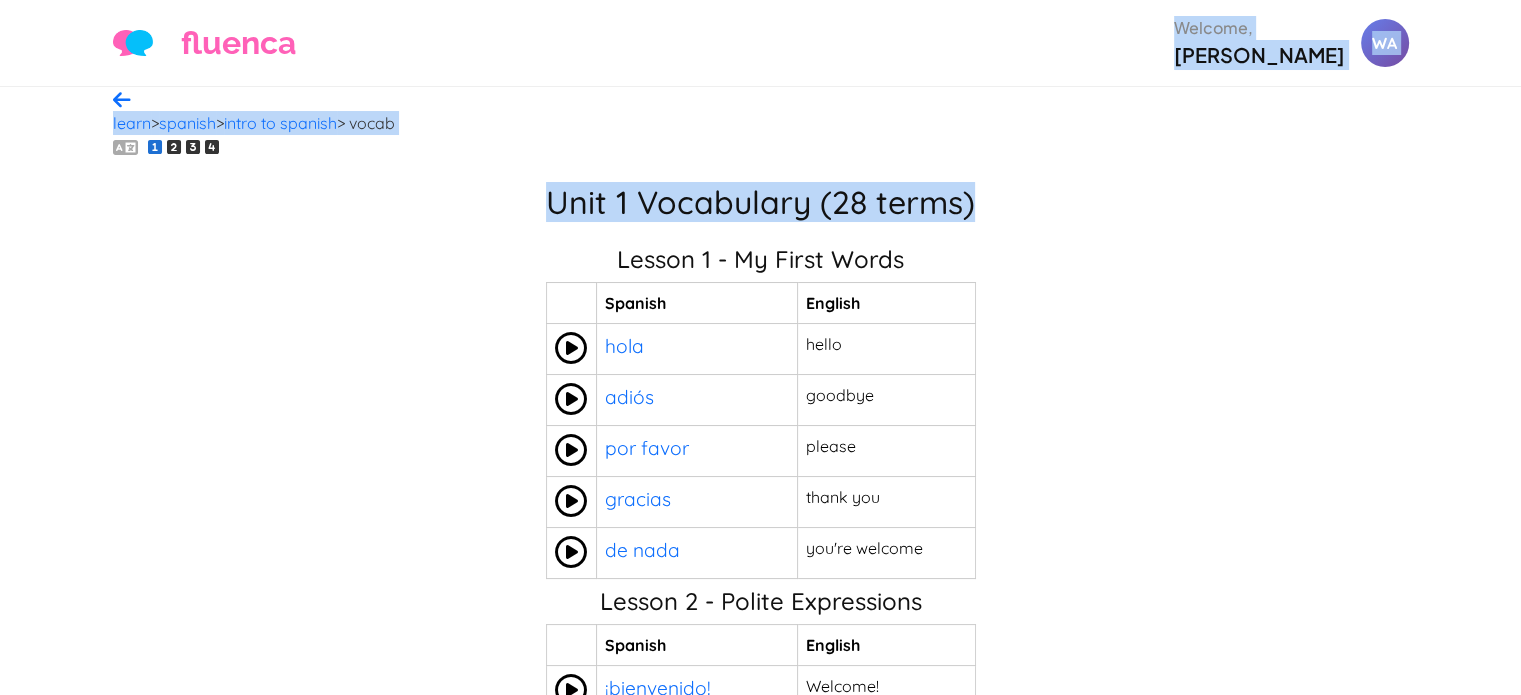 click on "learn  >  spanish  >  intro to spanish  > vocab  error: swap1st not defined error: voiceId not defined Unit 1 Vocabulary (28 terms) Lesson 1 - My First Words  Spanish   English   Spanish  hola  hello  hola adiós  goodbye  adiós por favor  please  por favor gracias  thank you  gracias de nada  you're welcome  de nada Lesson 2 - Polite Expressions  Spanish   English   Spanish  ¡bienvenido!  Welcome!  ¡bienvenido! ¡salud!  Cheers!  ¡salud! gracias  thanks  gracias muchas gracias  thank you very much  muchas gracias lo siento  sorry  lo siento perdona  excuse me  perdona Lesson 3 - Hellos and Goodbyes  Spanish   English   Spanish  hola  hi  hola hola  hey  hola ¿qué tal?  what's up?  ¿qué tal? chao  bye  chao nos vemos  see you  nos vemos Lesson 4 - Specific Greetings  Spanish   English   Spanish  buenos días  good morning  buenos días buenas tardes  good afternoon  buenas tardes buenas noches  good evening  buenas noches buenas noches  good night  buenas noches nos vemos luego  see you later  sí sí" at bounding box center [761, 1117] 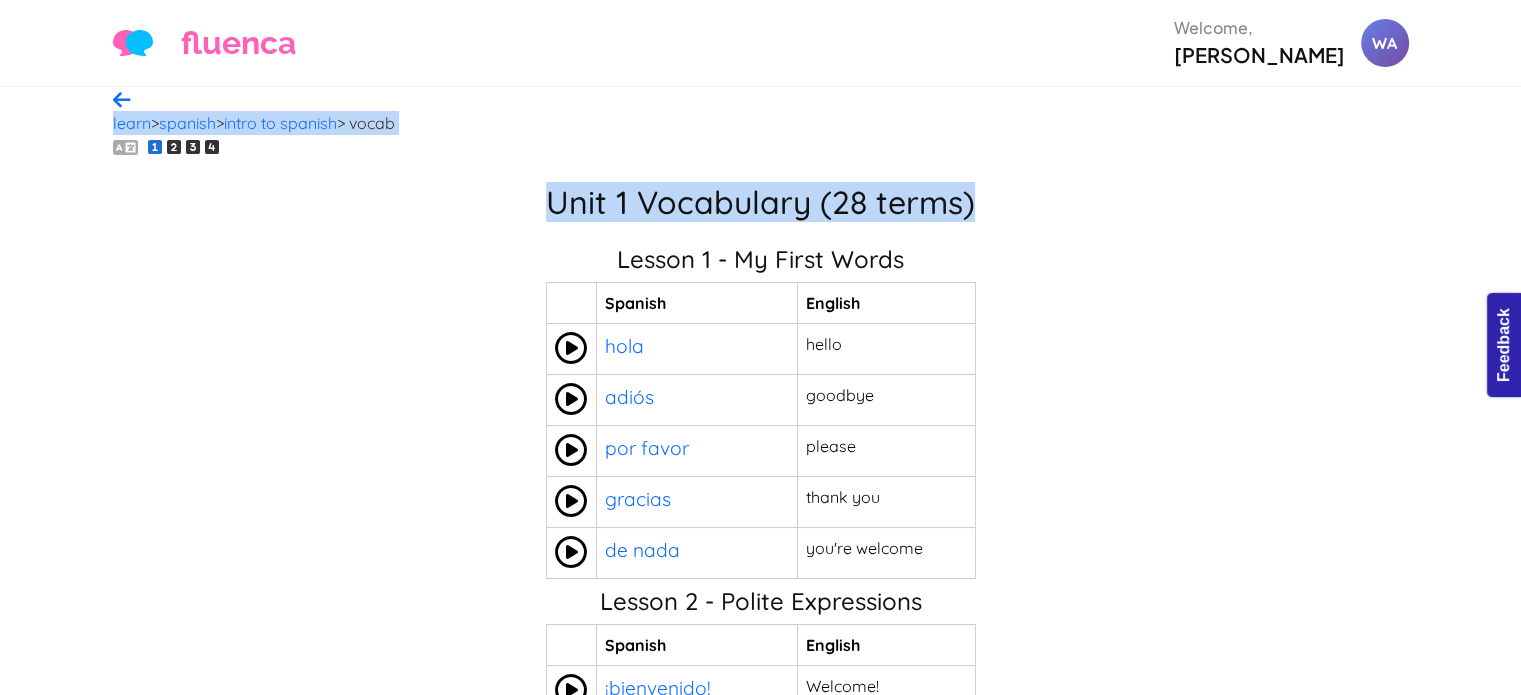 scroll, scrollTop: 0, scrollLeft: 0, axis: both 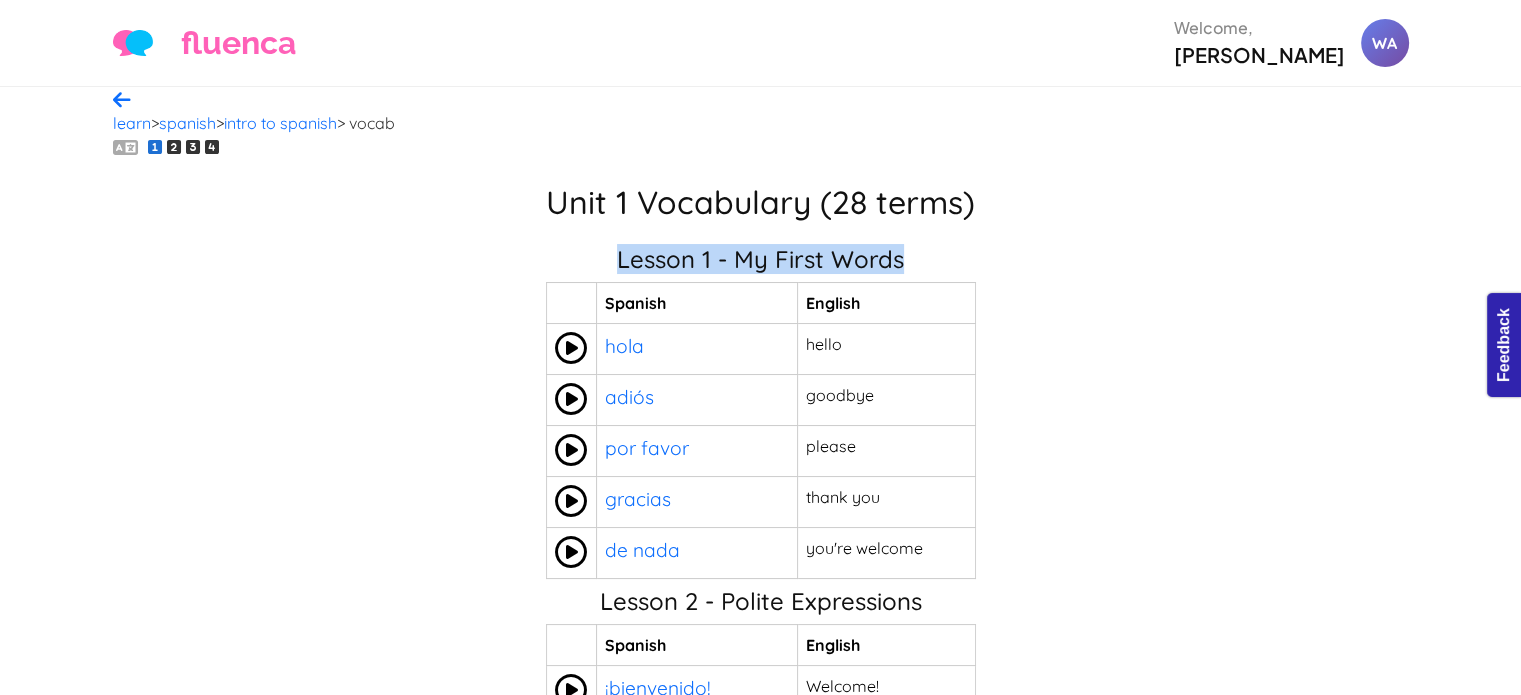 drag, startPoint x: 634, startPoint y: 239, endPoint x: 906, endPoint y: 231, distance: 272.1176 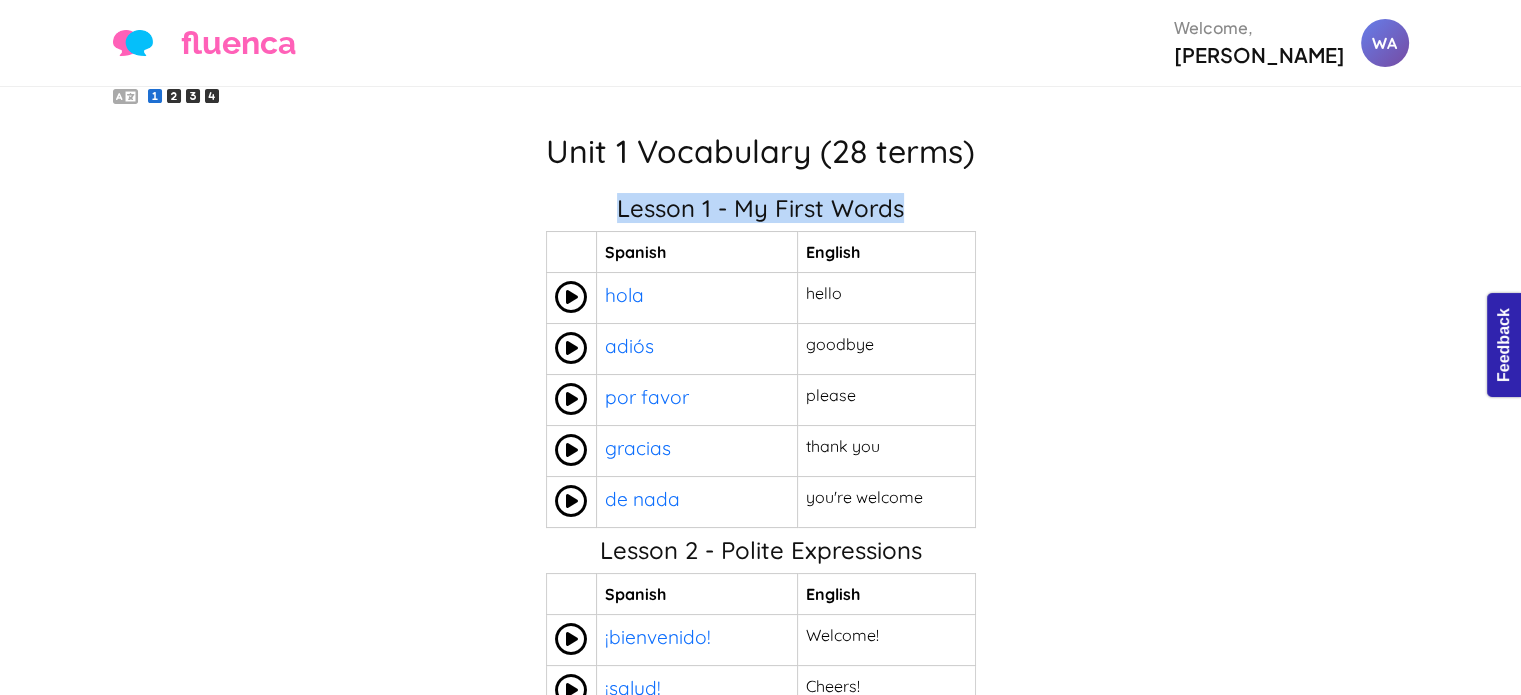 scroll, scrollTop: 11, scrollLeft: 0, axis: vertical 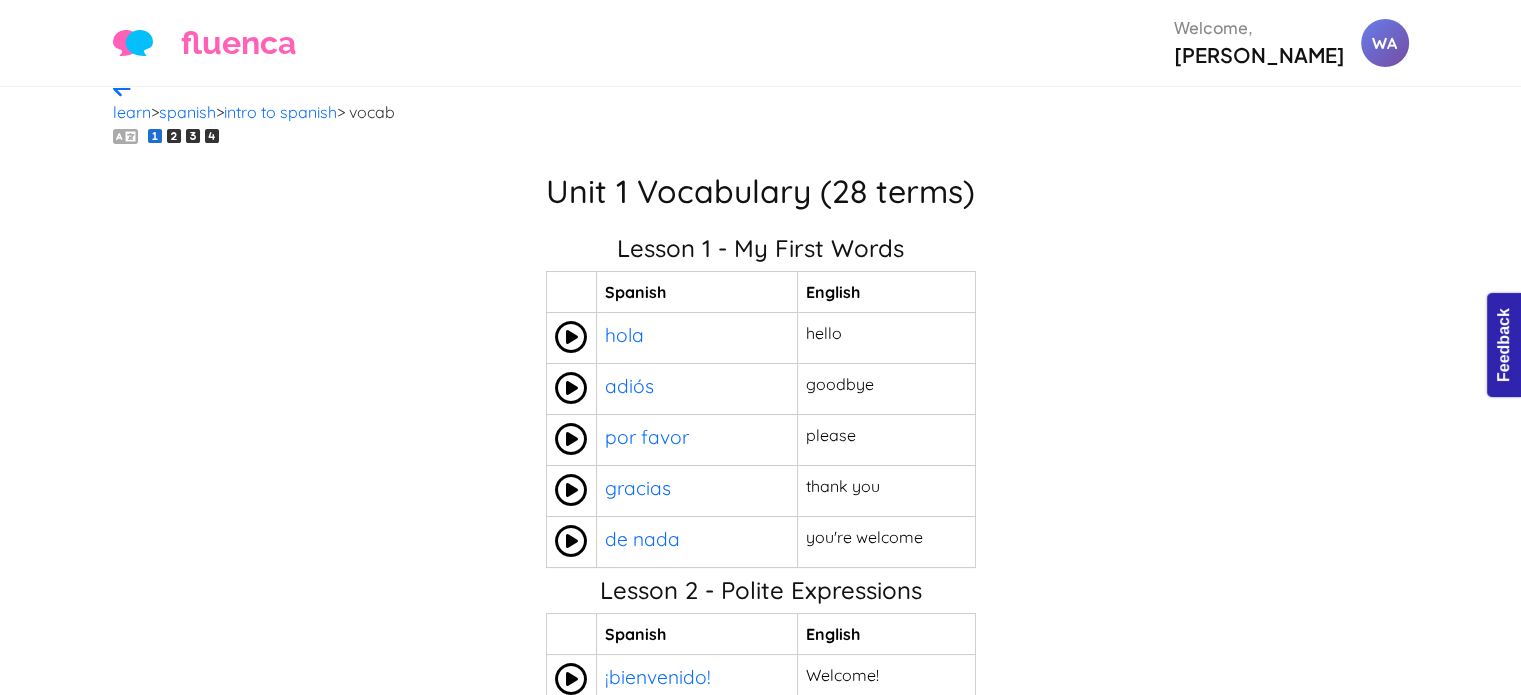 click on "Unit 1 Vocabulary (28 terms)" 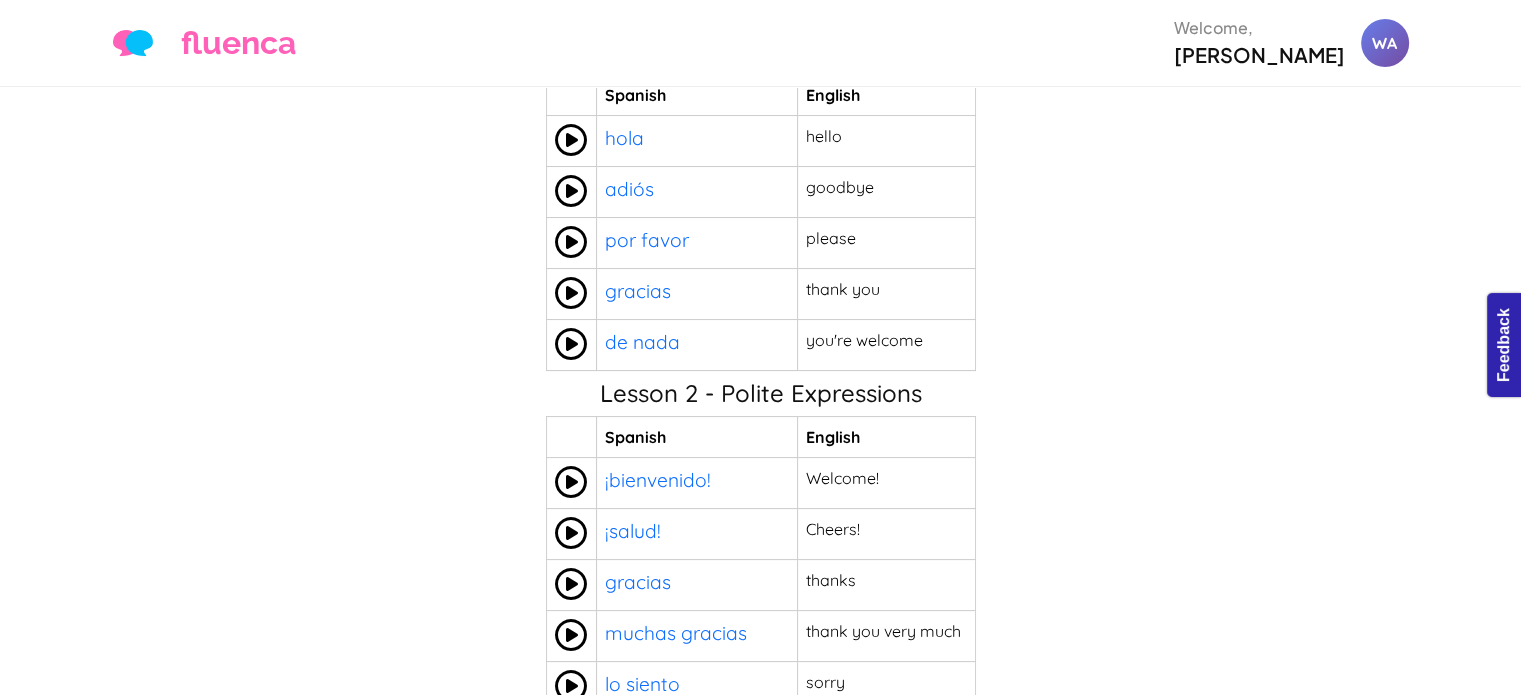 scroll, scrollTop: 251, scrollLeft: 0, axis: vertical 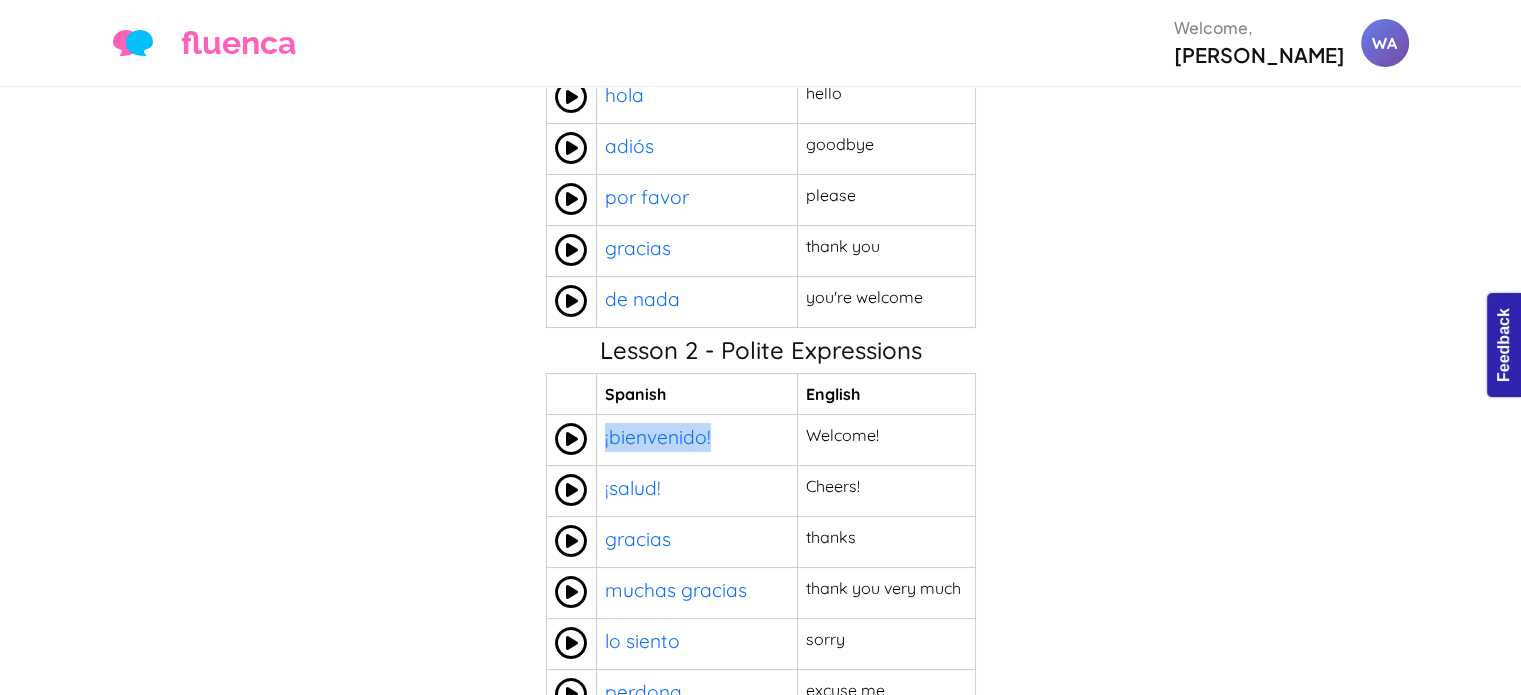drag, startPoint x: 728, startPoint y: 364, endPoint x: 620, endPoint y: 364, distance: 108 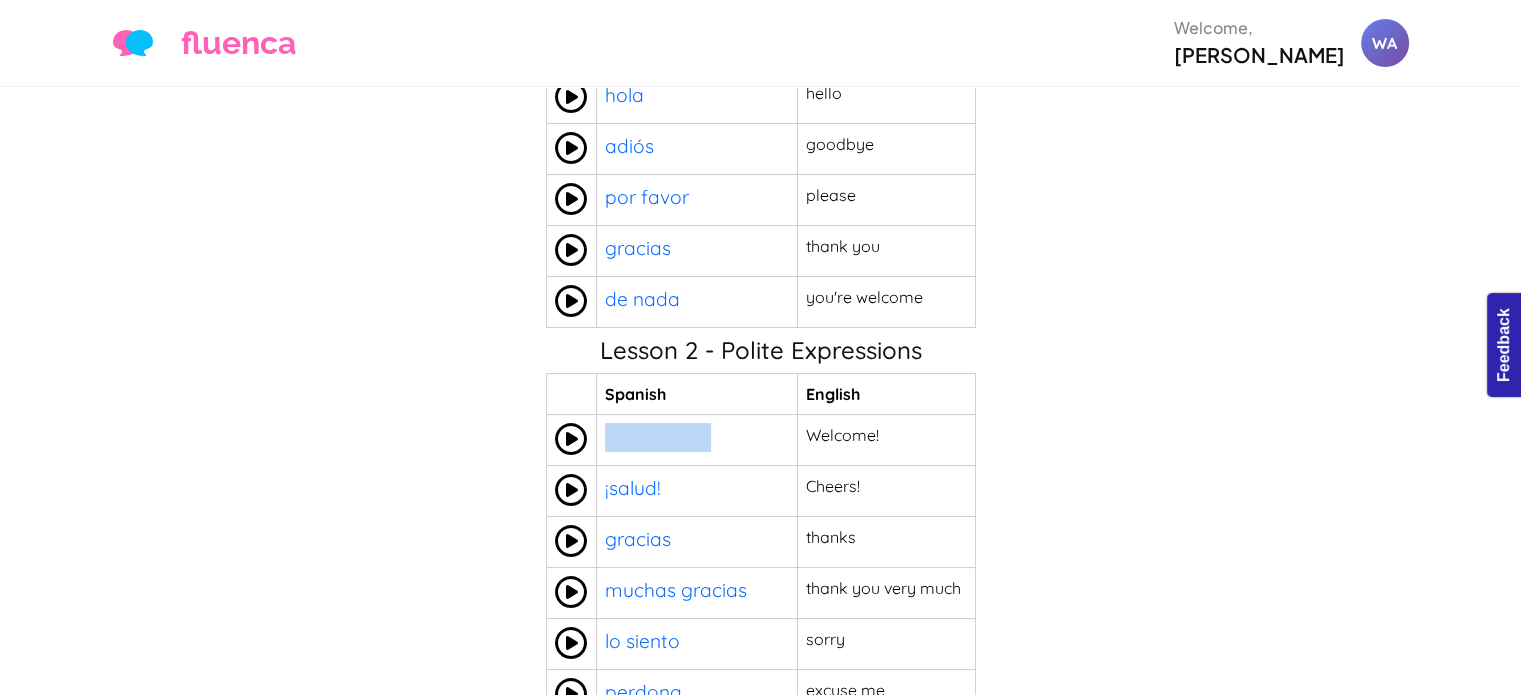 copy on "¡bienvenido!" 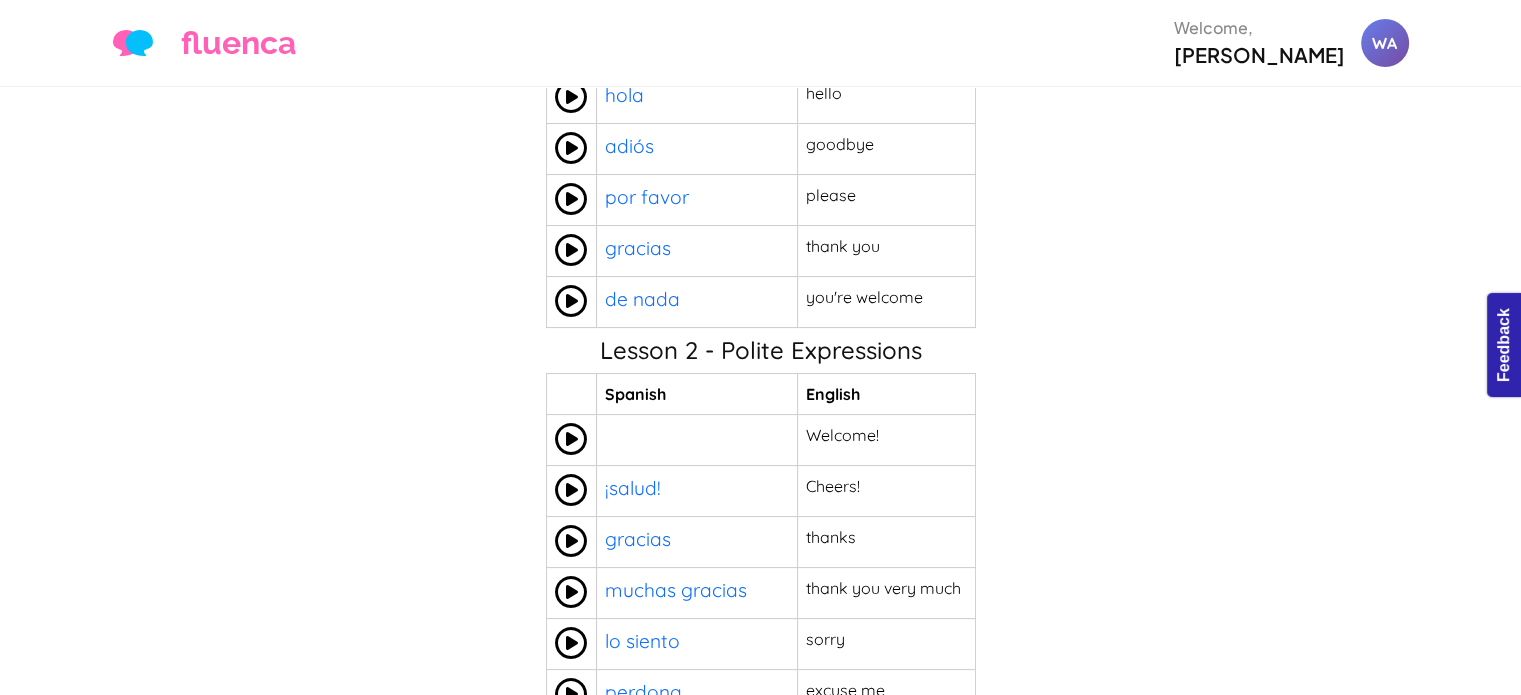 click on "Lesson 1 - My First Words  Spanish   English   Spanish  hola  hello  hola adiós  goodbye  adiós por favor  please  por favor gracias  thank you  gracias de nada  you're welcome  de nada Lesson 2 - Polite Expressions  Spanish   English   Spanish  ¡bienvenido!  Welcome!  ¡bienvenido! ¡salud!  Cheers!  ¡salud! gracias  thanks  gracias muchas gracias  thank you very much  muchas gracias lo siento  sorry  lo siento perdona  excuse me  perdona Lesson 3 - Hellos and Goodbyes  Spanish   English   Spanish  hola  hi  hola hola  hey  hola ¿qué tal?  what's up?  ¿qué tal? chao  bye  chao nos vemos  see you  nos vemos Lesson 4 - Specific Greetings  Spanish   English   Spanish  buenos días  good morning  buenos días buenas tardes  good afternoon  buenas tardes buenas noches  good evening  buenas noches buenas noches  good night  buenas noches nos vemos luego  see you later  nos vemos luego nos vemos pronto  see you soon  nos vemos pronto nos vemos mañana  see you tomorrow  nos vemos mañana  Spanish   English" 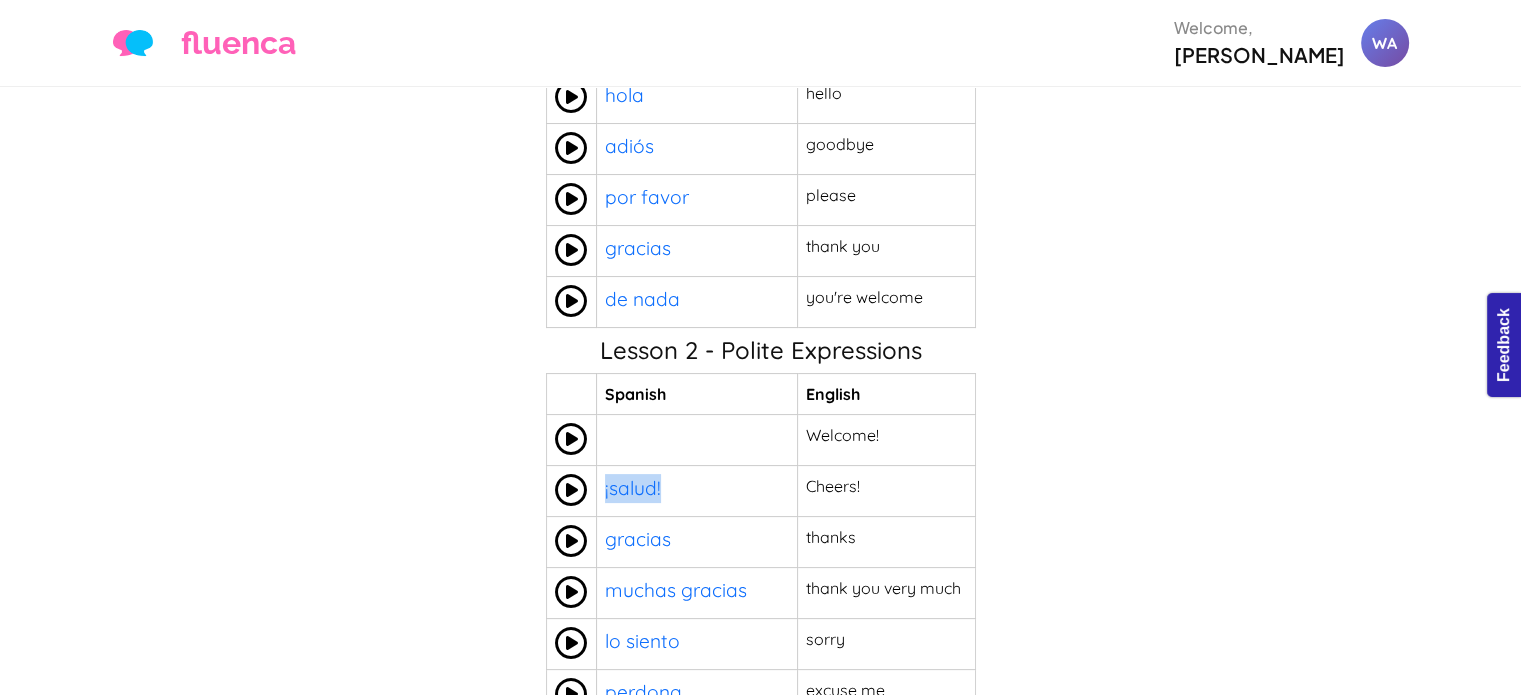 drag, startPoint x: 700, startPoint y: 411, endPoint x: 614, endPoint y: 411, distance: 86 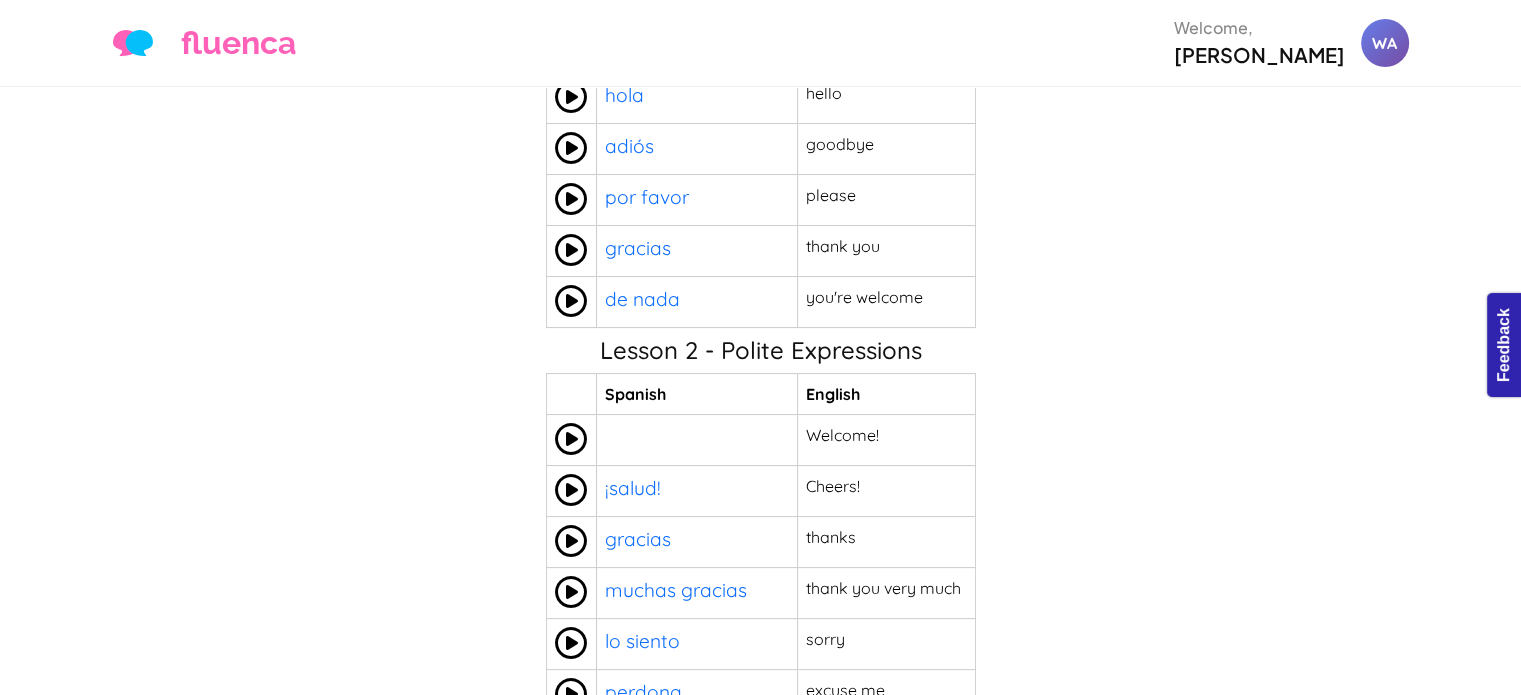 click on "Lesson 1 - My First Words  Spanish   English   Spanish  hola  hello  hola adiós  goodbye  adiós por favor  please  por favor gracias  thank you  gracias de nada  you're welcome  de nada Lesson 2 - Polite Expressions  Spanish   English   Spanish  ¡bienvenido!  Welcome!  ¡bienvenido! ¡salud!  Cheers!  ¡salud! gracias  thanks  gracias muchas gracias  thank you very much  muchas gracias lo siento  sorry  lo siento perdona  excuse me  perdona Lesson 3 - Hellos and Goodbyes  Spanish   English   Spanish  hola  hi  hola hola  hey  hola ¿qué tal?  what's up?  ¿qué tal? chao  bye  chao nos vemos  see you  nos vemos Lesson 4 - Specific Greetings  Spanish   English   Spanish  buenos días  good morning  buenos días buenas tardes  good afternoon  buenas tardes buenas noches  good evening  buenas noches buenas noches  good night  buenas noches nos vemos luego  see you later  nos vemos luego nos vemos pronto  see you soon  nos vemos pronto nos vemos mañana  see you tomorrow  nos vemos mañana  Spanish   English" 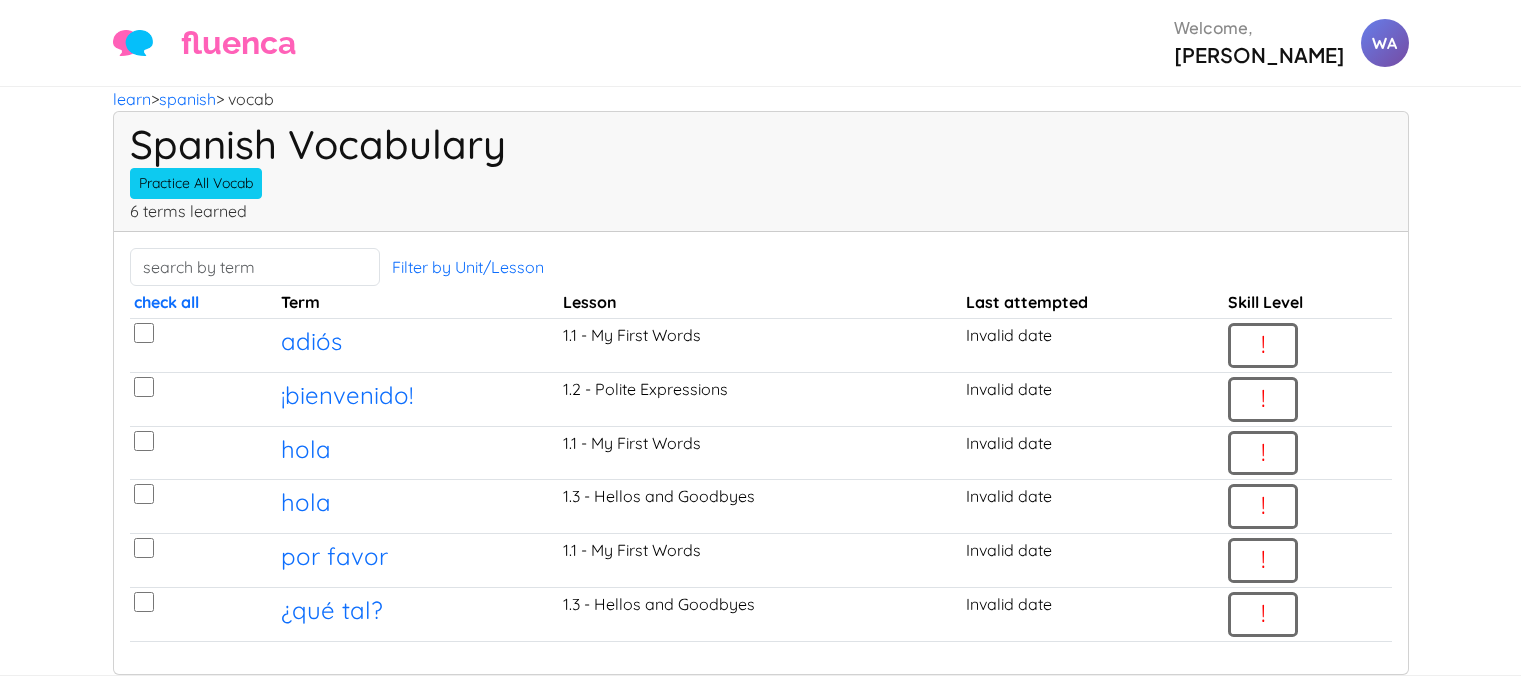 scroll, scrollTop: 0, scrollLeft: 0, axis: both 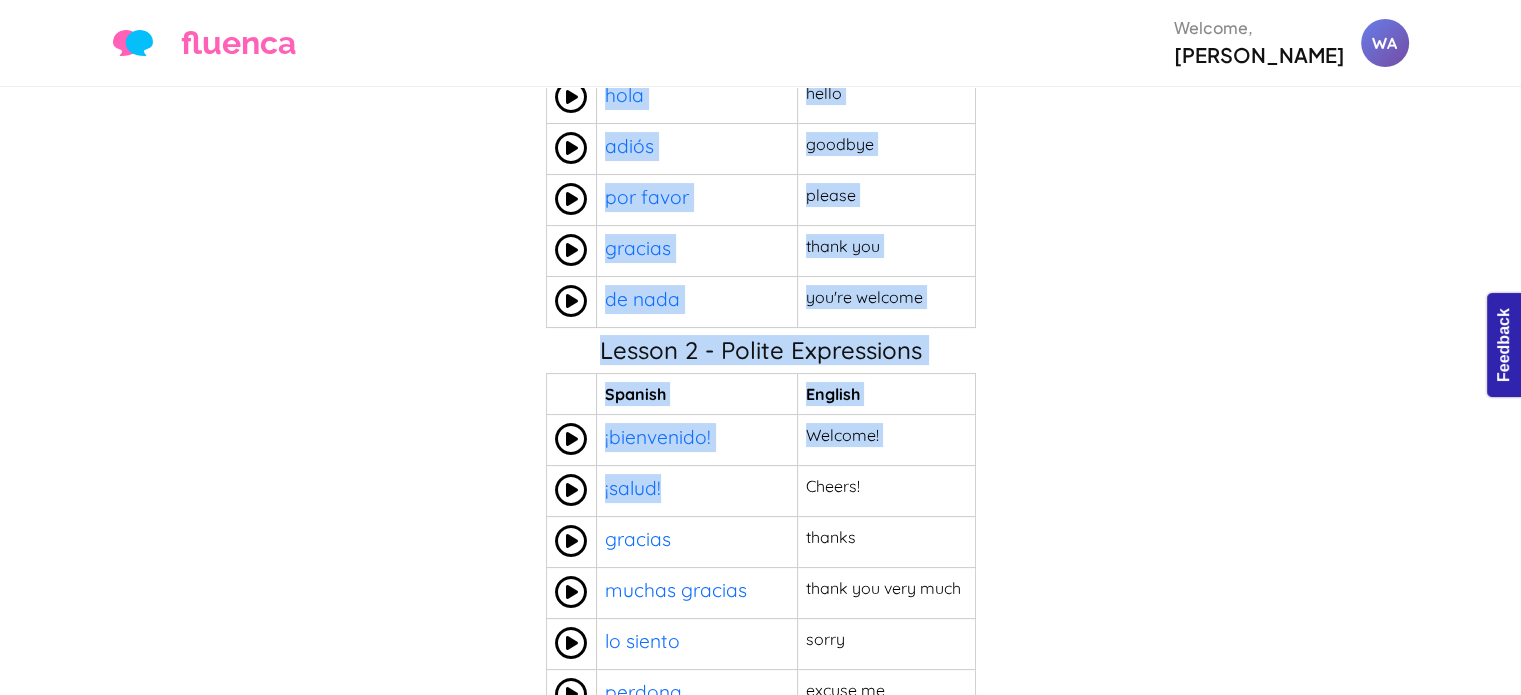 drag, startPoint x: 726, startPoint y: 403, endPoint x: 551, endPoint y: 387, distance: 175.7299 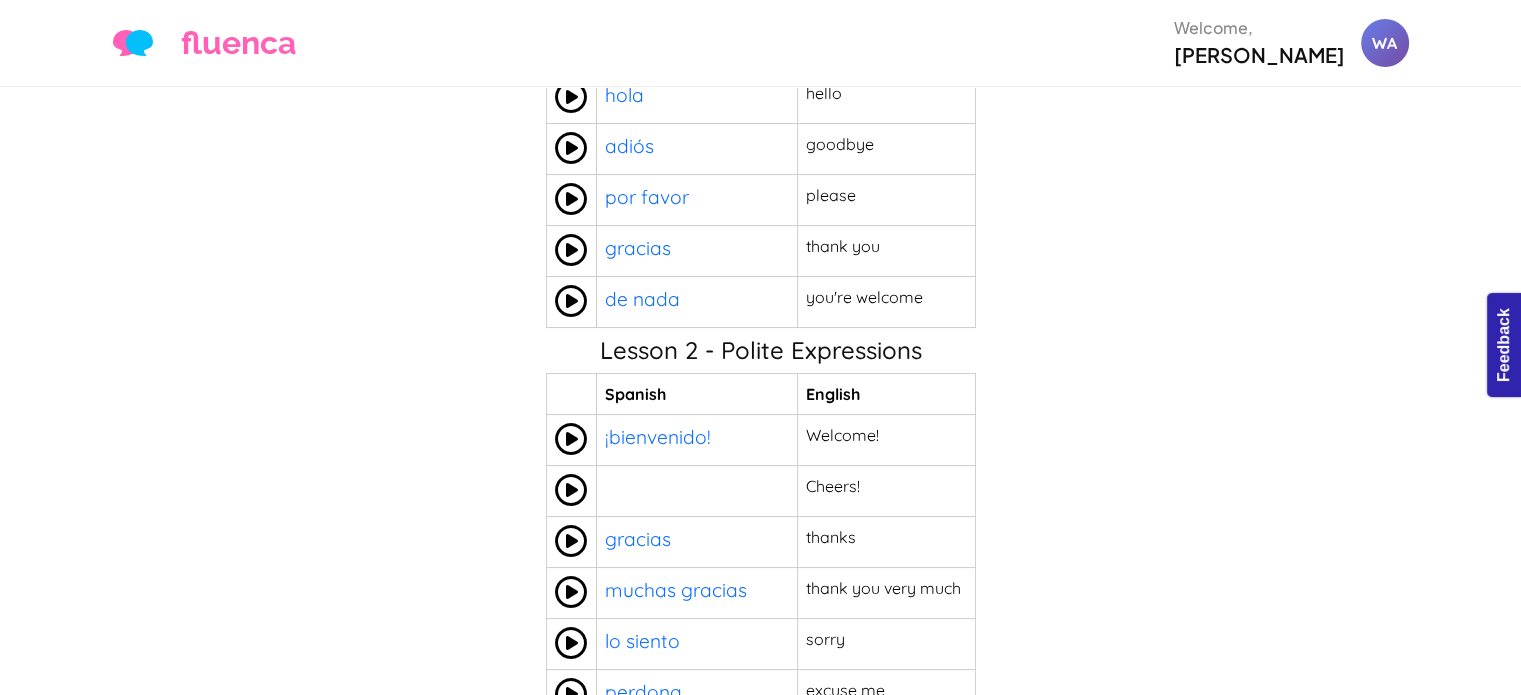 scroll, scrollTop: 0, scrollLeft: 0, axis: both 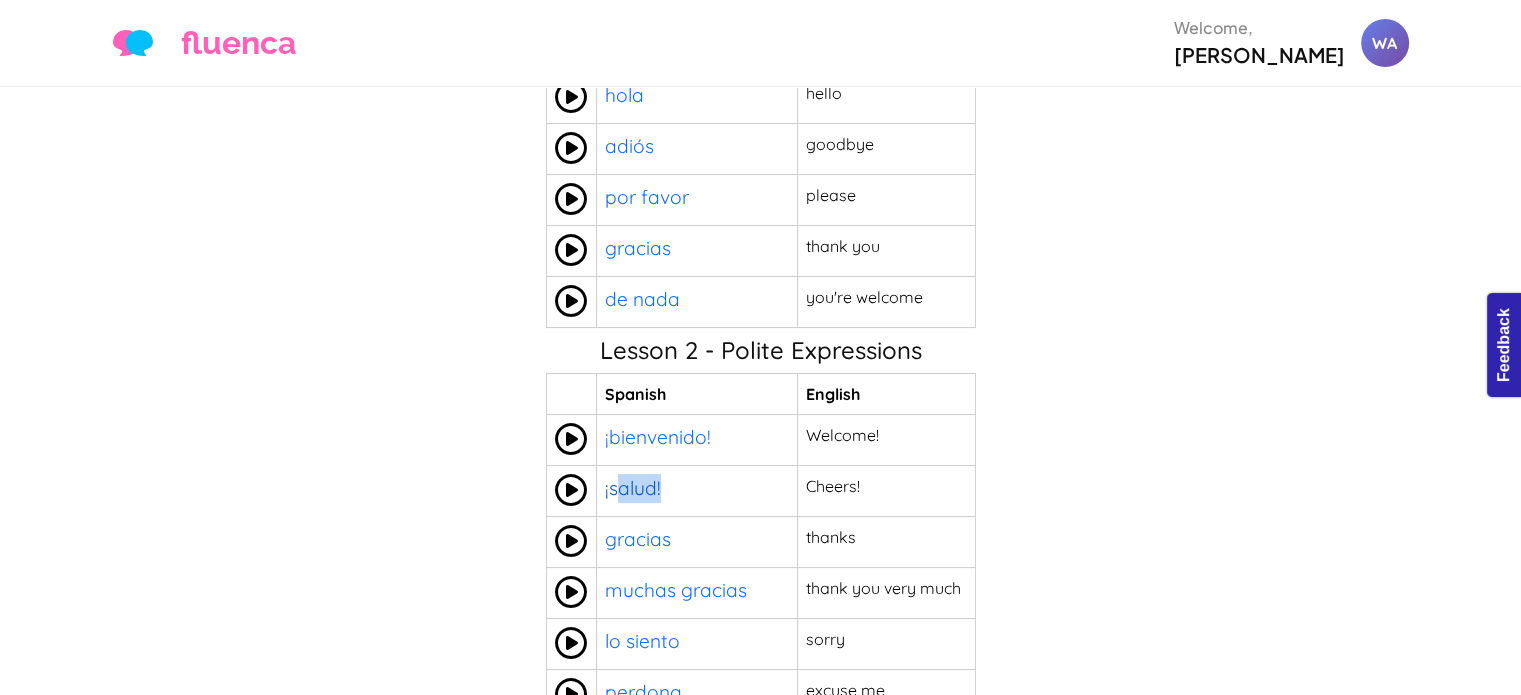drag, startPoint x: 705, startPoint y: 393, endPoint x: 630, endPoint y: 399, distance: 75.23962 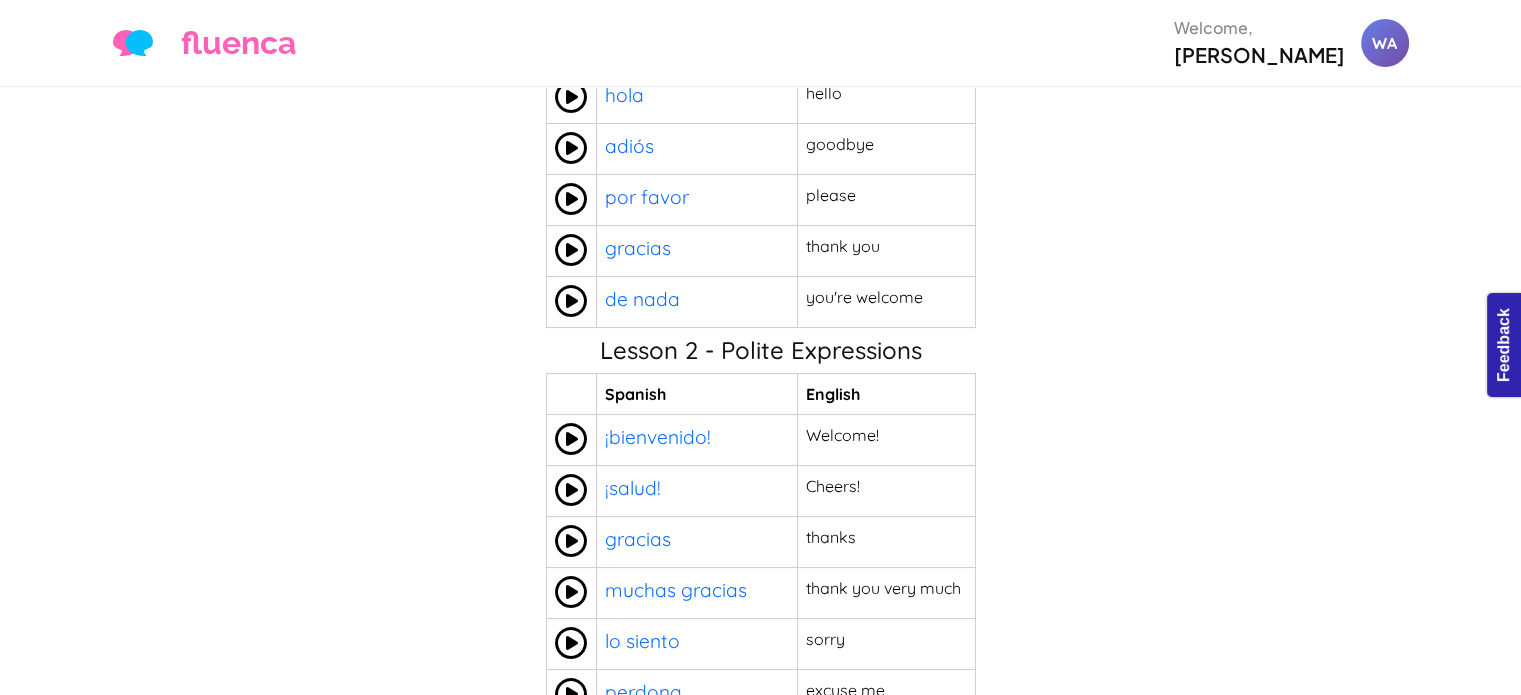 click on "¡bienvenido!" at bounding box center [697, 439] 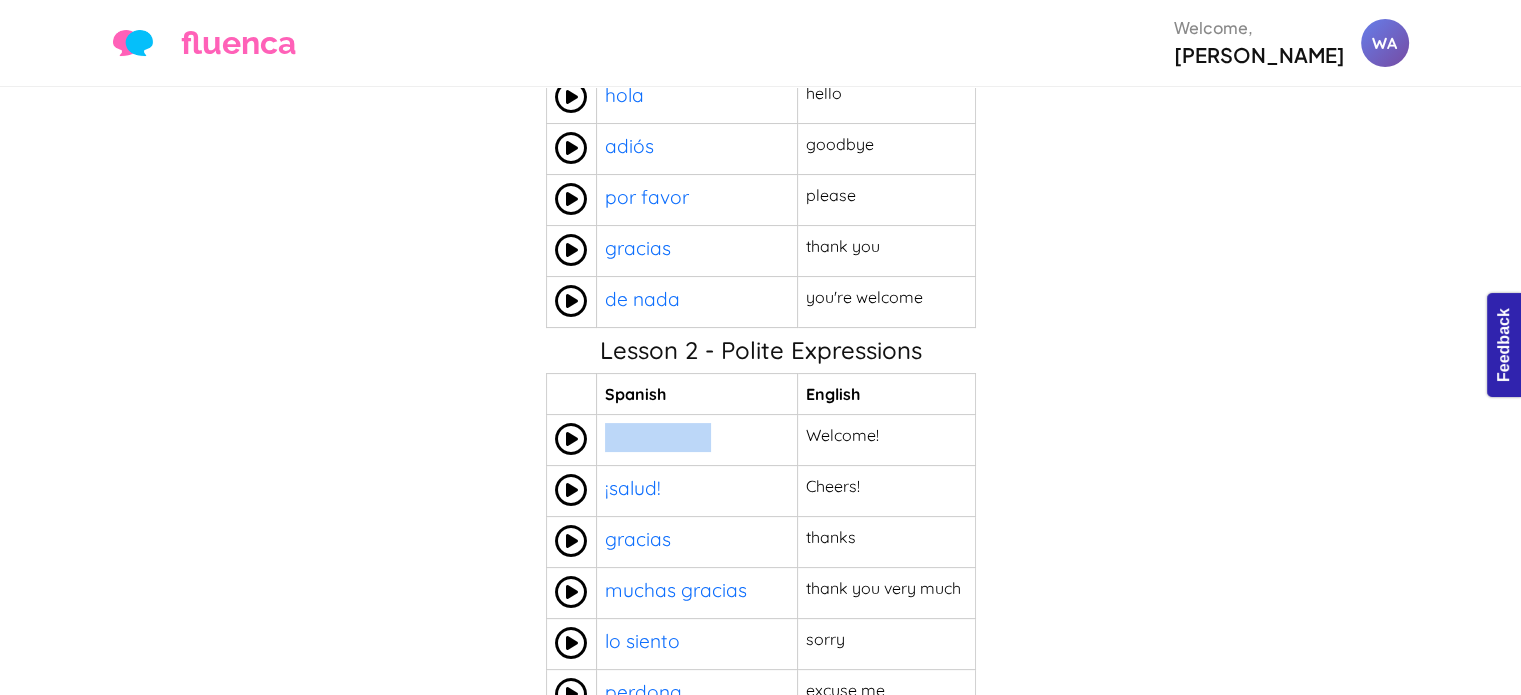 drag, startPoint x: 734, startPoint y: 365, endPoint x: 612, endPoint y: 371, distance: 122.14745 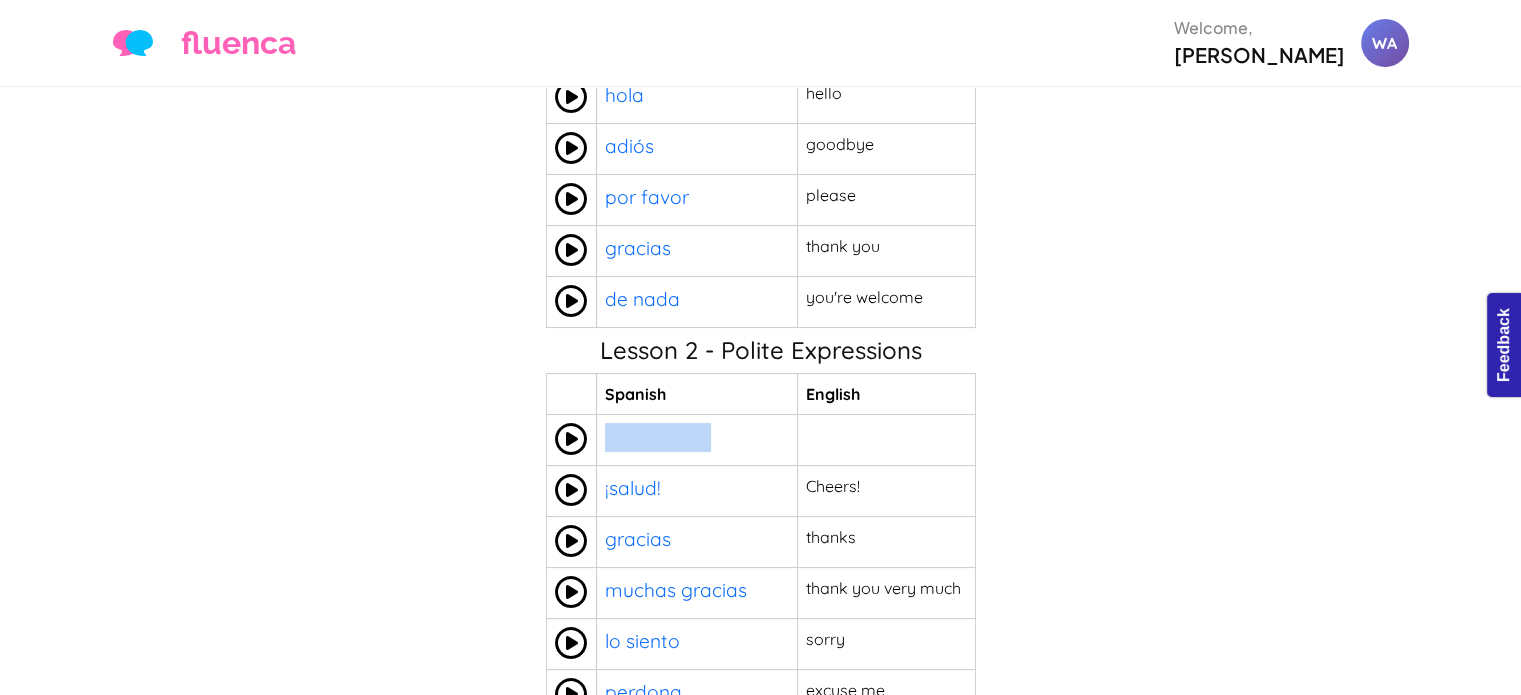 copy on "Welcome!" 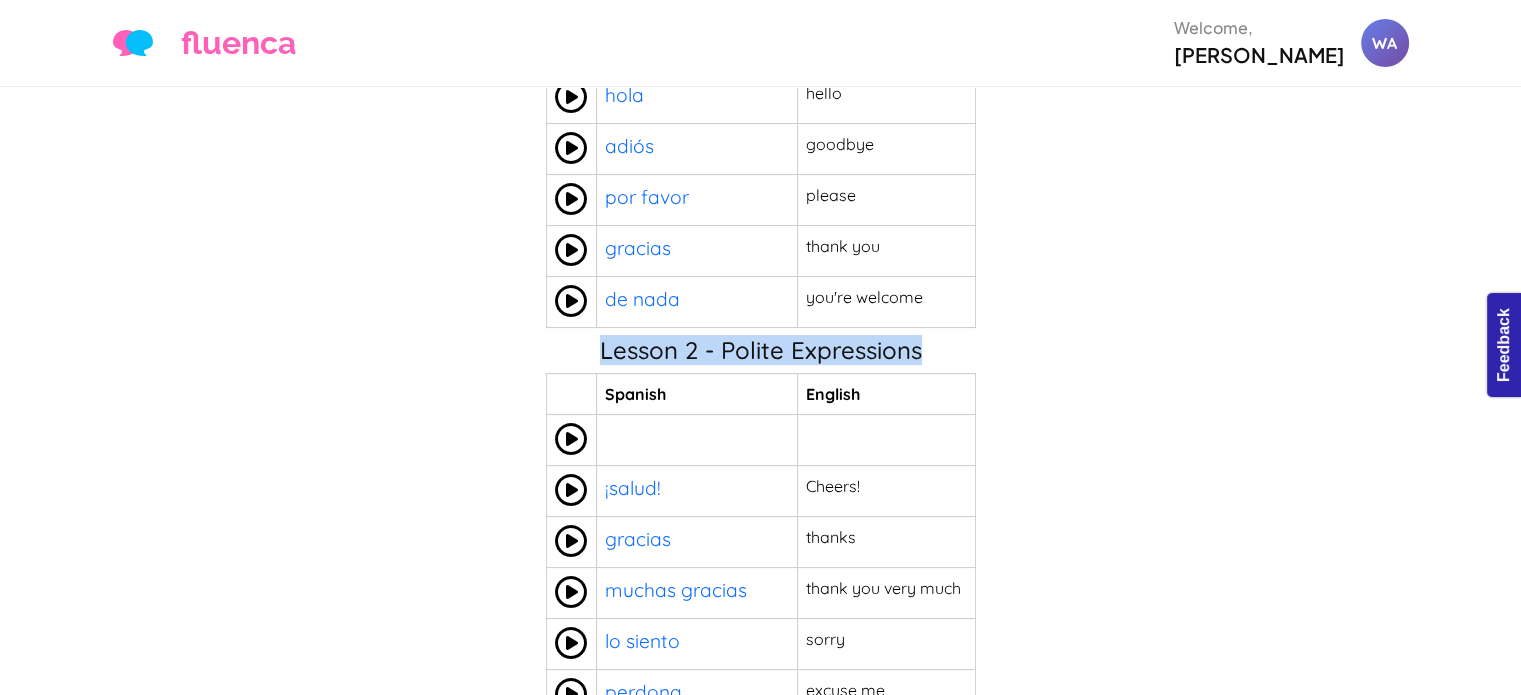 drag, startPoint x: 908, startPoint y: 275, endPoint x: 600, endPoint y: 287, distance: 308.23367 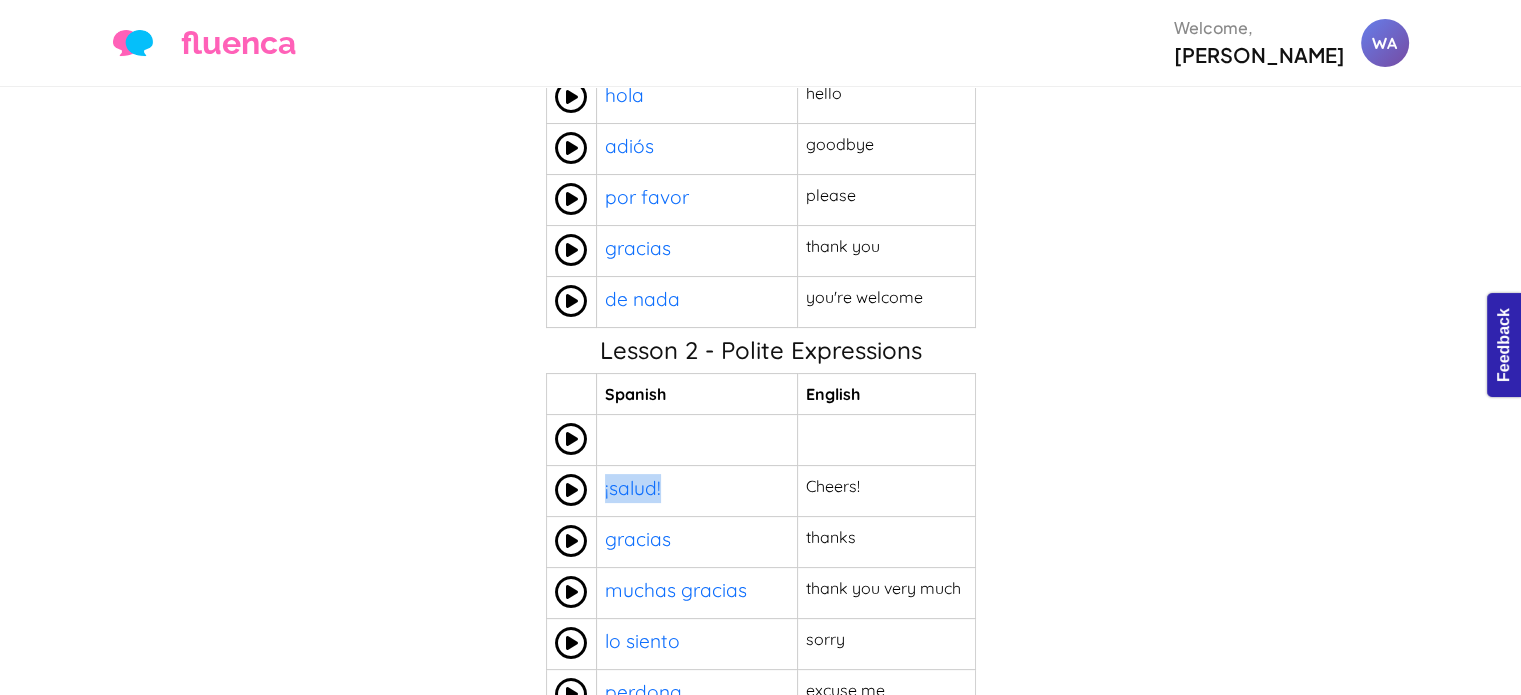 drag, startPoint x: 697, startPoint y: 422, endPoint x: 600, endPoint y: 406, distance: 98.31073 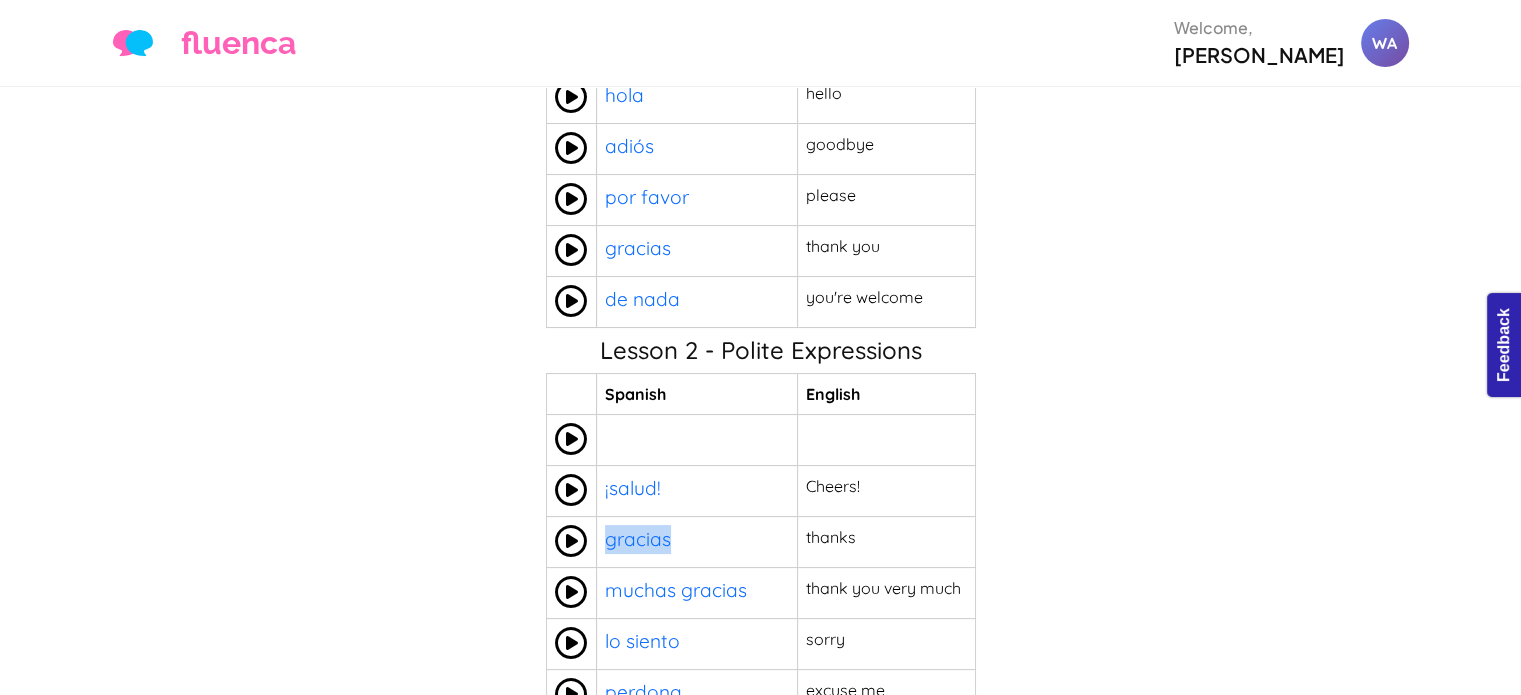drag, startPoint x: 692, startPoint y: 461, endPoint x: 607, endPoint y: 443, distance: 86.88498 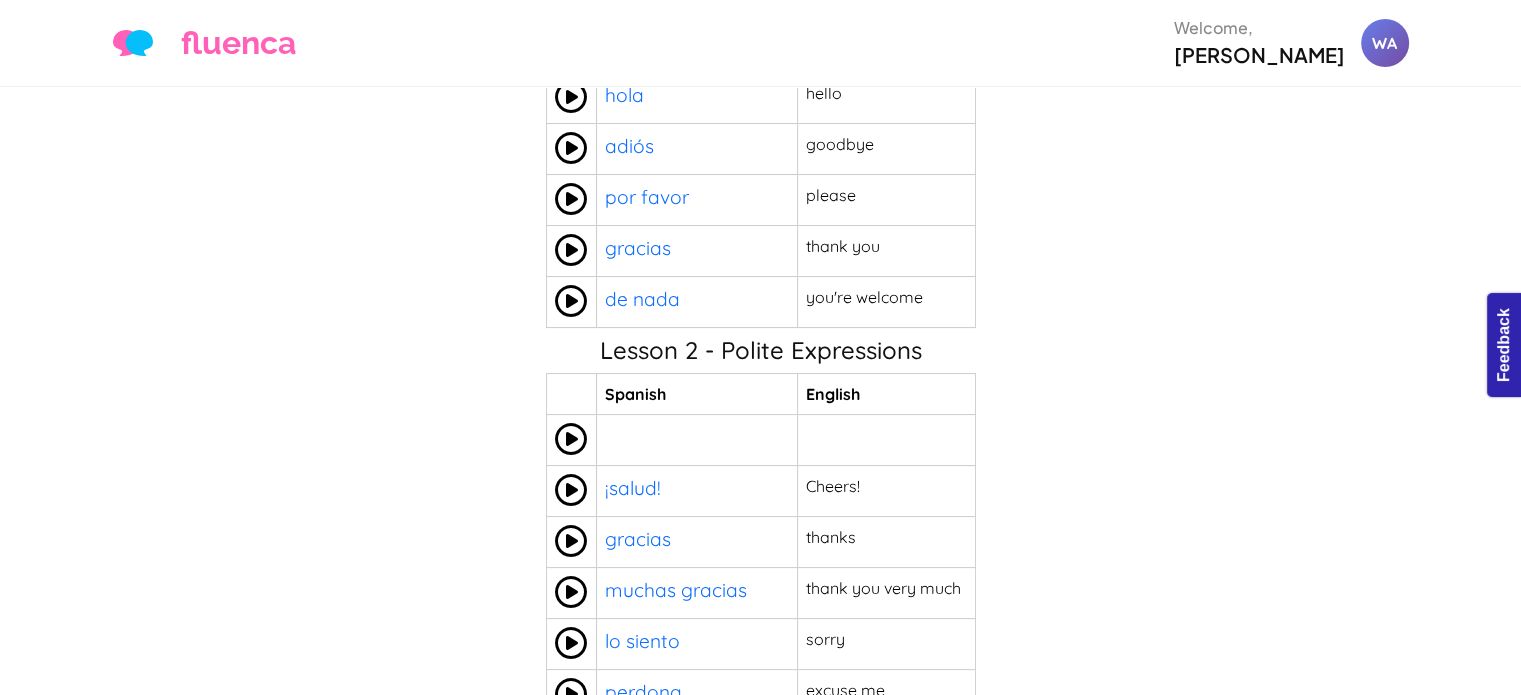 click on "thanks" at bounding box center (886, 541) 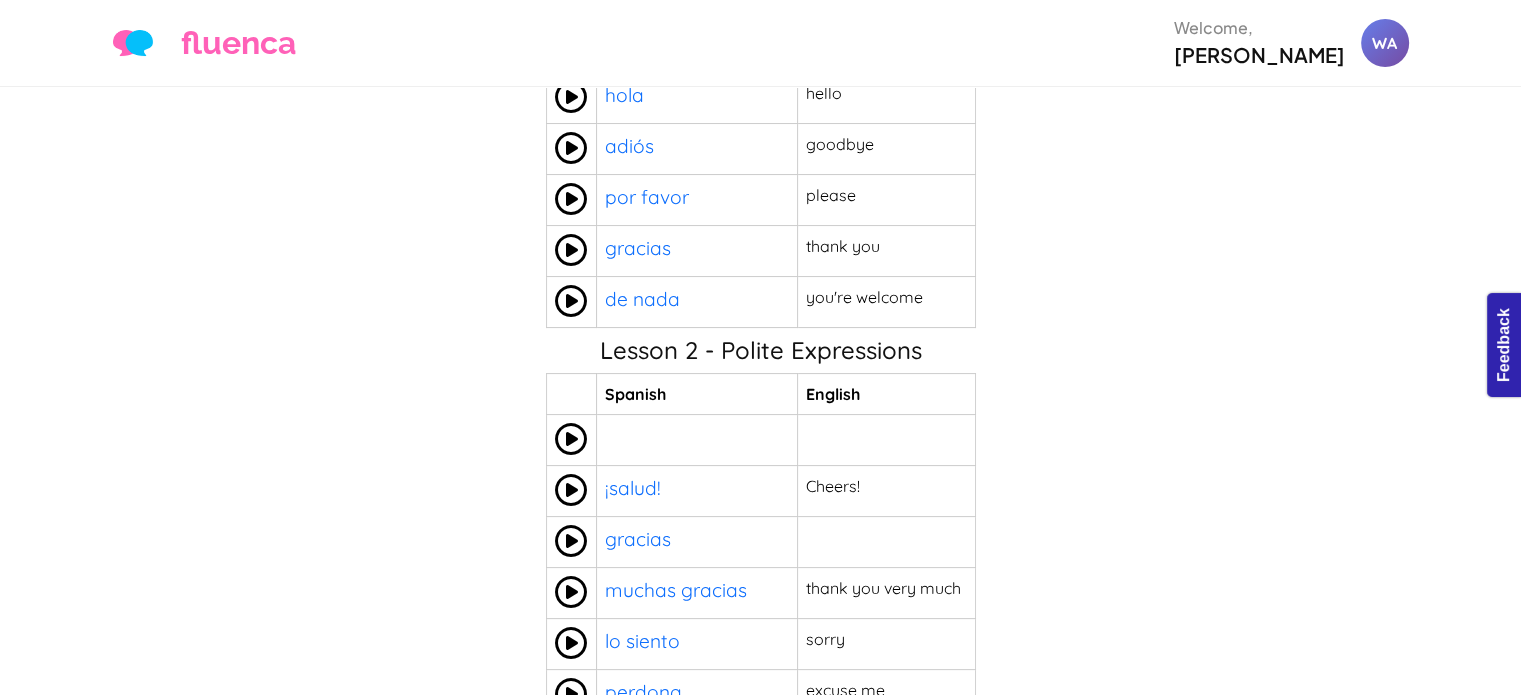 drag, startPoint x: 876, startPoint y: 400, endPoint x: 777, endPoint y: 401, distance: 99.00505 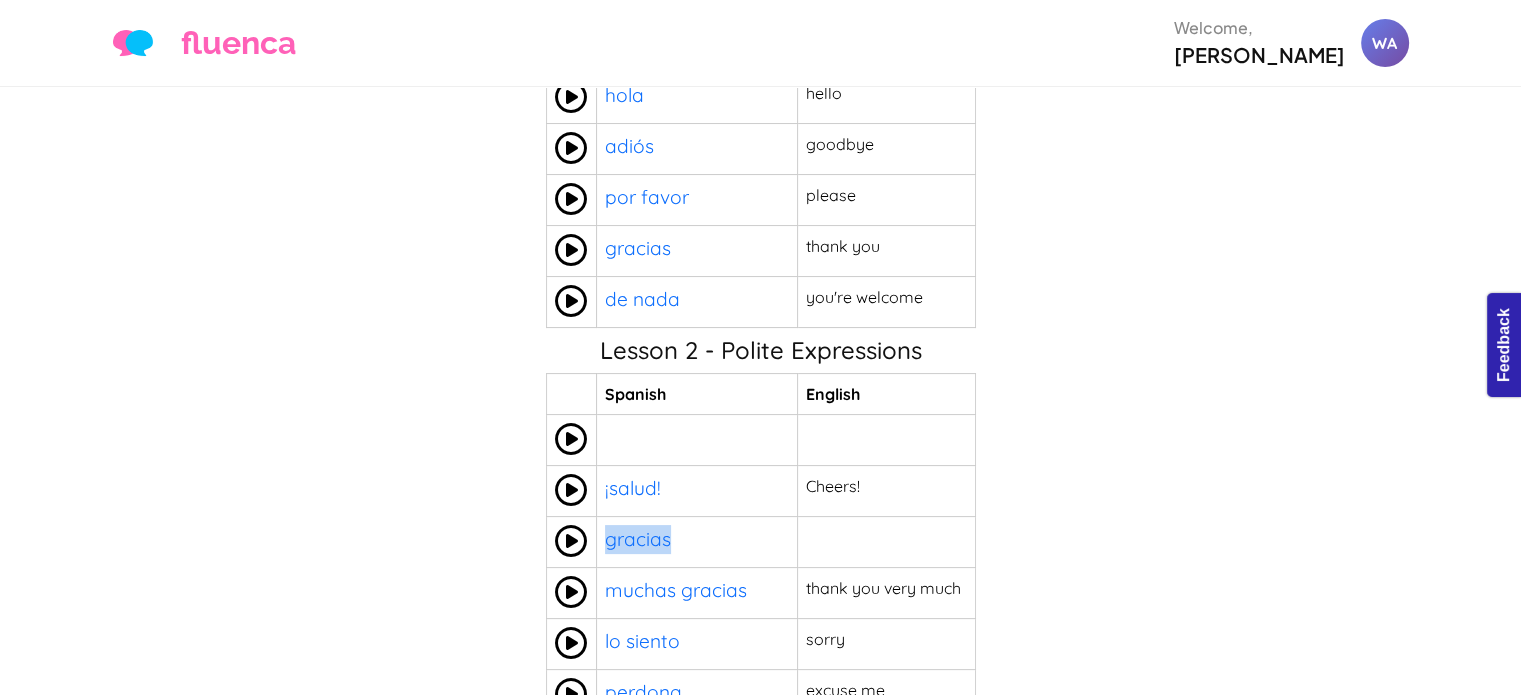 drag, startPoint x: 708, startPoint y: 448, endPoint x: 612, endPoint y: 453, distance: 96.13012 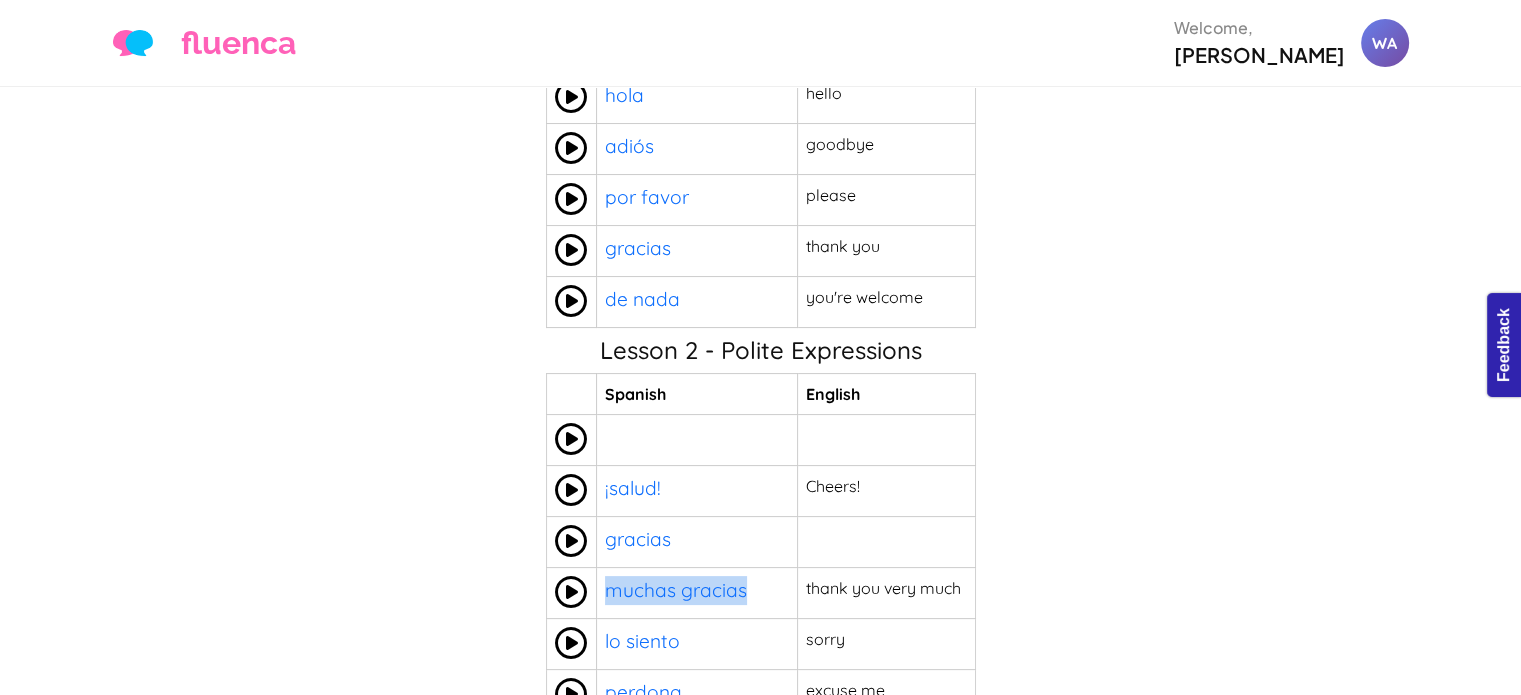 drag, startPoint x: 766, startPoint y: 490, endPoint x: 616, endPoint y: 498, distance: 150.21318 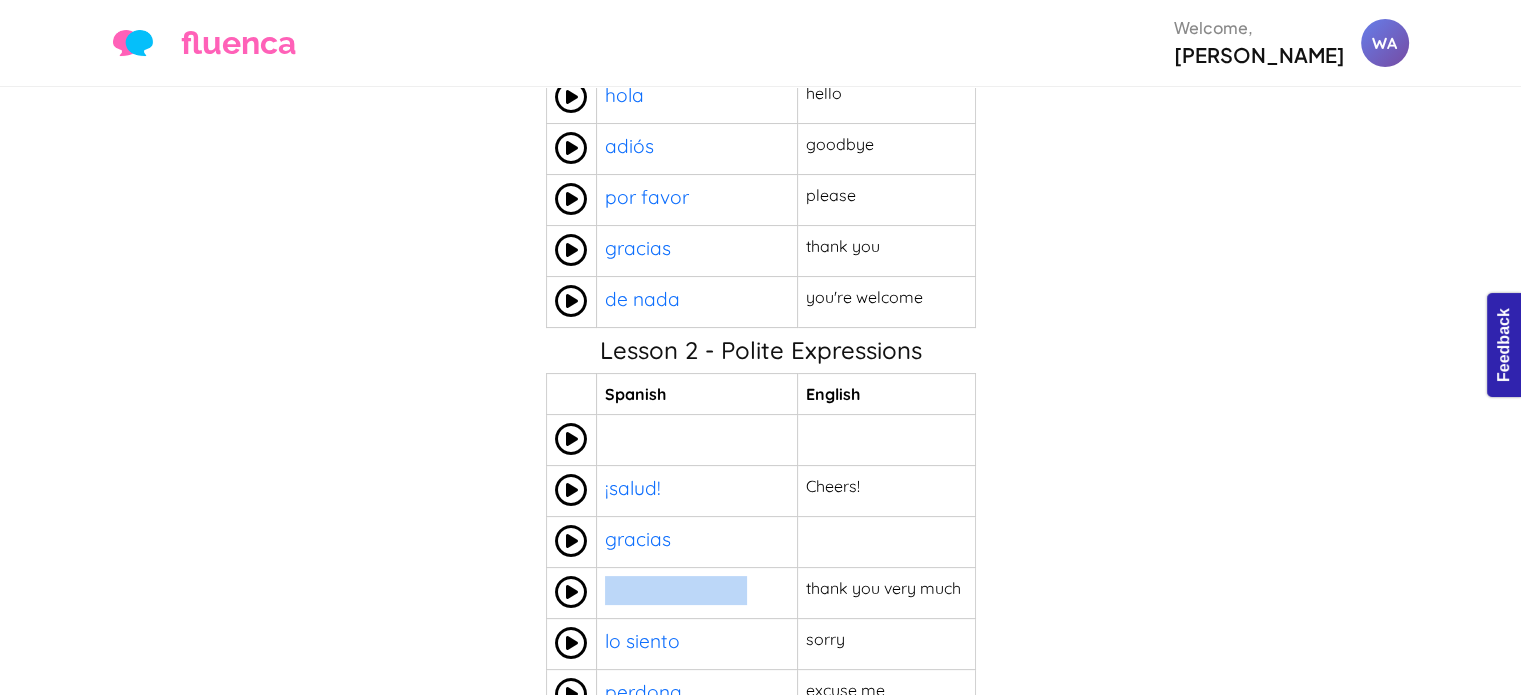 drag, startPoint x: 940, startPoint y: 491, endPoint x: 801, endPoint y: 487, distance: 139.05754 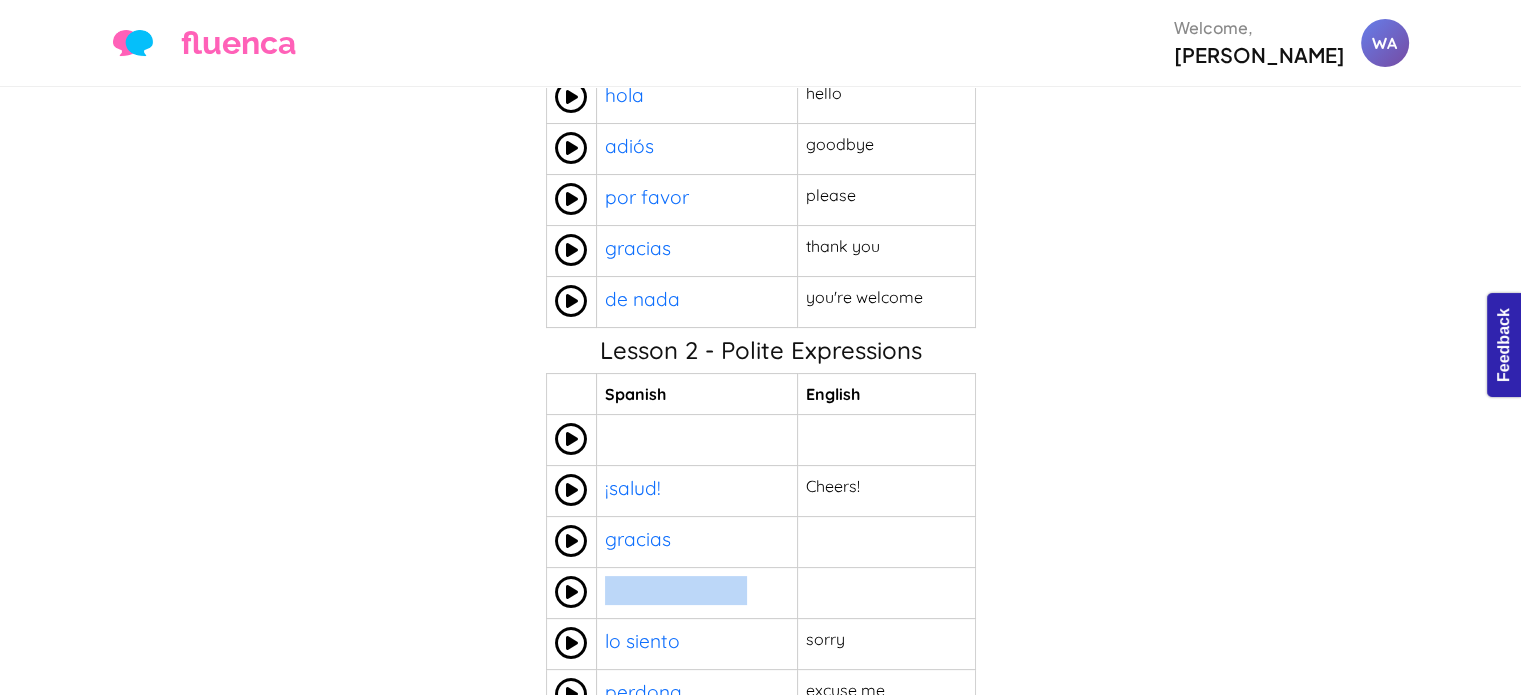 click on "thank you very much" at bounding box center [886, 592] 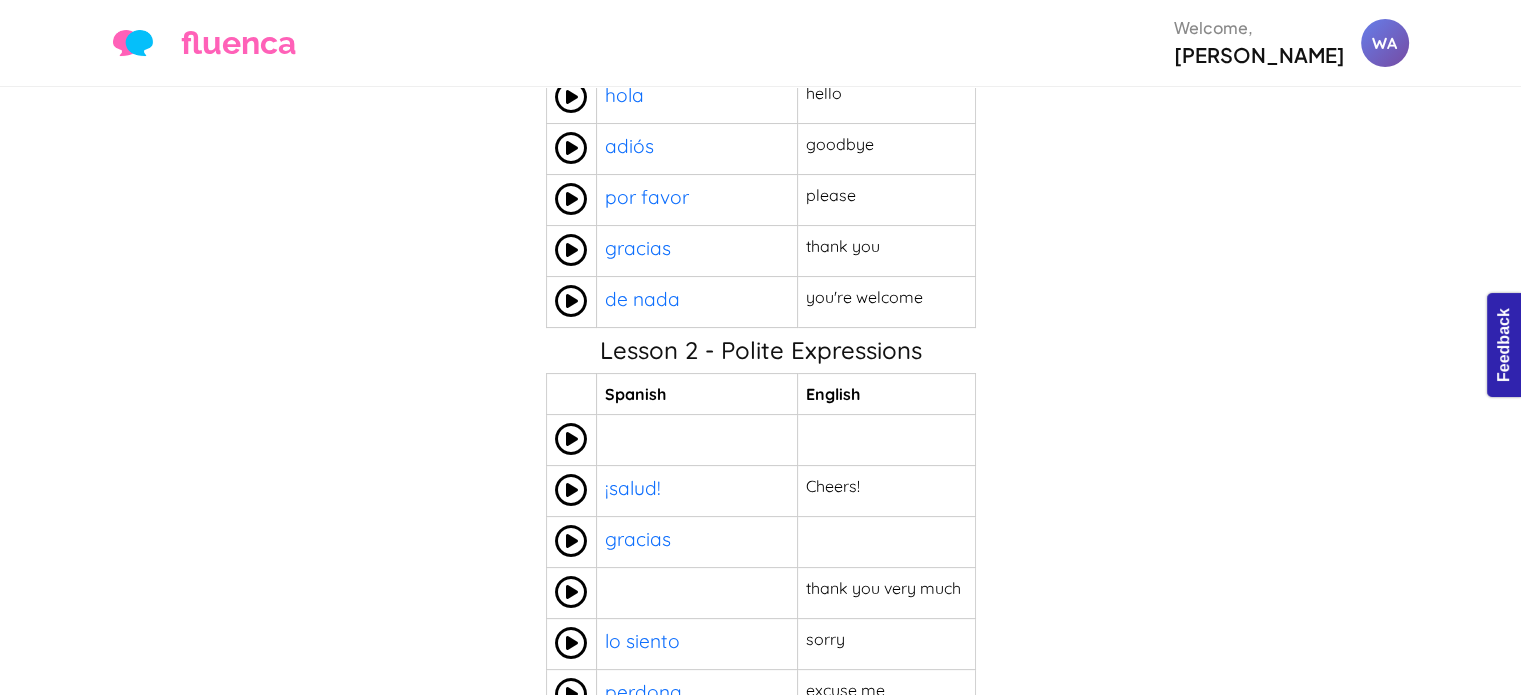 drag, startPoint x: 935, startPoint y: 491, endPoint x: 793, endPoint y: 493, distance: 142.01408 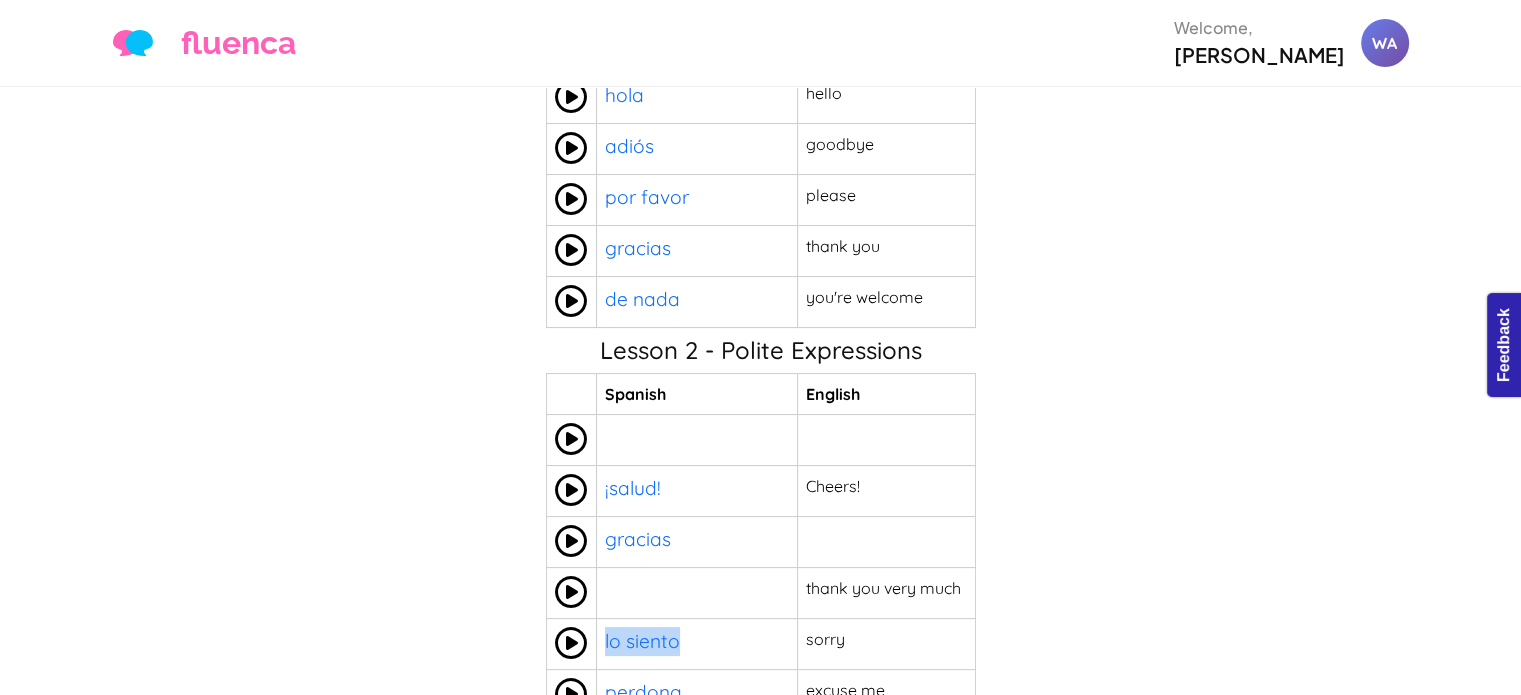 drag, startPoint x: 716, startPoint y: 535, endPoint x: 605, endPoint y: 529, distance: 111.16204 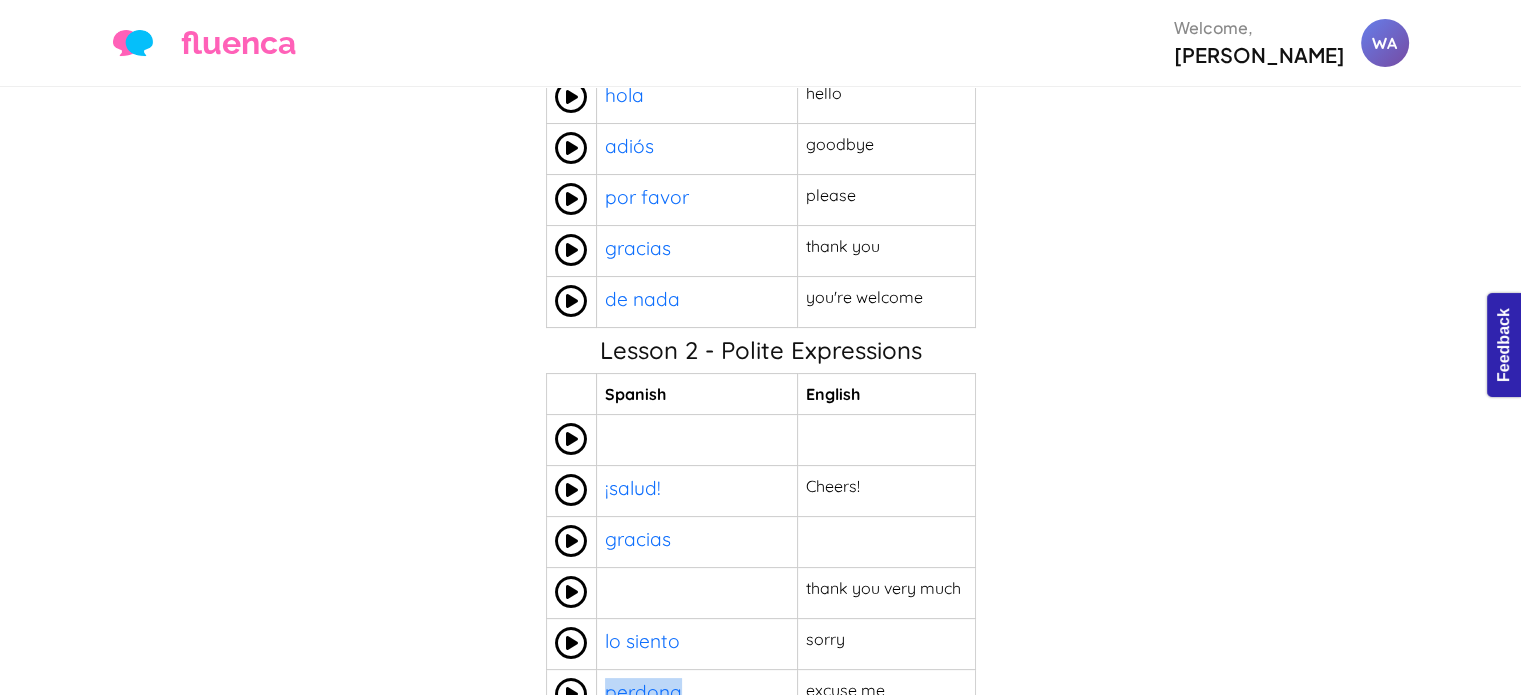 drag, startPoint x: 700, startPoint y: 592, endPoint x: 615, endPoint y: 599, distance: 85.28775 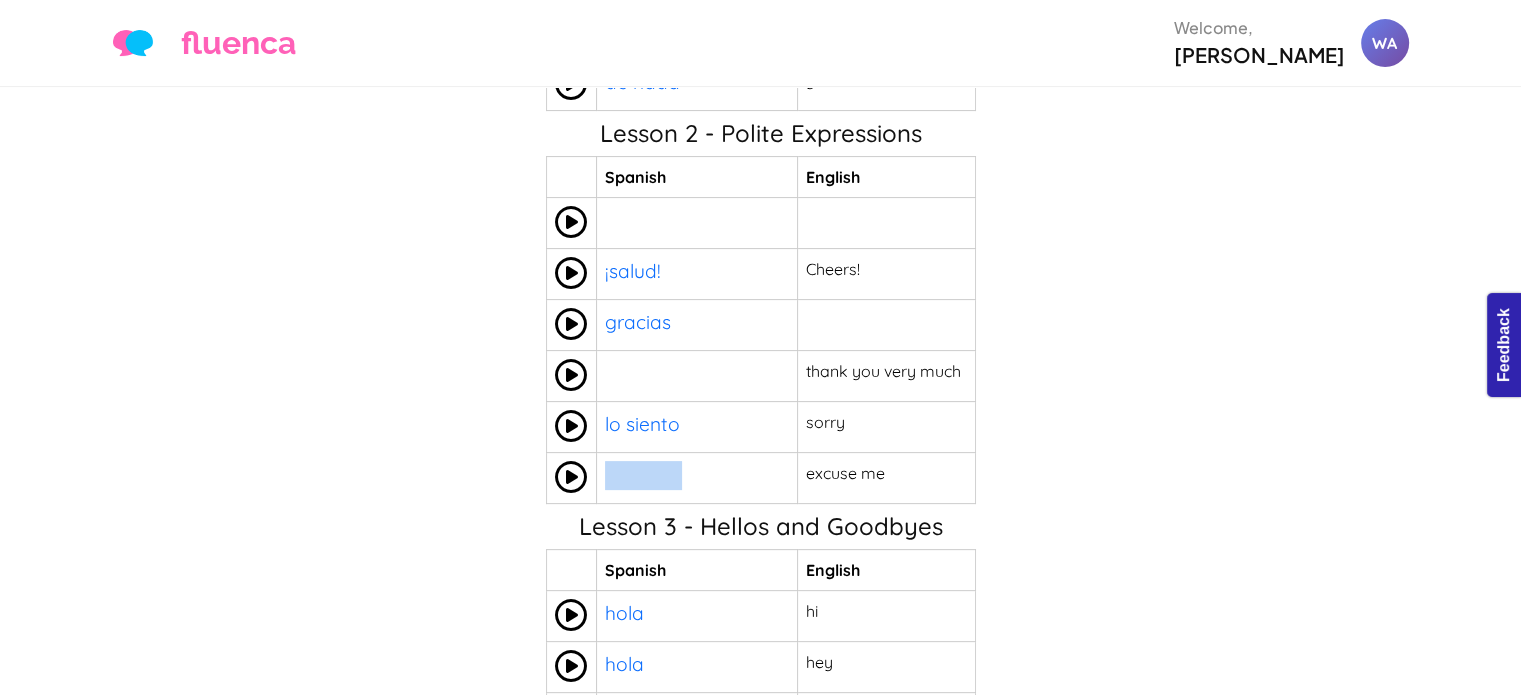scroll, scrollTop: 470, scrollLeft: 0, axis: vertical 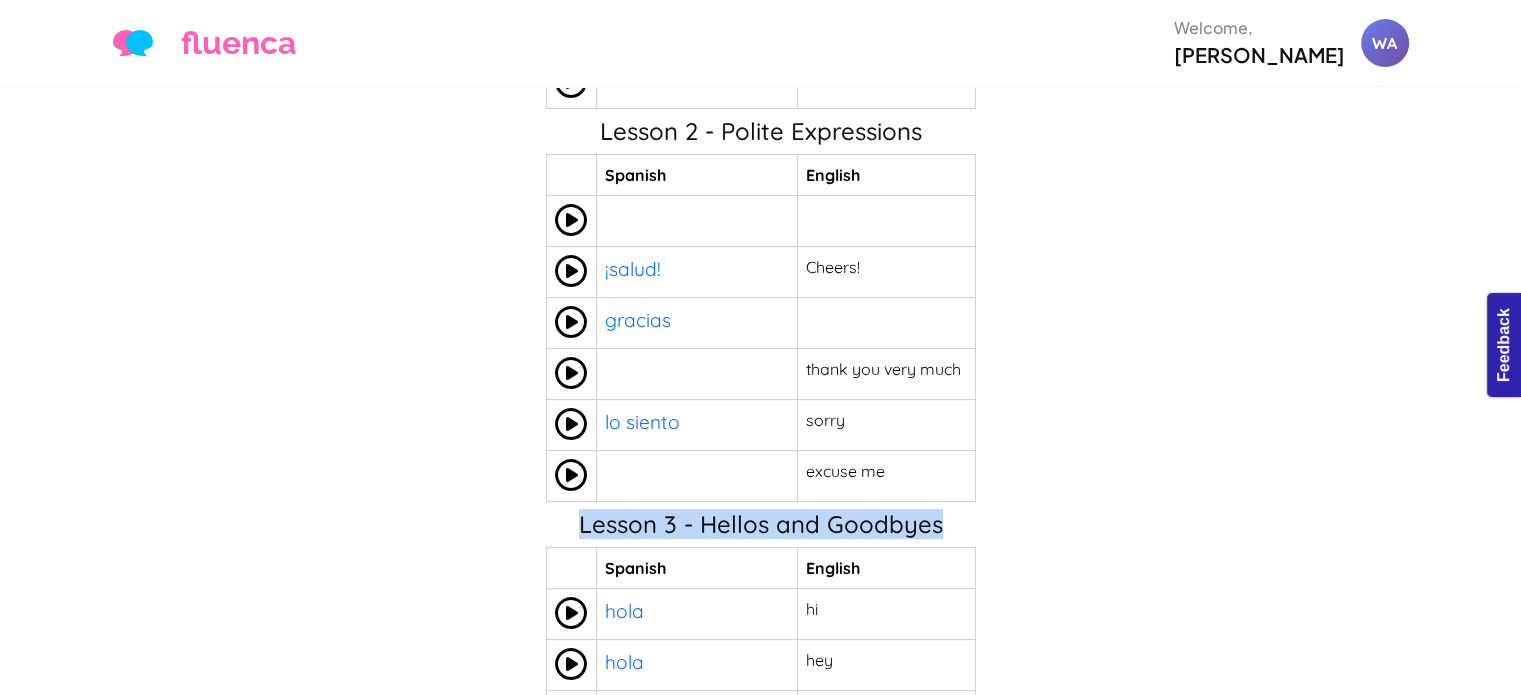 drag, startPoint x: 928, startPoint y: 404, endPoint x: 571, endPoint y: 407, distance: 357.0126 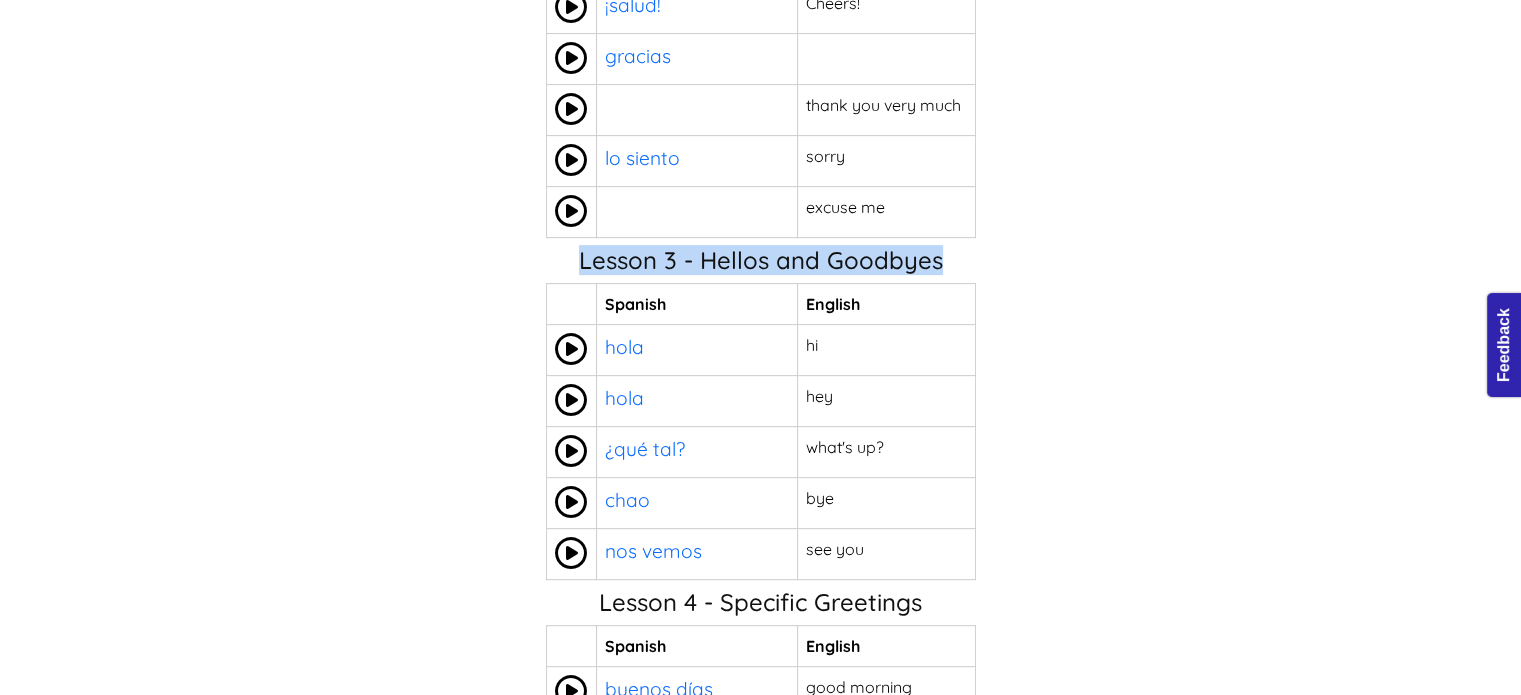scroll, scrollTop: 736, scrollLeft: 0, axis: vertical 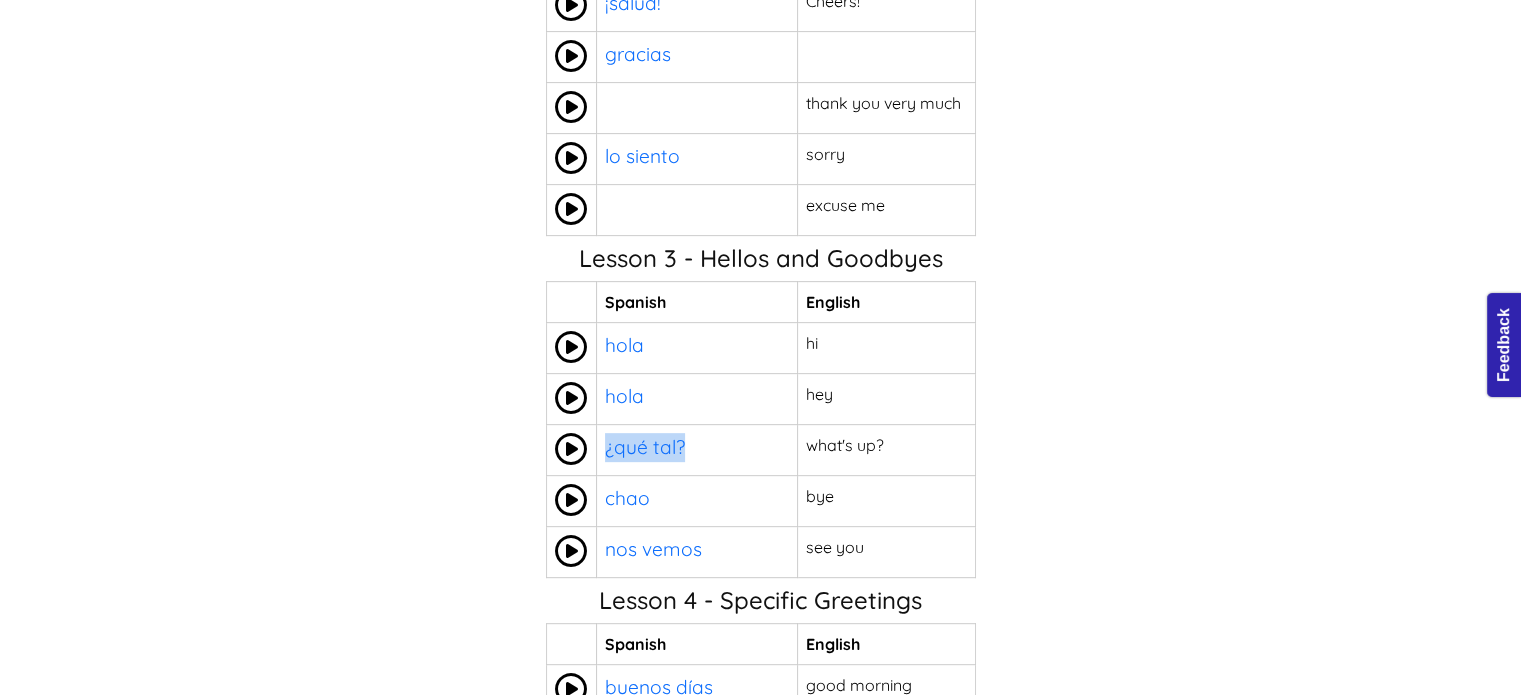 drag, startPoint x: 726, startPoint y: 301, endPoint x: 588, endPoint y: 300, distance: 138.00362 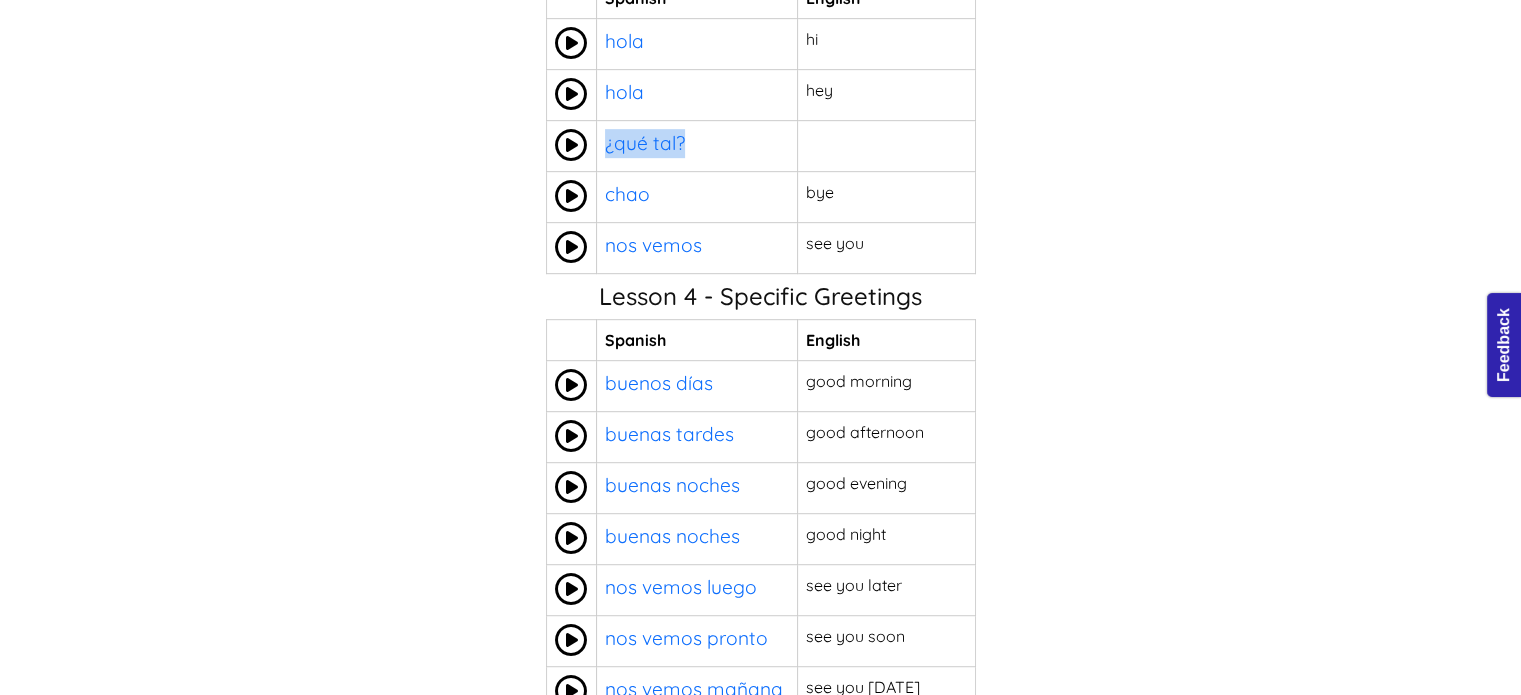scroll, scrollTop: 1043, scrollLeft: 0, axis: vertical 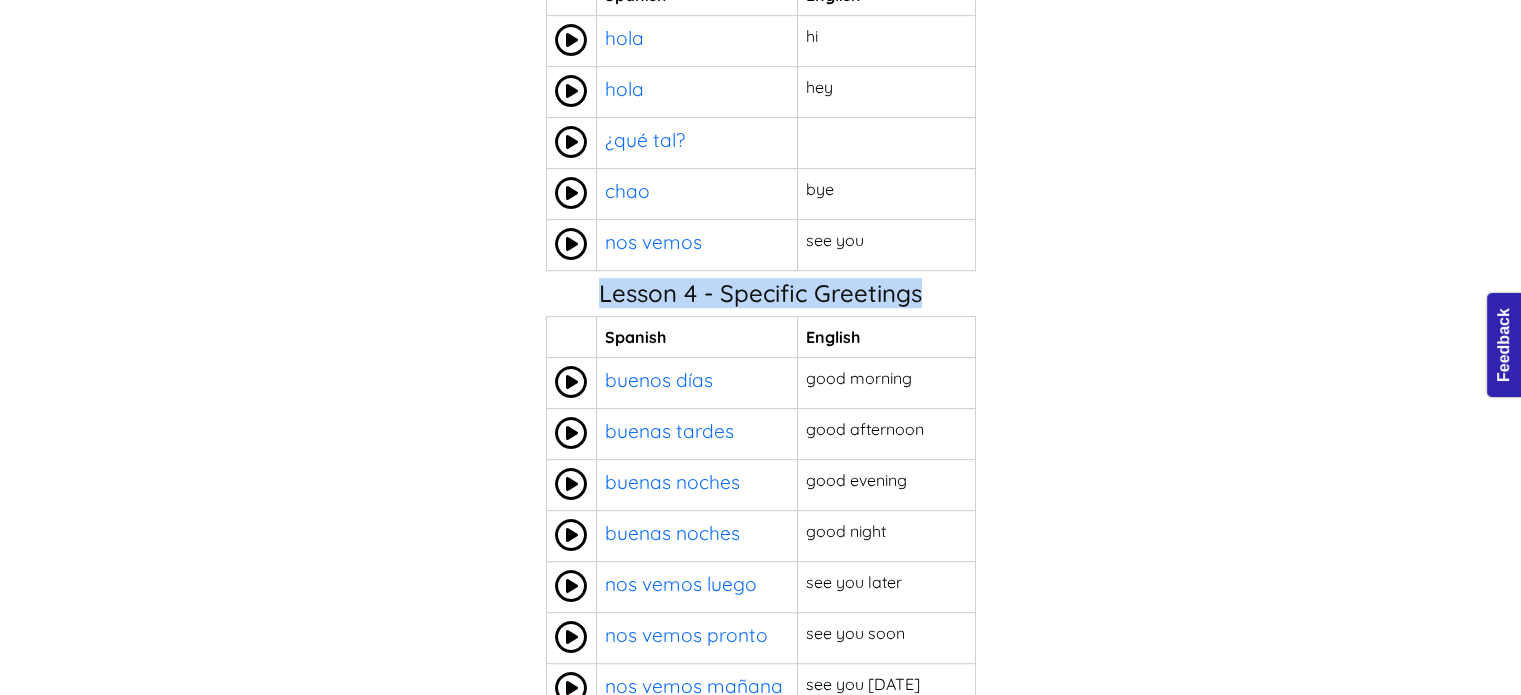 drag, startPoint x: 615, startPoint y: 131, endPoint x: 908, endPoint y: 134, distance: 293.01535 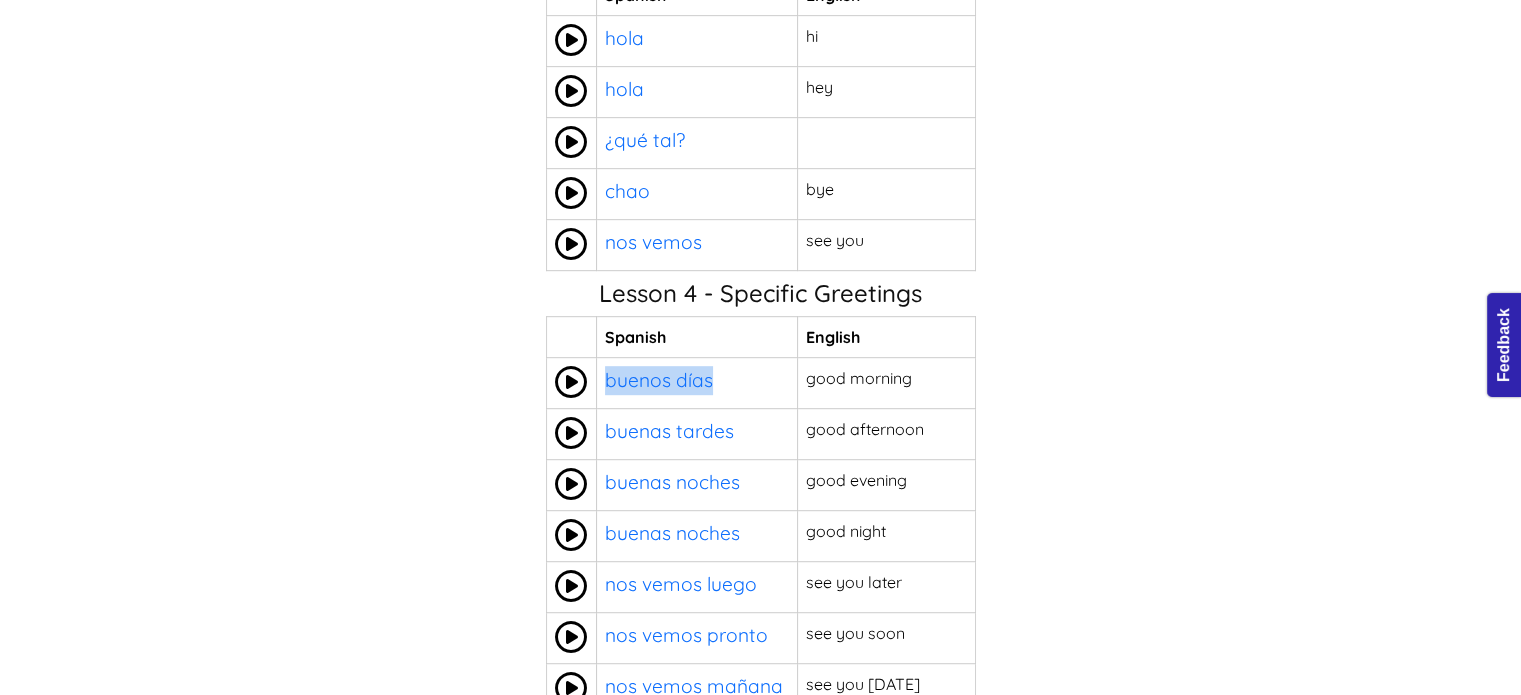drag, startPoint x: 746, startPoint y: 214, endPoint x: 625, endPoint y: 218, distance: 121.0661 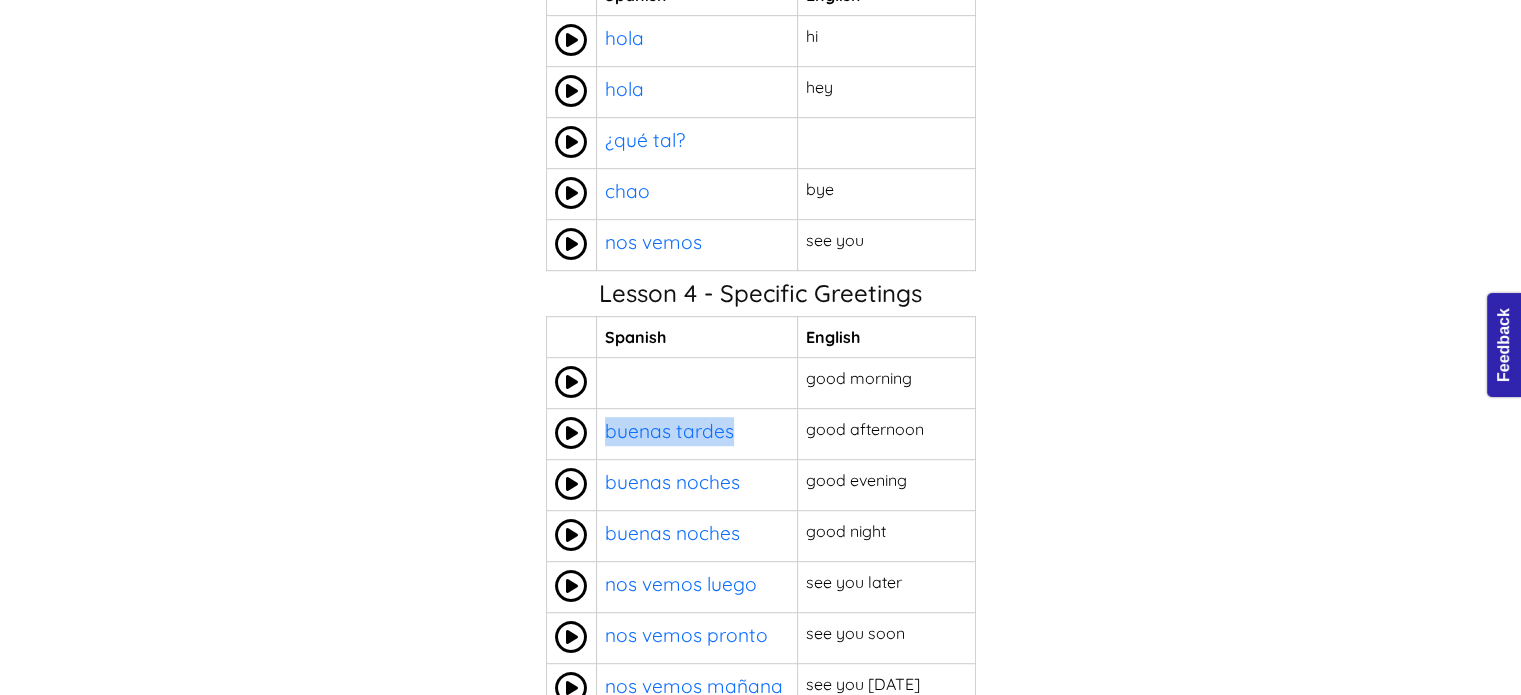 drag, startPoint x: 751, startPoint y: 253, endPoint x: 602, endPoint y: 255, distance: 149.01343 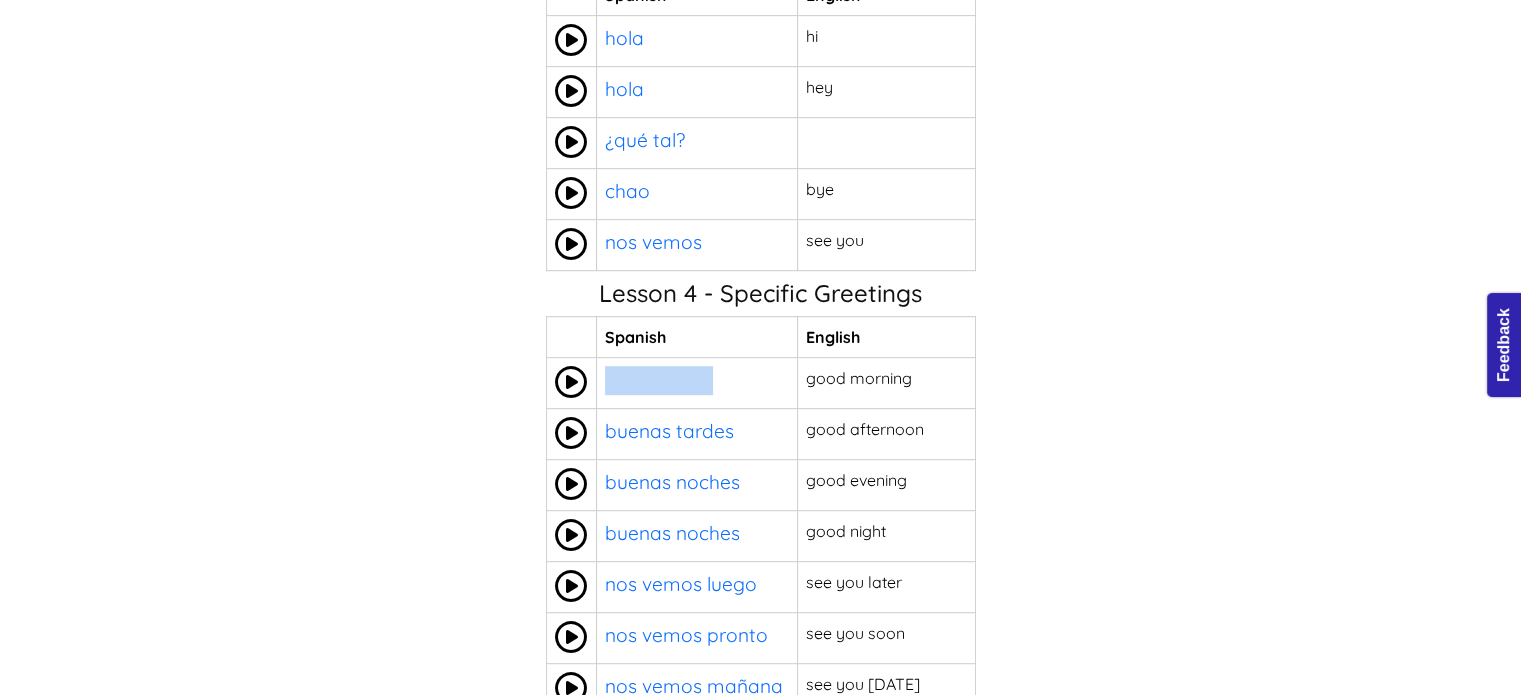 drag, startPoint x: 748, startPoint y: 209, endPoint x: 602, endPoint y: 229, distance: 147.3635 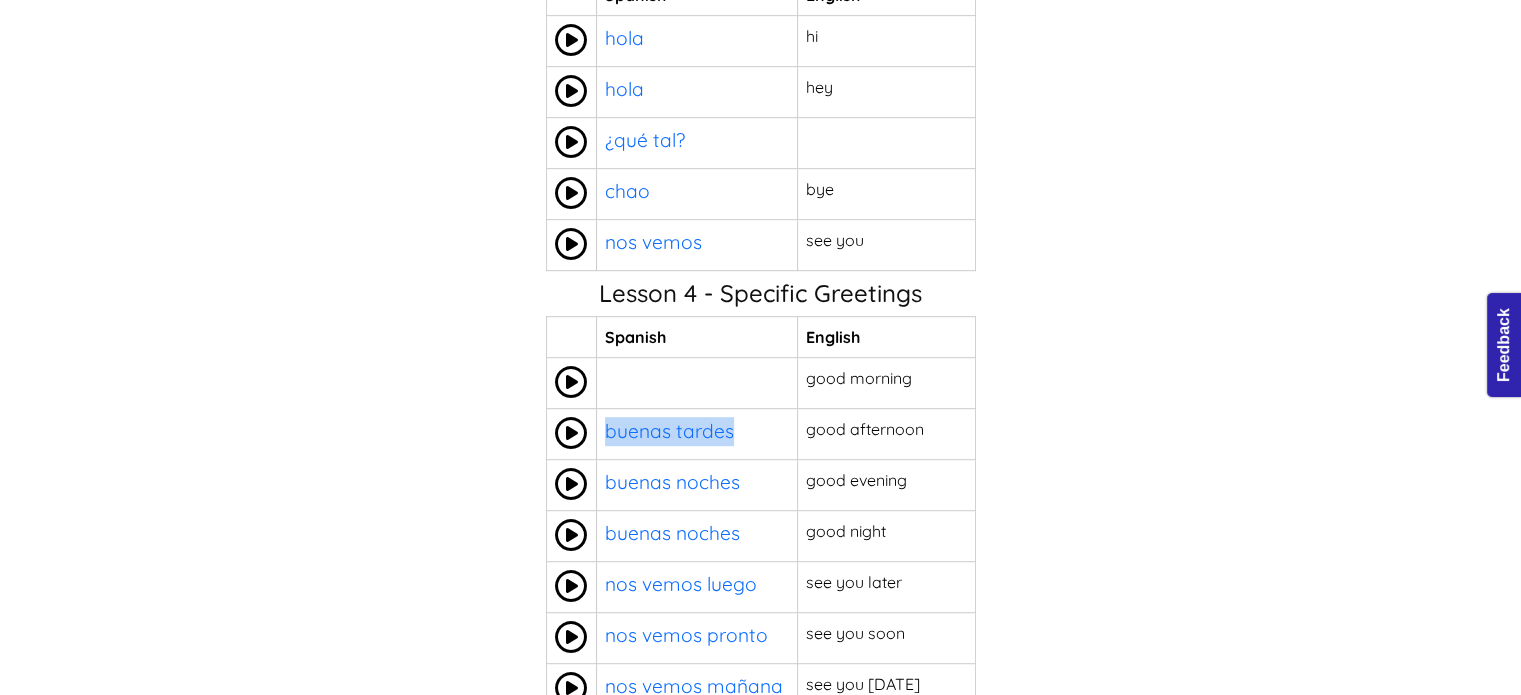 drag, startPoint x: 766, startPoint y: 250, endPoint x: 607, endPoint y: 255, distance: 159.0786 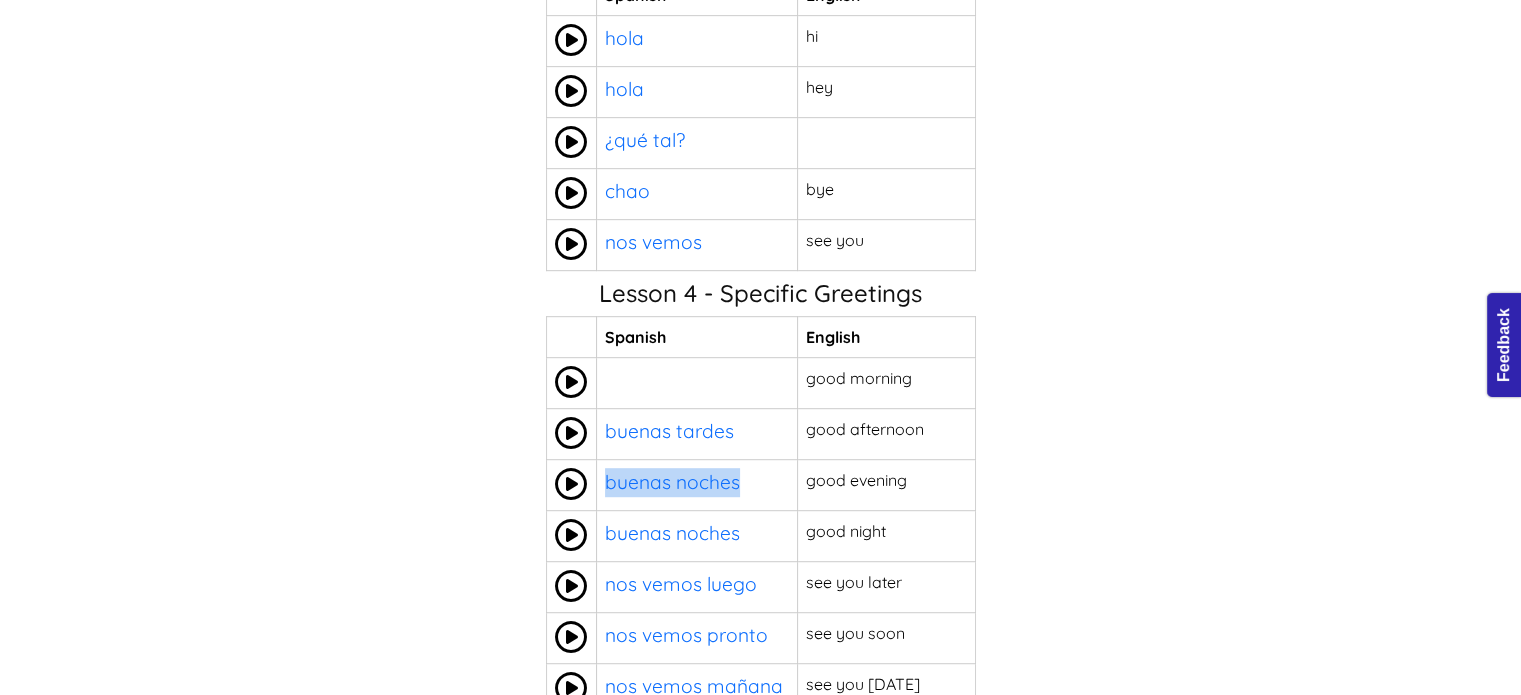 drag, startPoint x: 755, startPoint y: 299, endPoint x: 608, endPoint y: 303, distance: 147.05441 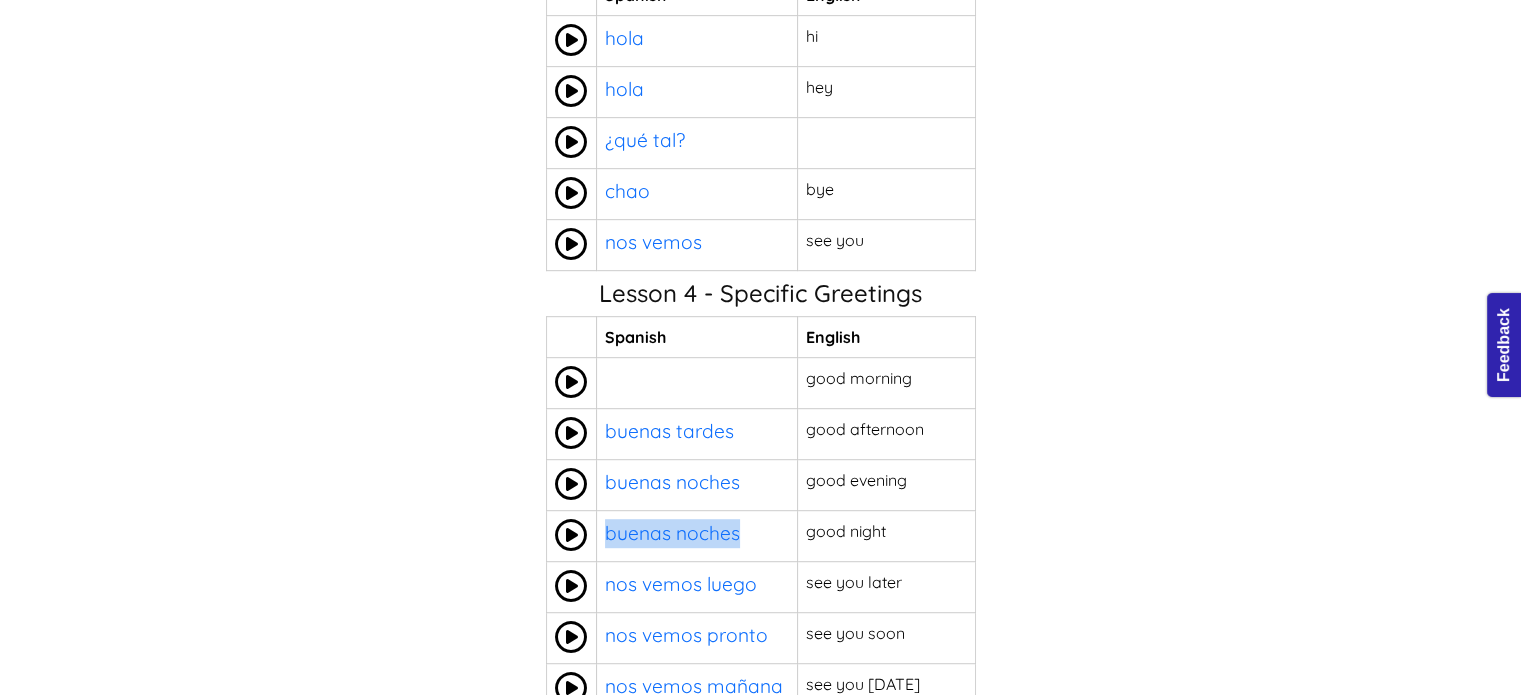 drag, startPoint x: 756, startPoint y: 336, endPoint x: 609, endPoint y: 342, distance: 147.12239 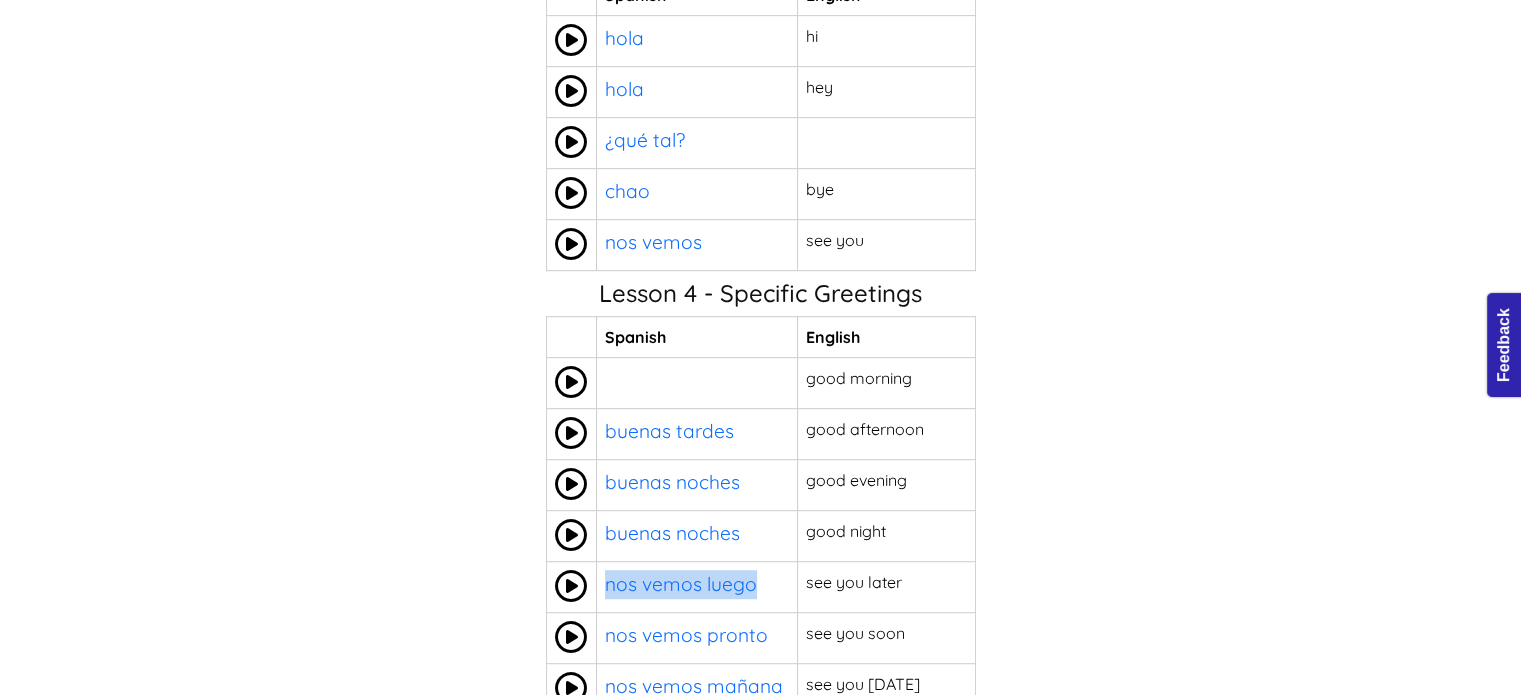 drag, startPoint x: 770, startPoint y: 383, endPoint x: 620, endPoint y: 387, distance: 150.05333 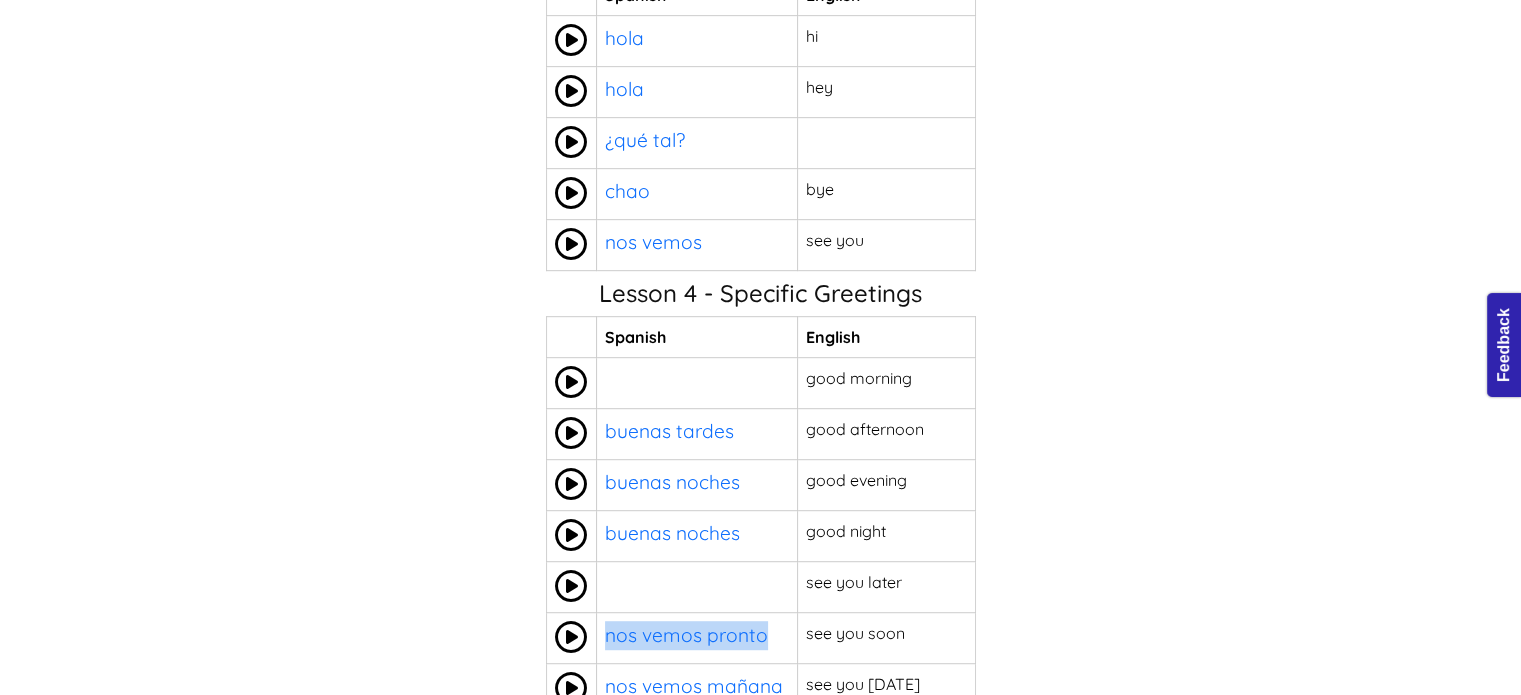 drag, startPoint x: 774, startPoint y: 424, endPoint x: 609, endPoint y: 419, distance: 165.07574 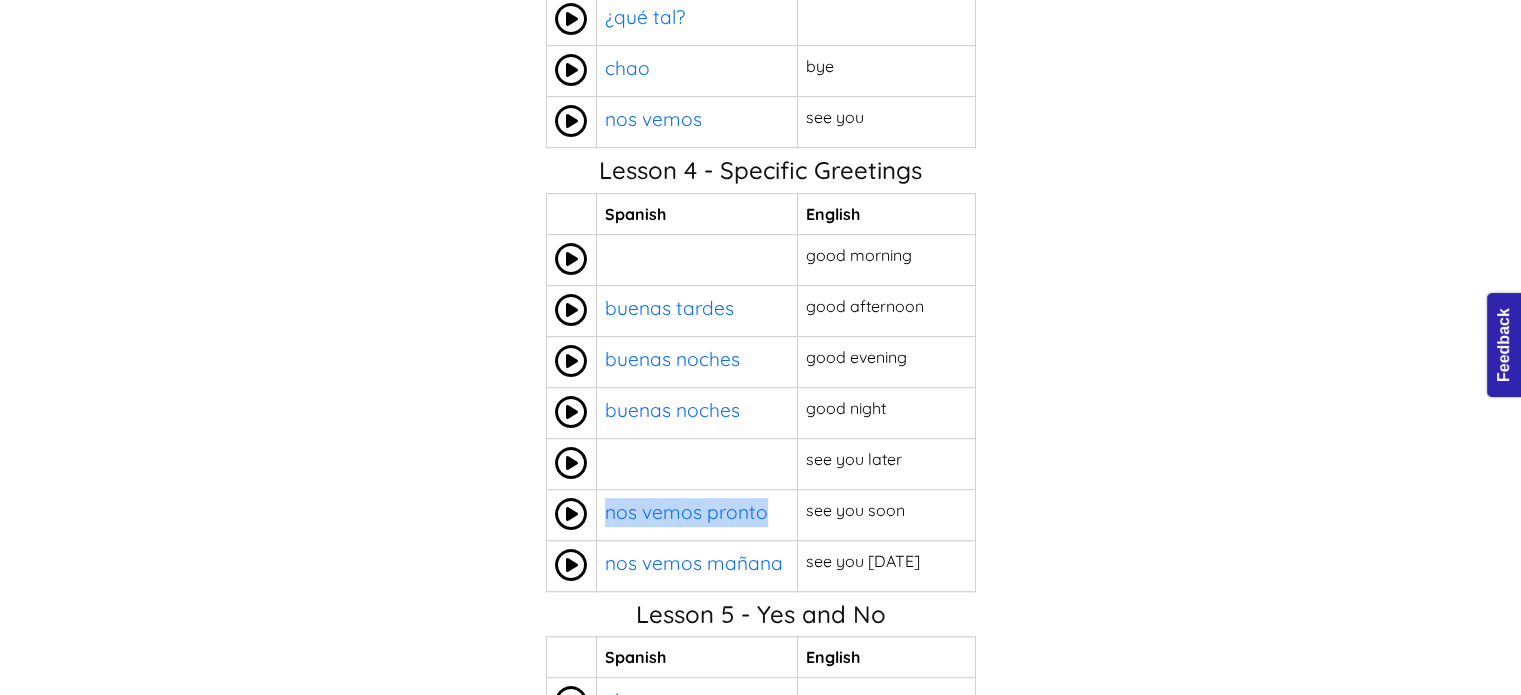 scroll, scrollTop: 1167, scrollLeft: 0, axis: vertical 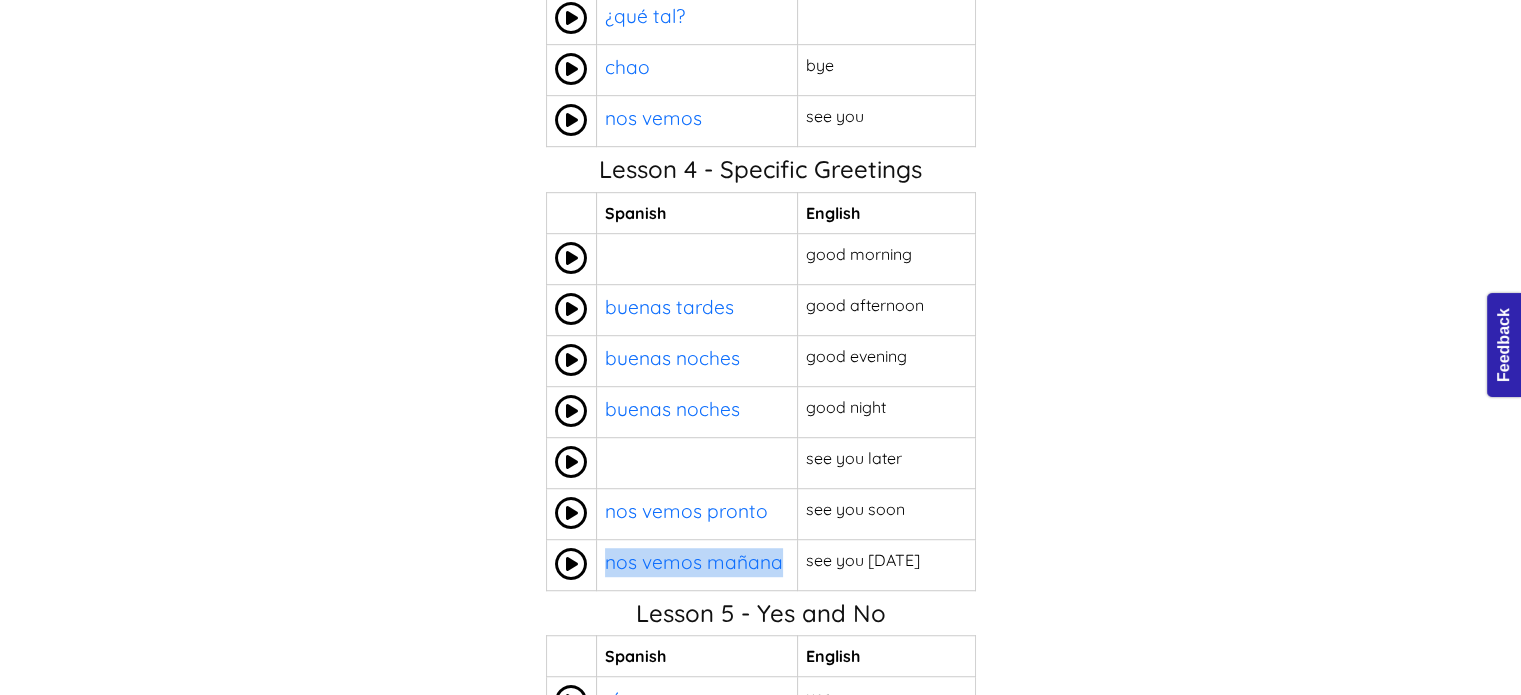 drag, startPoint x: 785, startPoint y: 351, endPoint x: 603, endPoint y: 352, distance: 182.00275 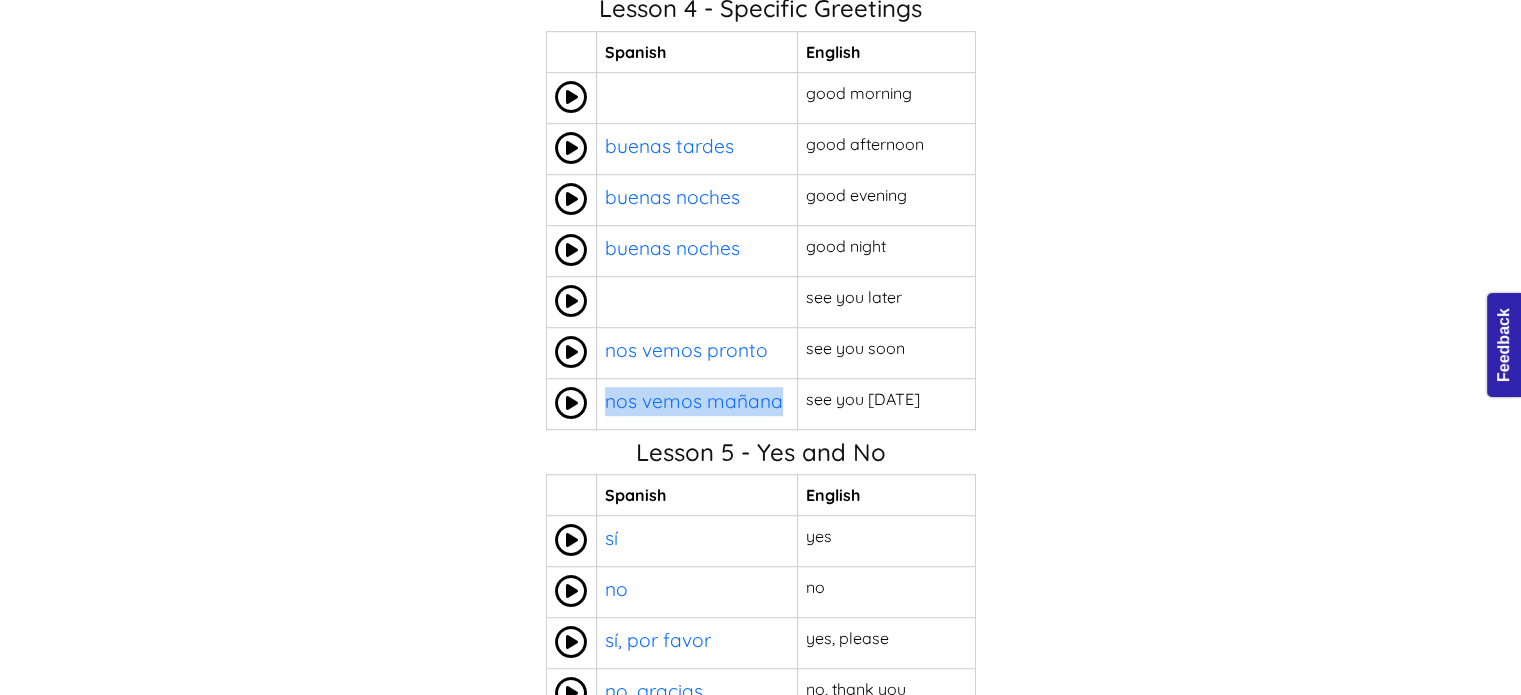 scroll, scrollTop: 1330, scrollLeft: 0, axis: vertical 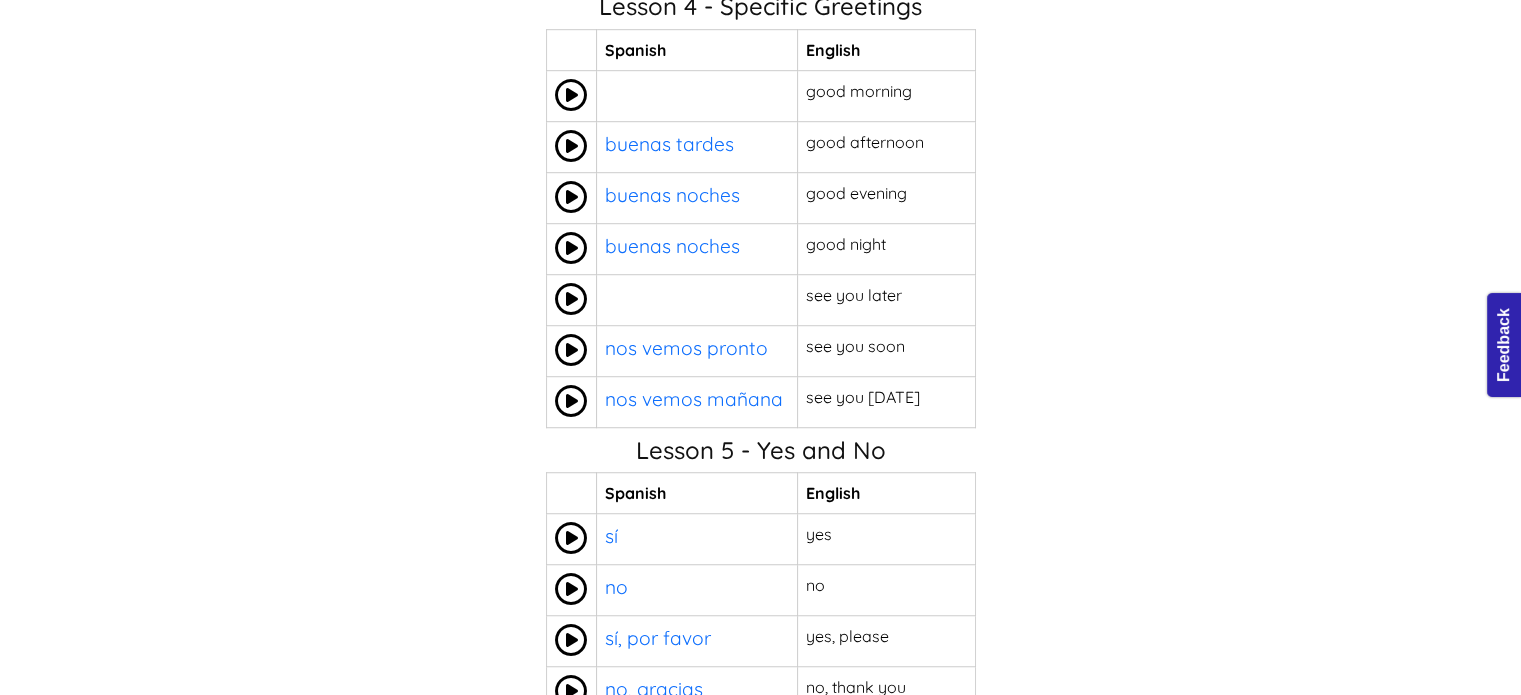 click on "Lesson 1 - My First Words  Spanish   English   Spanish  hola  hello  hola adiós  goodbye  adiós por favor  please  por favor gracias  thank you  gracias de nada  you're welcome  de nada Lesson 2 - Polite Expressions  Spanish   English   Spanish  ¡bienvenido!  Welcome!  ¡bienvenido! ¡salud!  Cheers!  ¡salud! gracias  thanks  gracias muchas gracias  thank you very much  muchas gracias lo siento  sorry  lo siento perdona  excuse me  perdona Lesson 3 - Hellos and Goodbyes  Spanish   English   Spanish  hola  hi  hola hola  hey  hola ¿qué tal?  what's up?  ¿qué tal? chao  bye  chao nos vemos  see you  nos vemos Lesson 4 - Specific Greetings  Spanish   English   Spanish  buenos días  good morning  buenos días buenas tardes  good afternoon  buenas tardes buenas noches  good evening  buenas noches buenas noches  good night  buenas noches nos vemos luego  see you later  nos vemos luego nos vemos pronto  see you soon  nos vemos pronto nos vemos mañana  see you tomorrow  nos vemos mañana  Spanish   English" 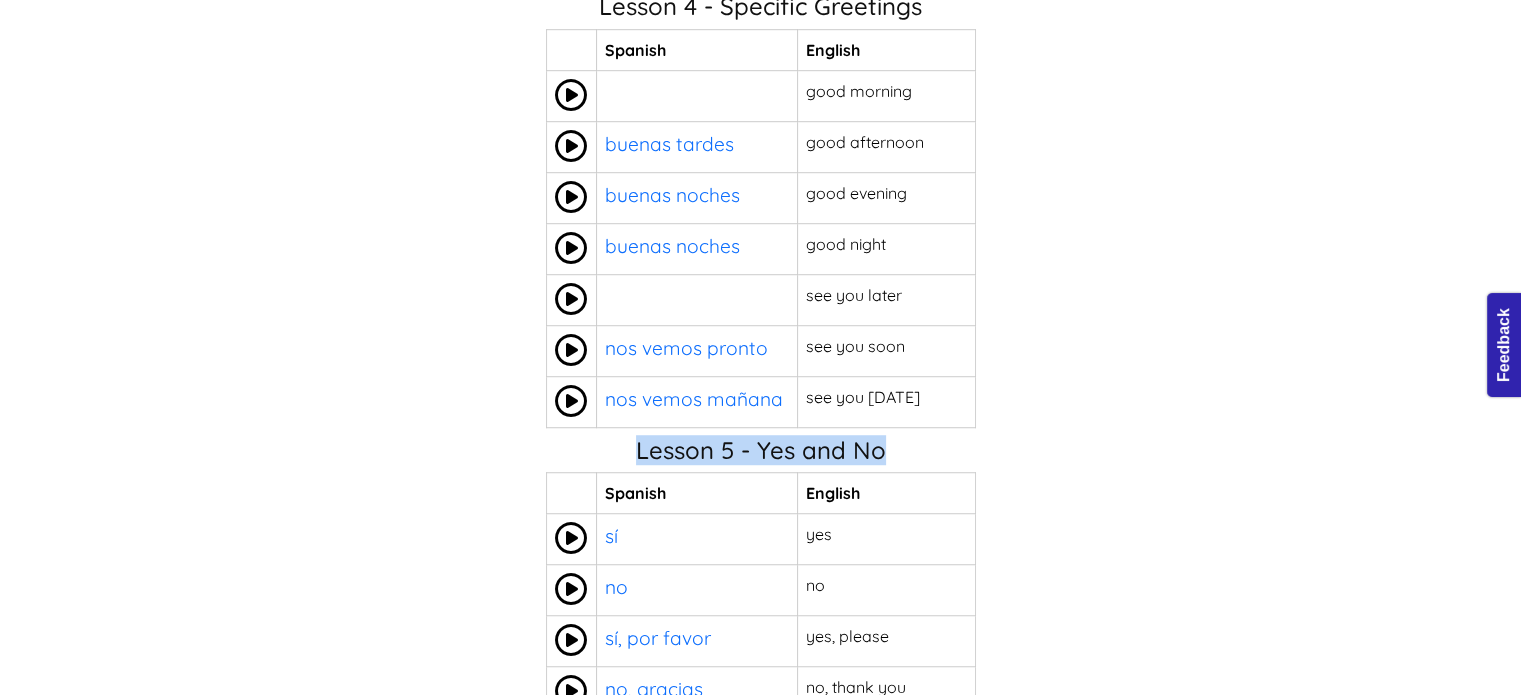drag, startPoint x: 896, startPoint y: 233, endPoint x: 604, endPoint y: 231, distance: 292.00684 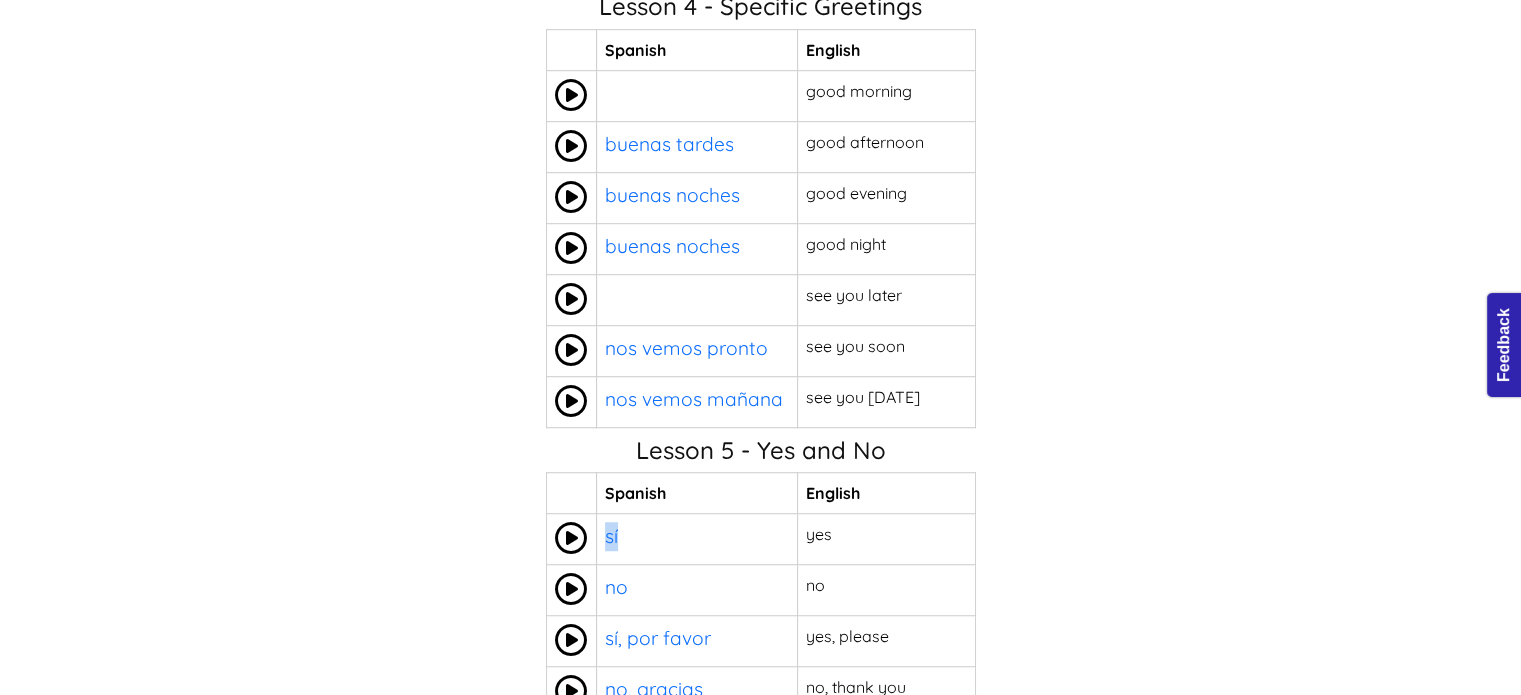 drag, startPoint x: 645, startPoint y: 304, endPoint x: 614, endPoint y: 313, distance: 32.280025 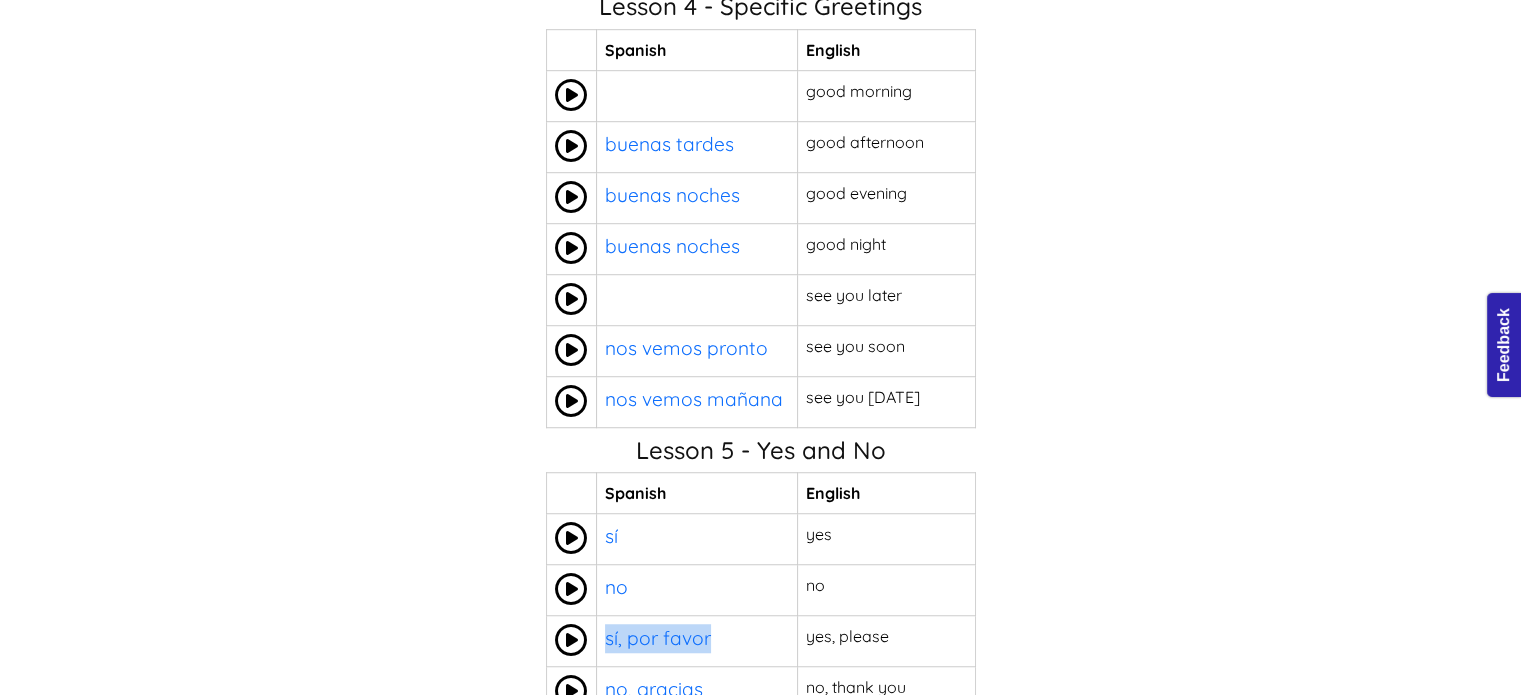 drag, startPoint x: 736, startPoint y: 396, endPoint x: 620, endPoint y: 397, distance: 116.00431 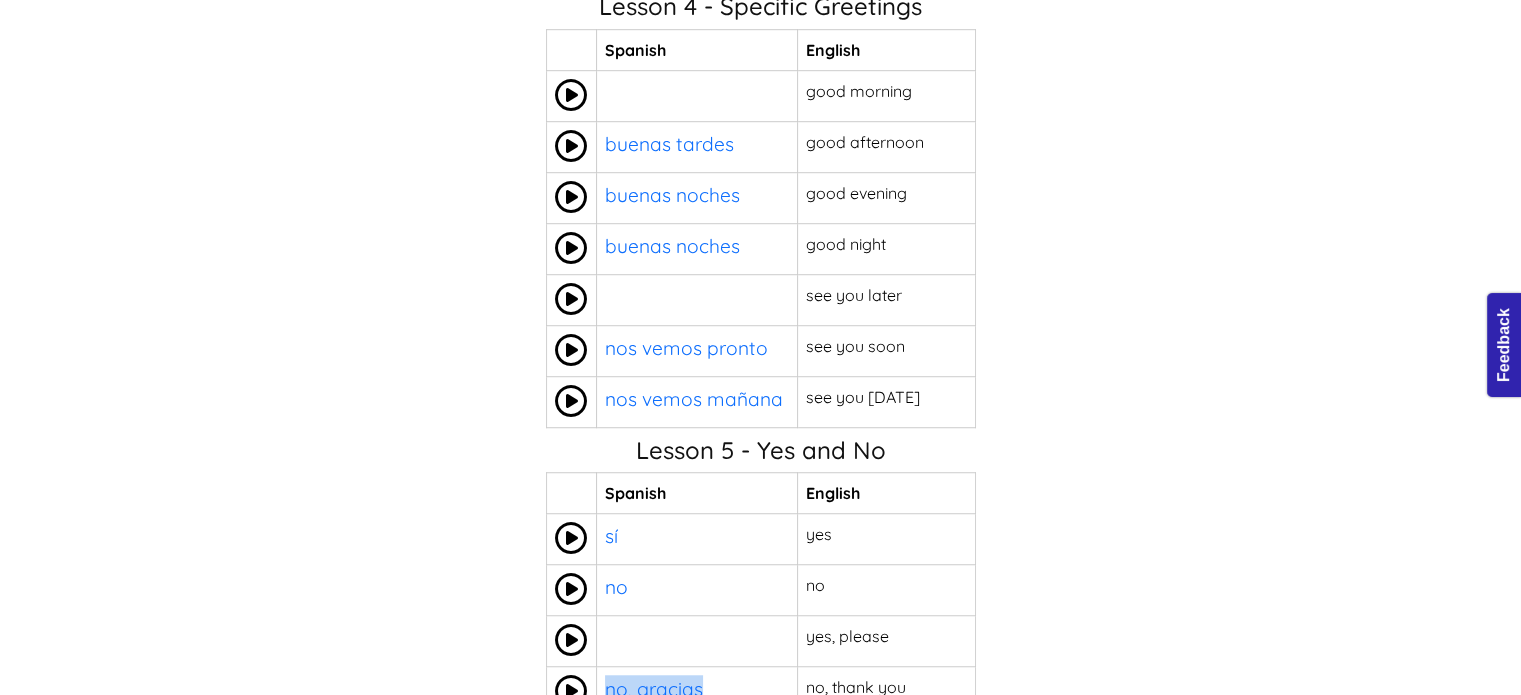 drag, startPoint x: 716, startPoint y: 442, endPoint x: 592, endPoint y: 435, distance: 124.197426 